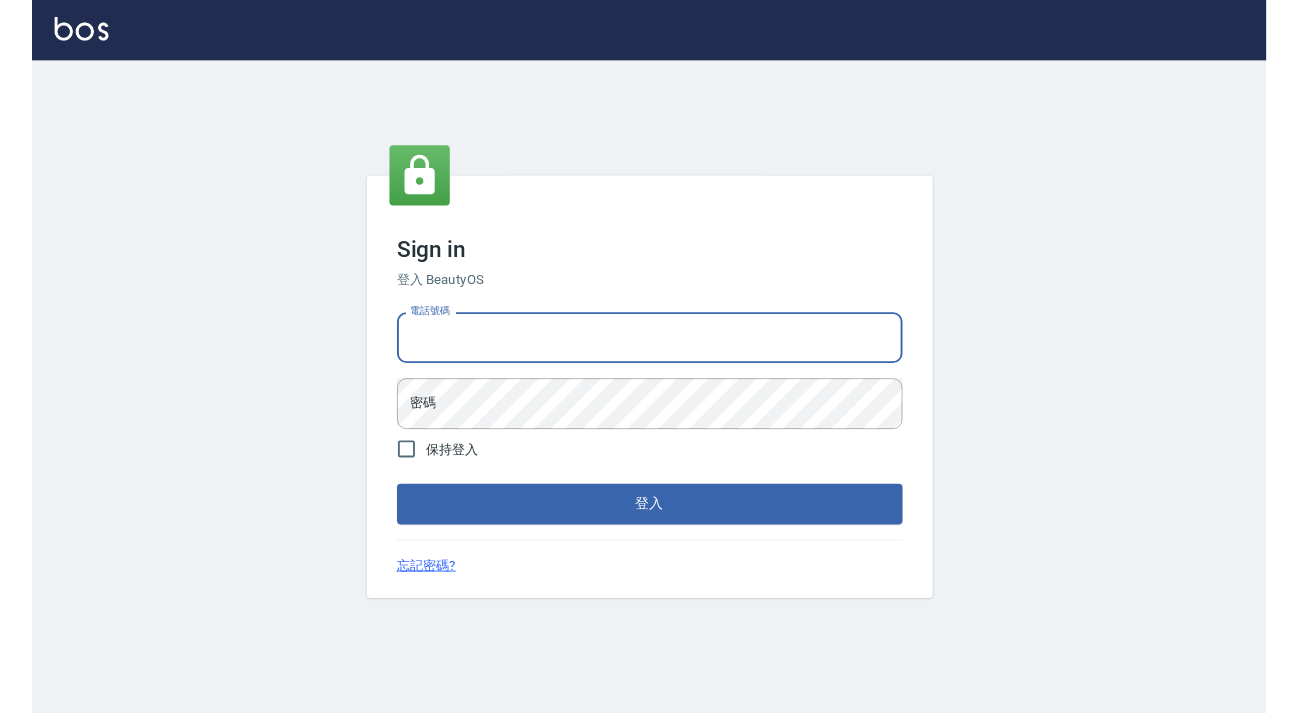 scroll, scrollTop: 0, scrollLeft: 0, axis: both 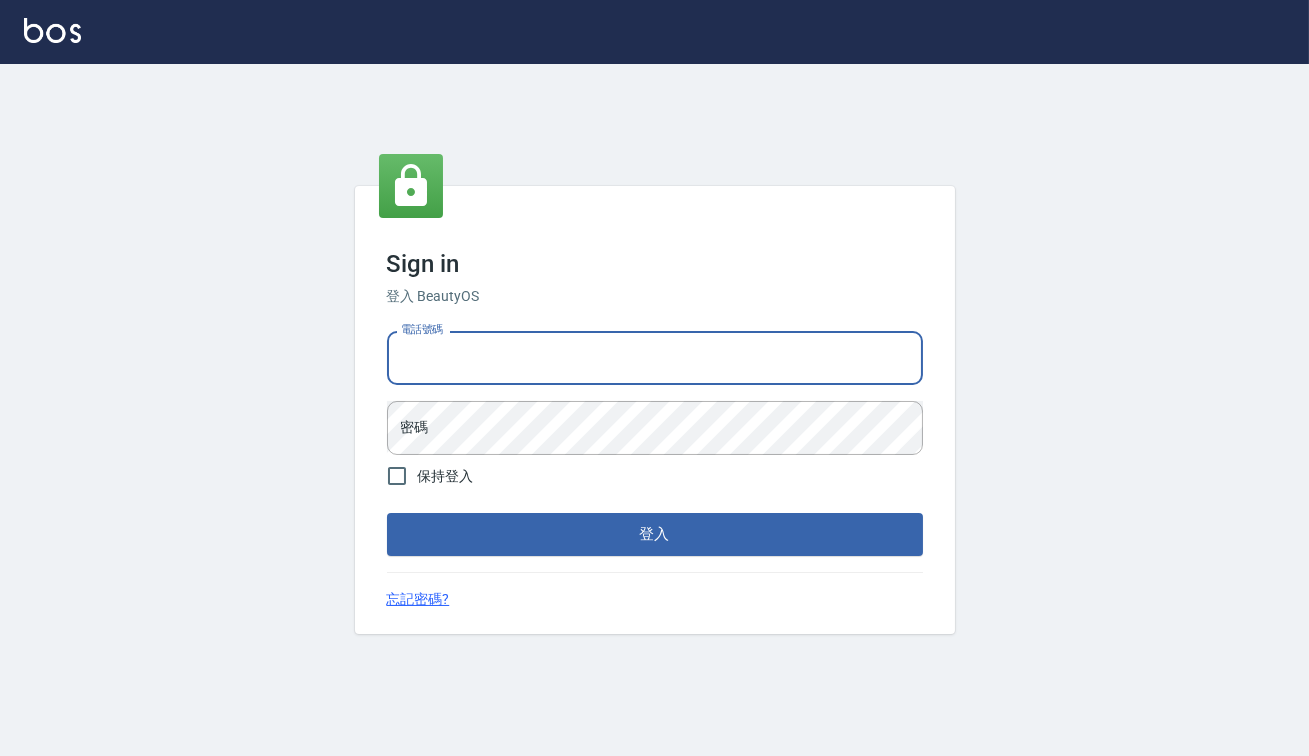 type on "[PHONE]" 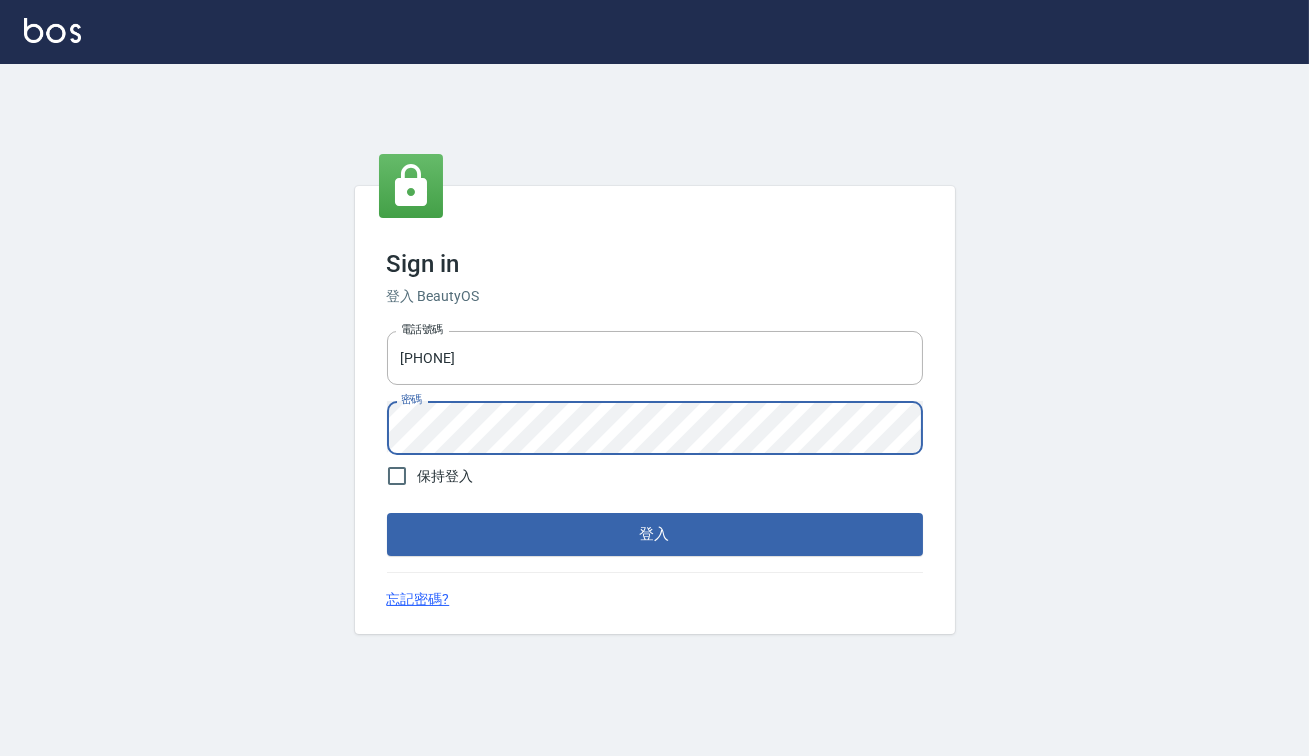 click on "登入" at bounding box center [655, 534] 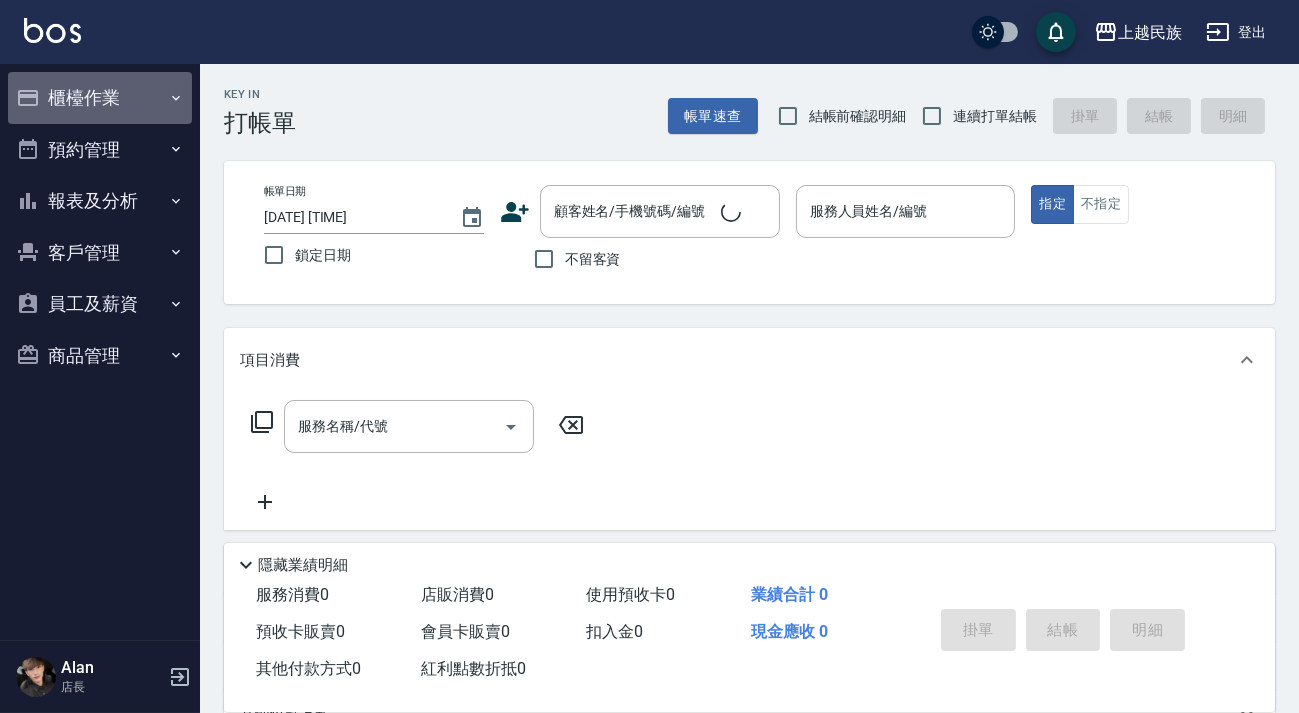 drag, startPoint x: 174, startPoint y: 83, endPoint x: 166, endPoint y: 171, distance: 88.362885 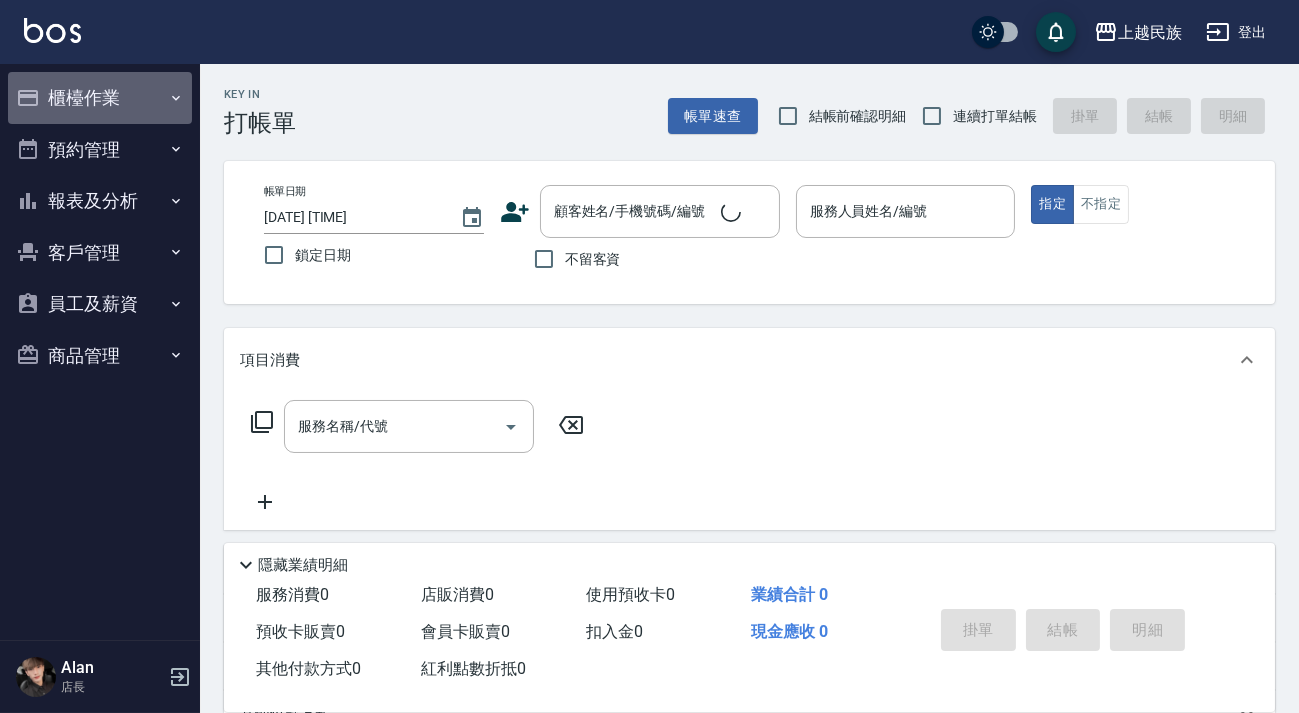 click on "櫃檯作業" at bounding box center (100, 98) 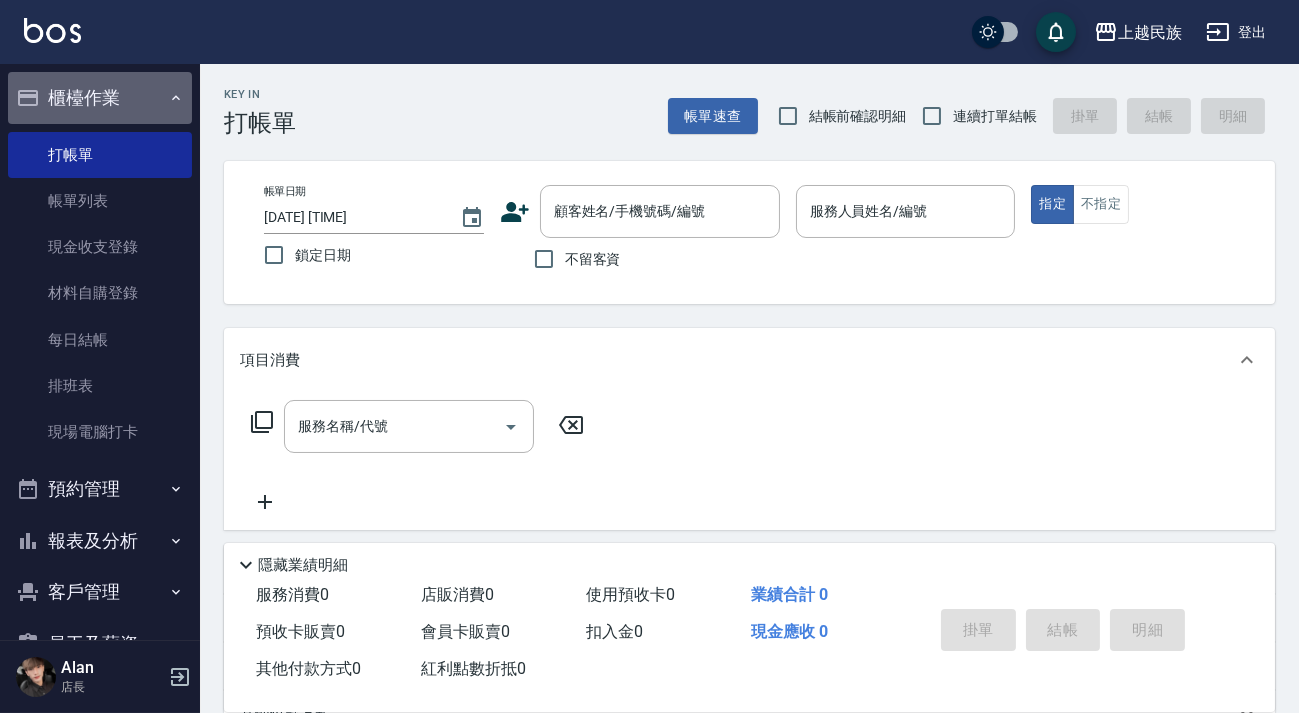 drag, startPoint x: 174, startPoint y: 93, endPoint x: 776, endPoint y: 93, distance: 602 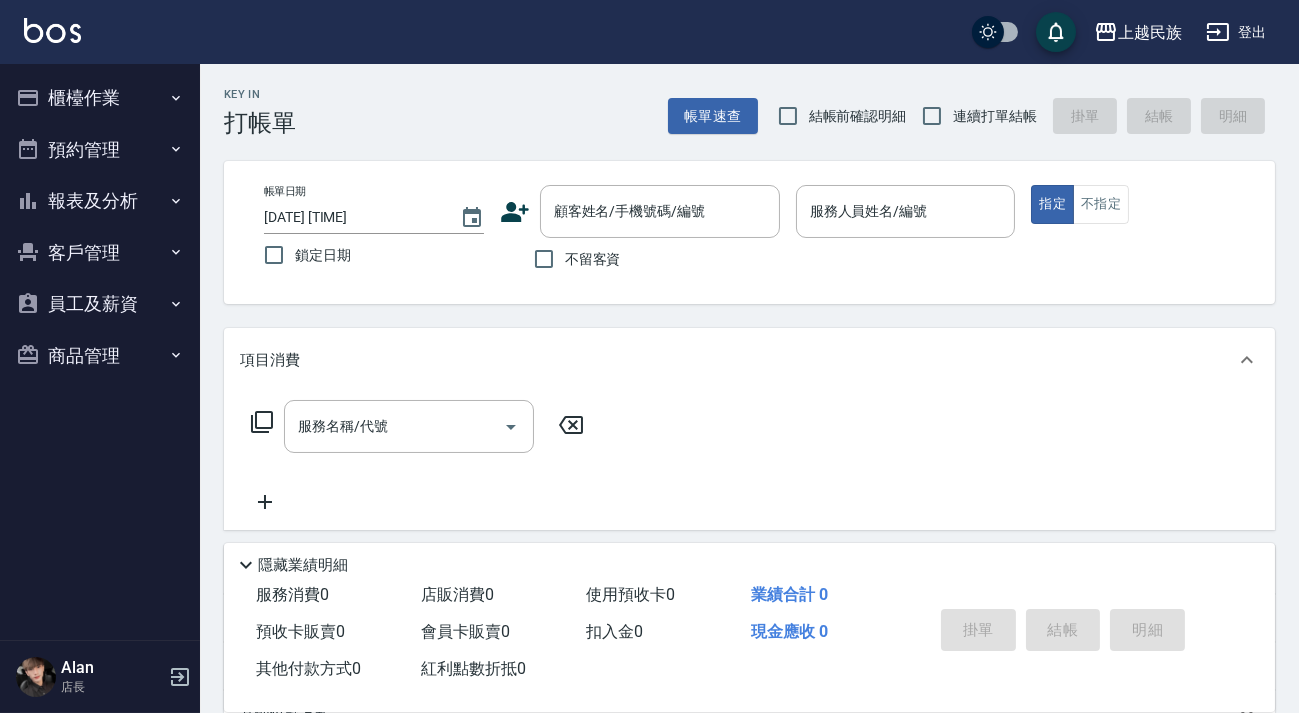 click on "連續打單結帳" at bounding box center [995, 116] 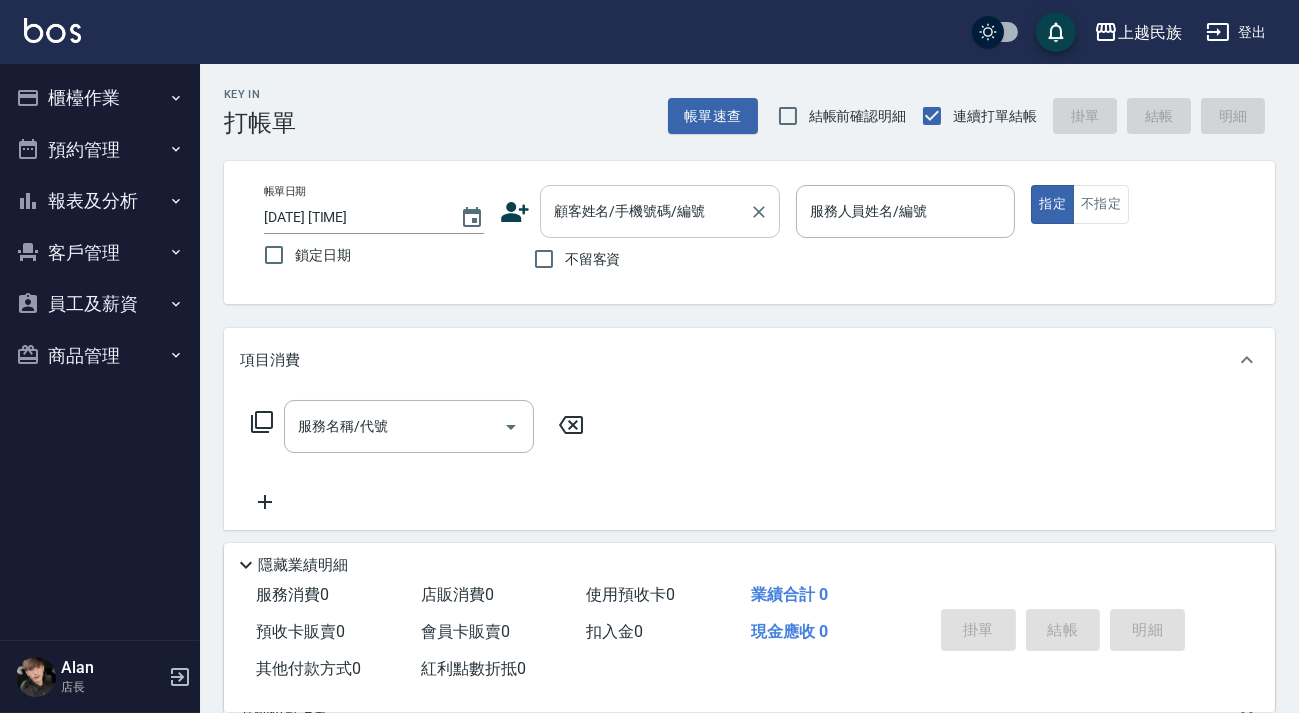 click on "顧客姓名/手機號碼/編號" at bounding box center (645, 211) 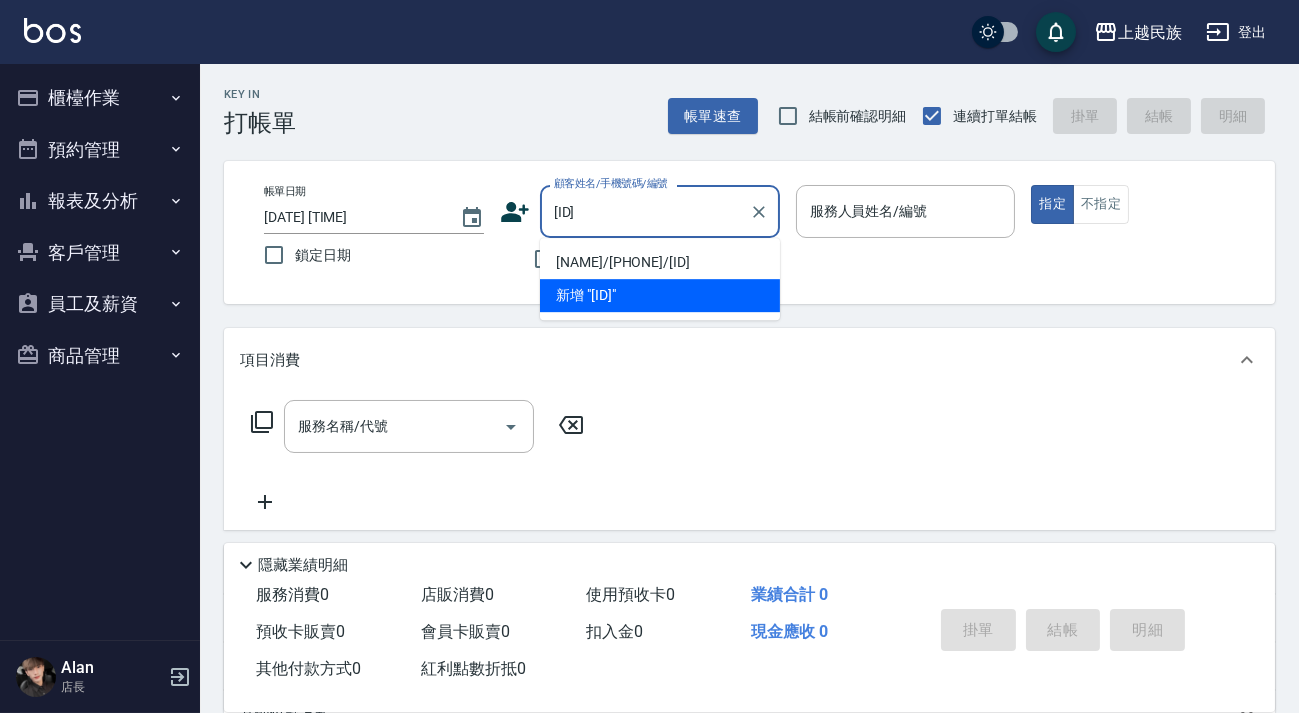 type on "[NAME]/[PHONE]/[ID]" 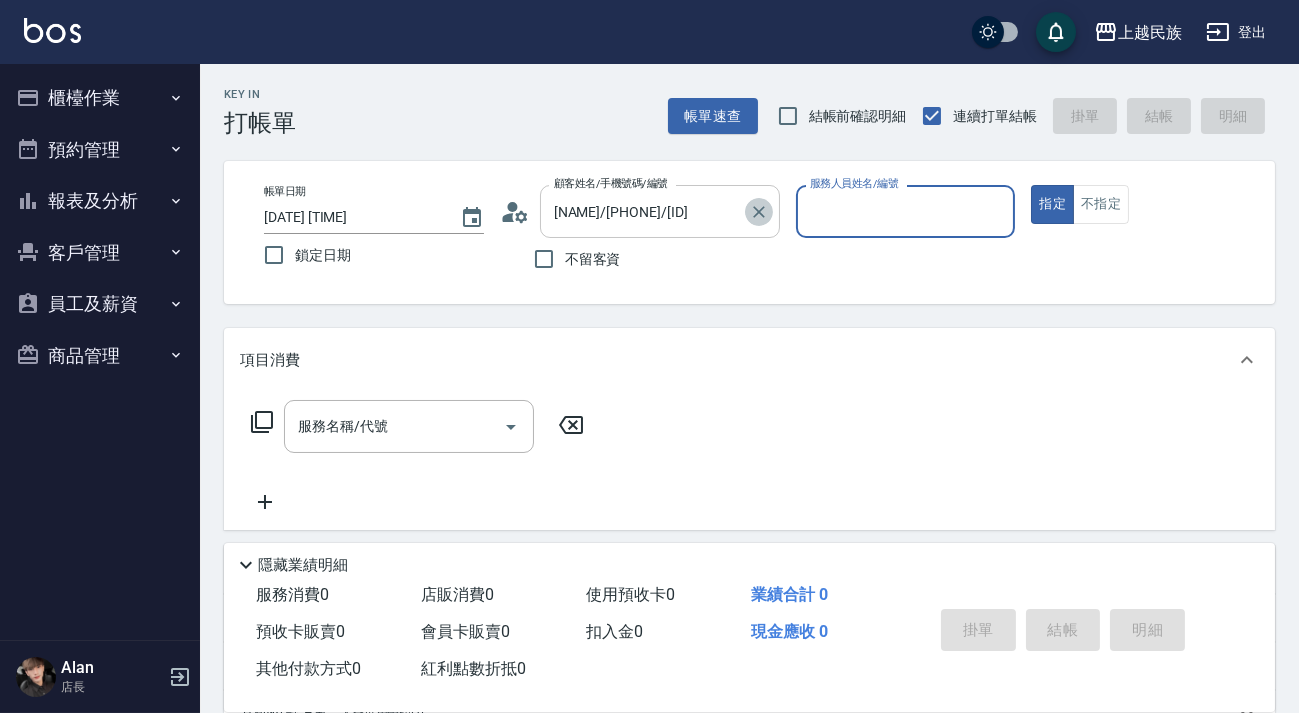 click 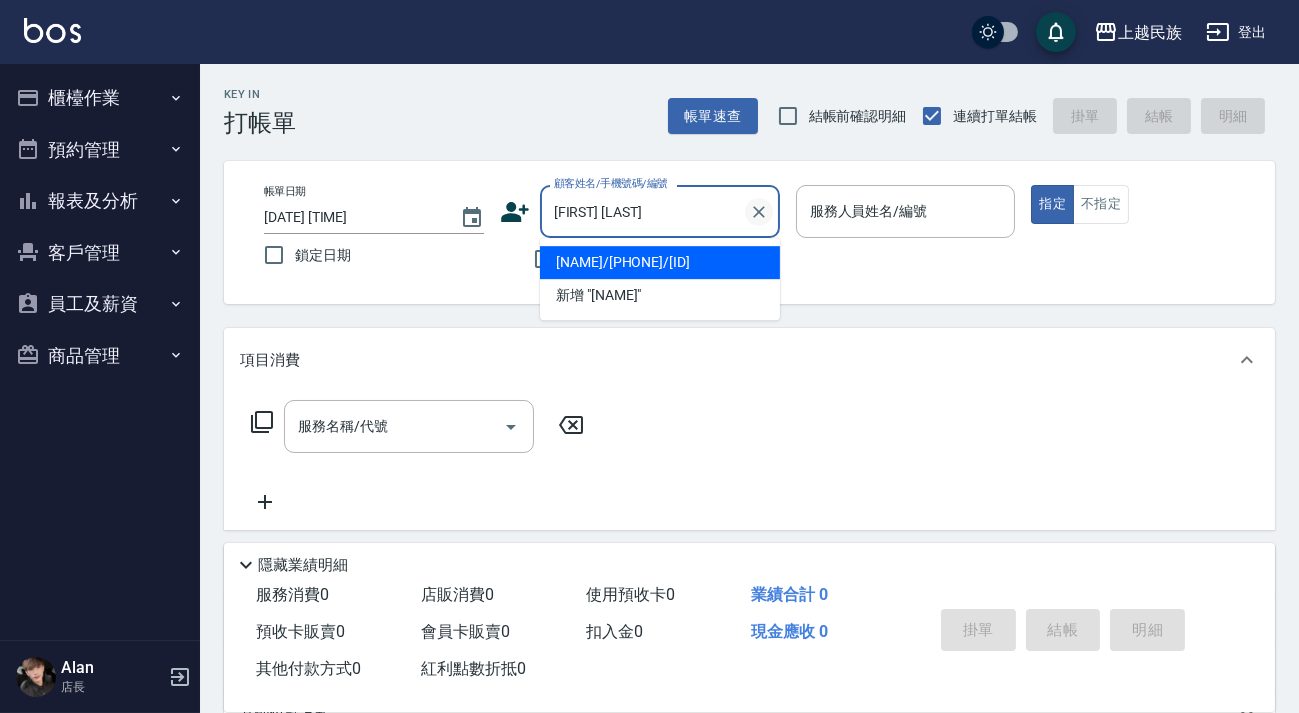 type on "[FIRST]" 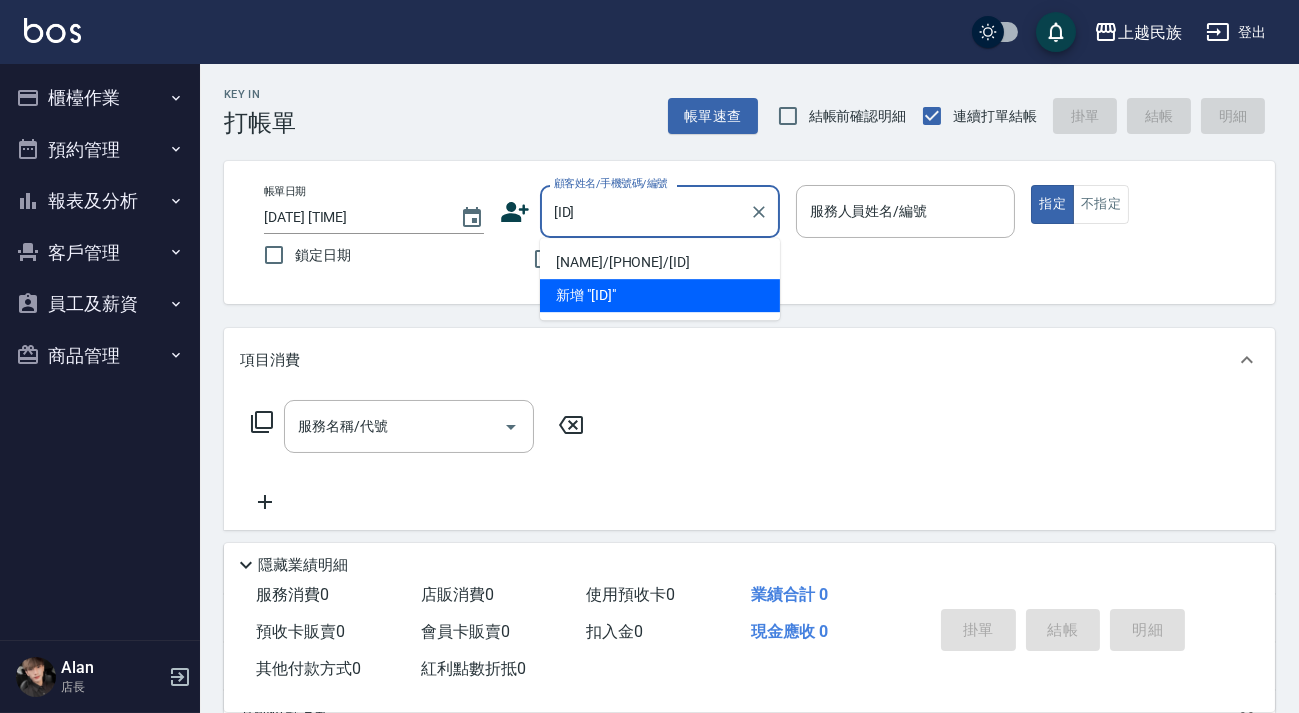 click on "[NAME]/[PHONE]/[ID]" at bounding box center (660, 262) 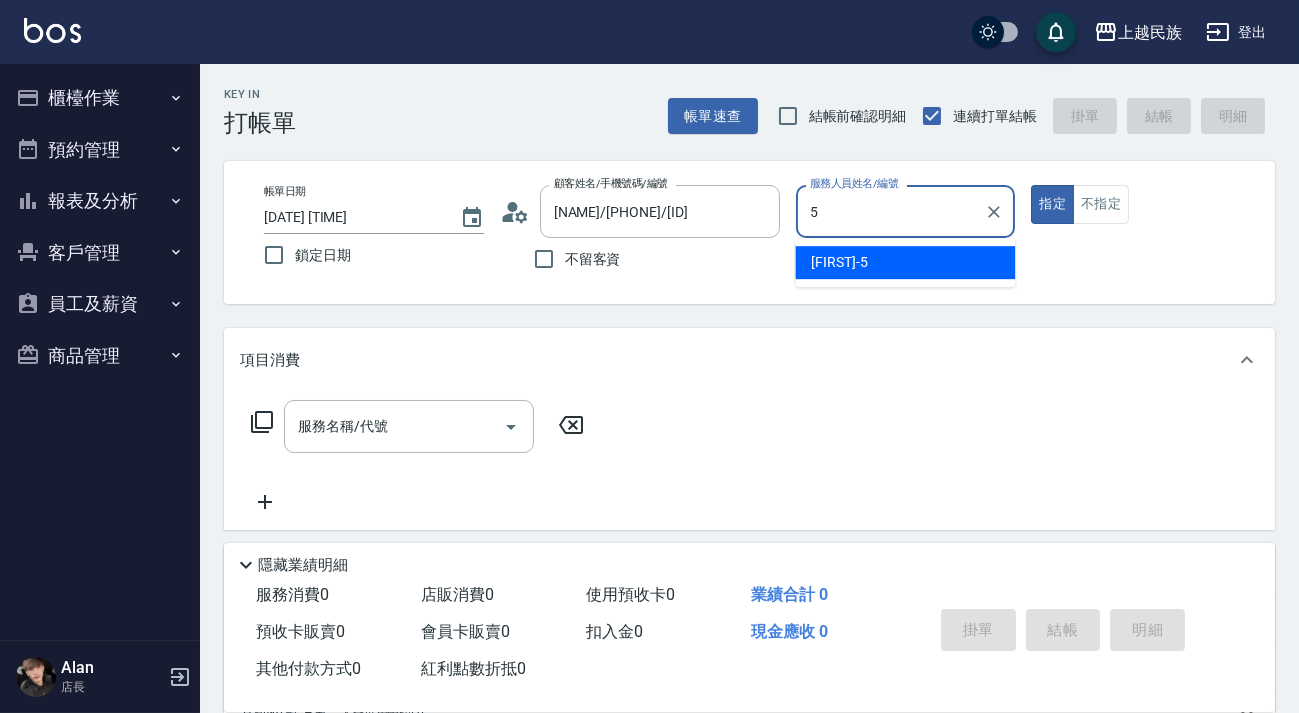 type on "5" 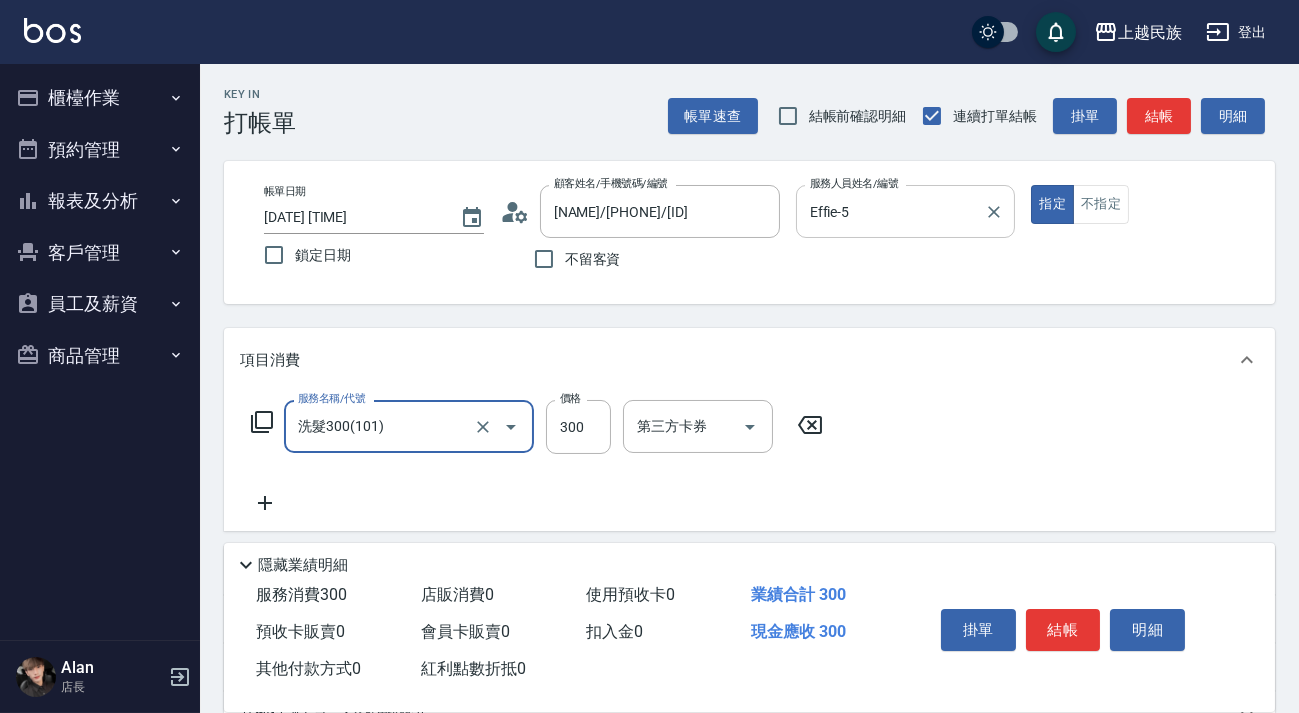 type on "洗髮300(101)" 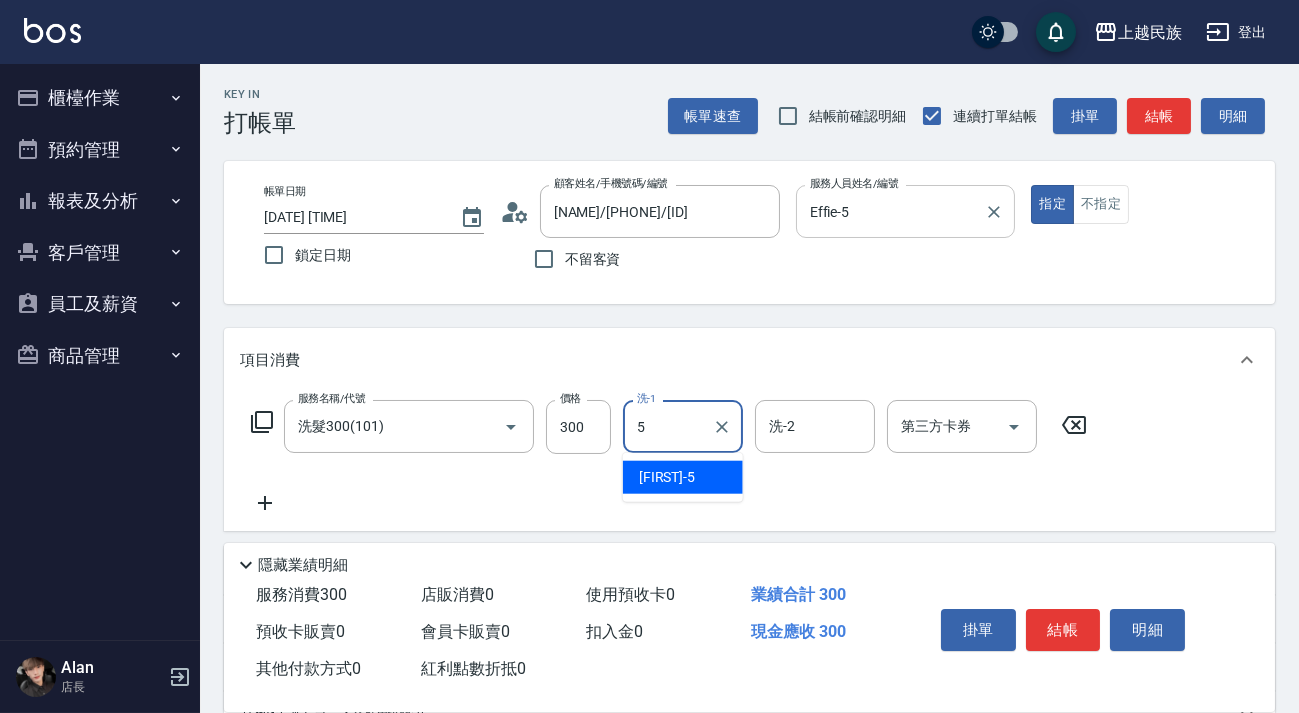 type on "Effie-5" 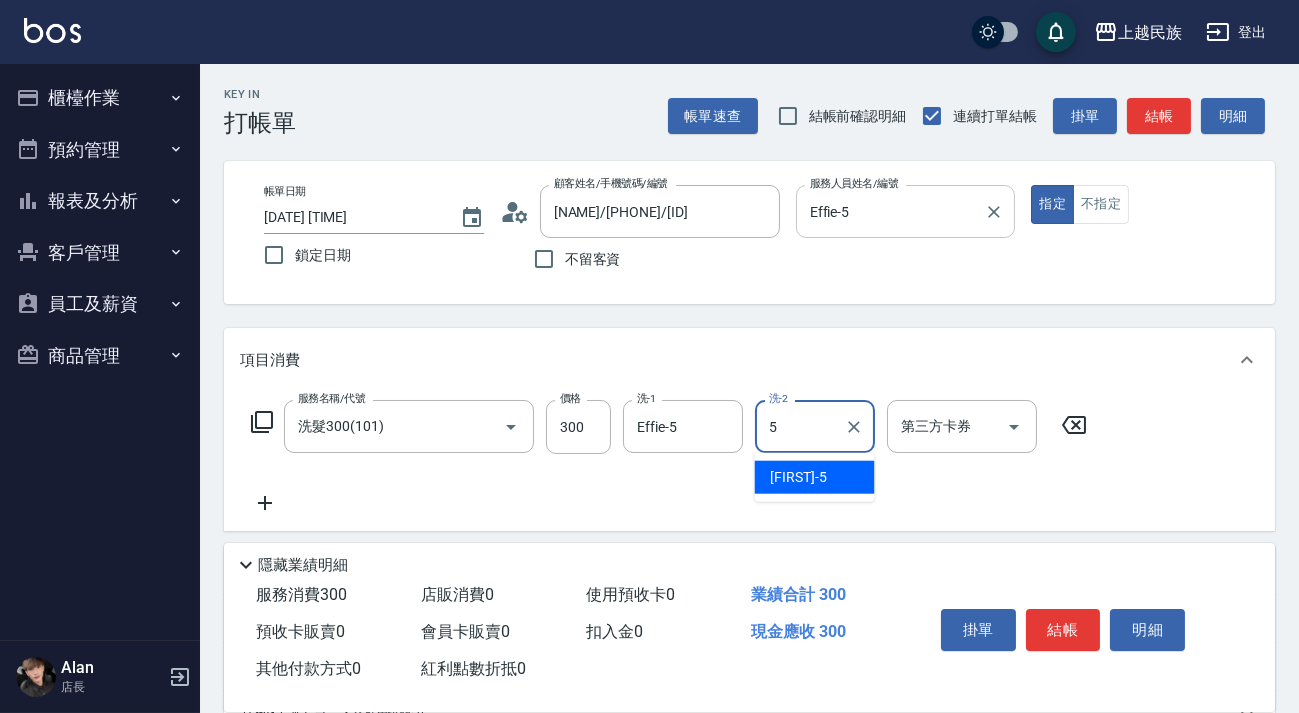 type on "Effie-5" 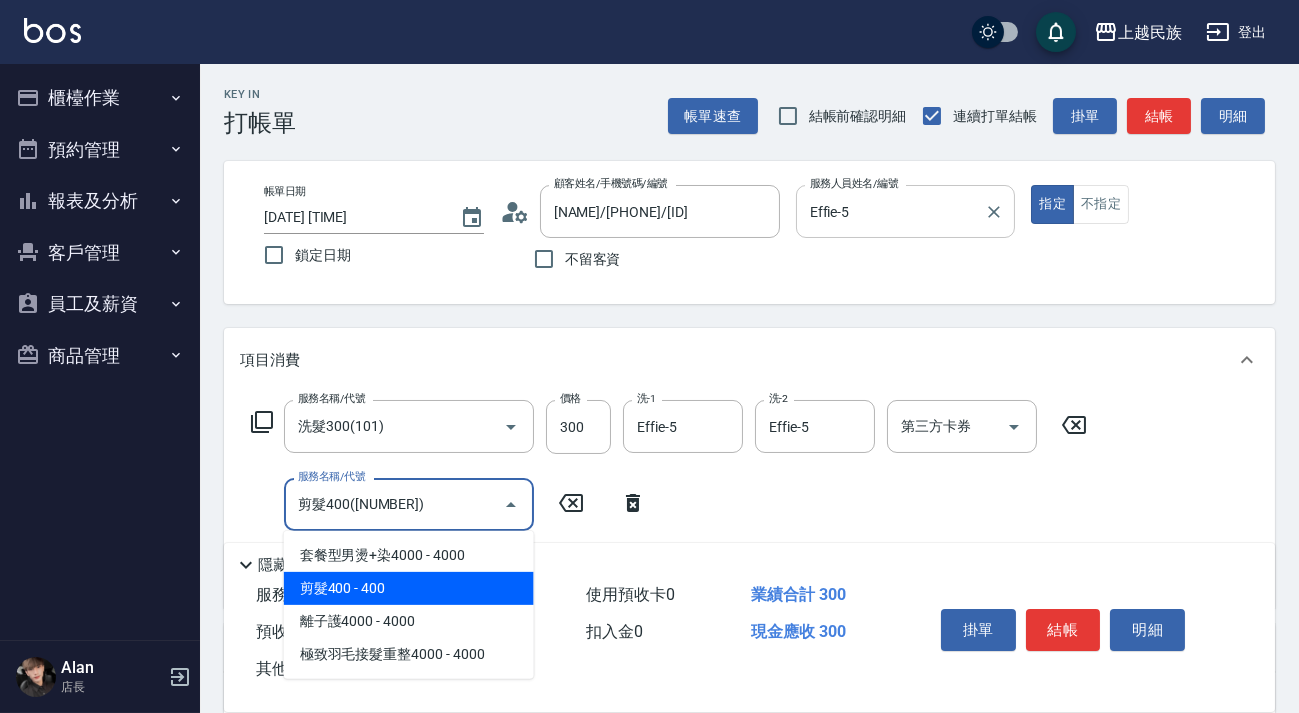 type on "剪髮400([NUMBER])" 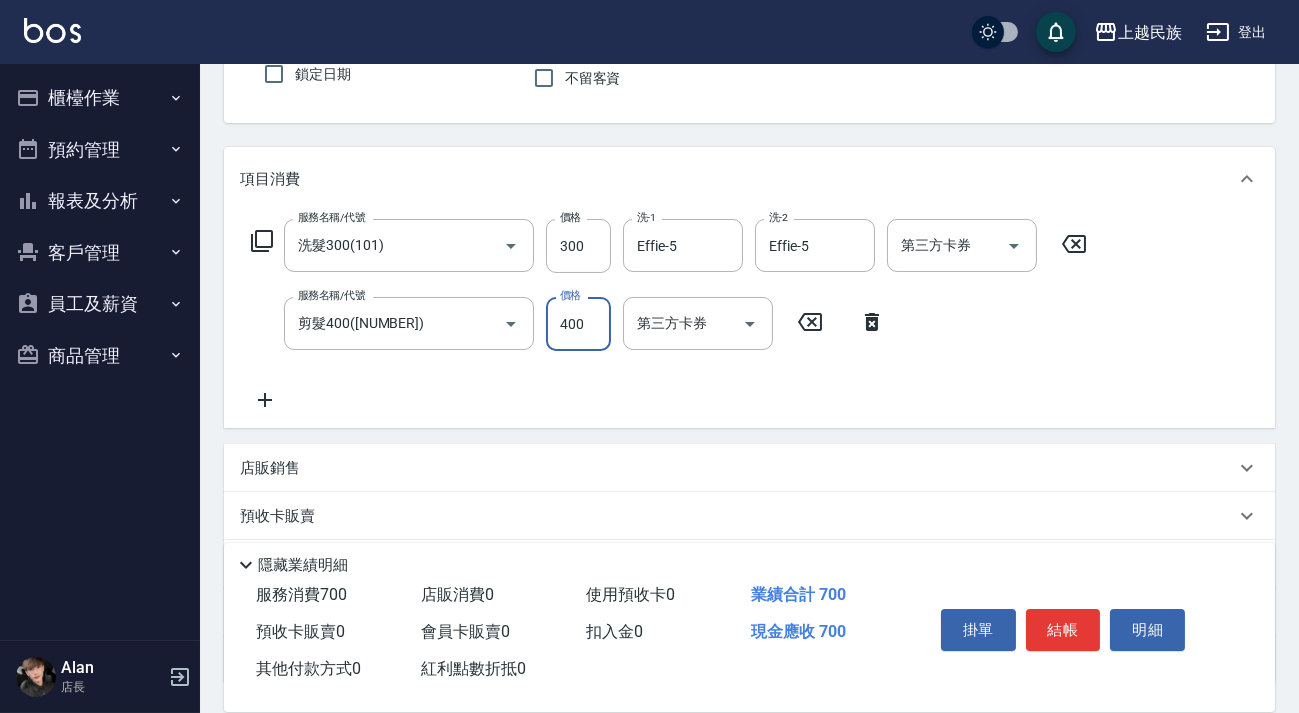 scroll, scrollTop: 340, scrollLeft: 0, axis: vertical 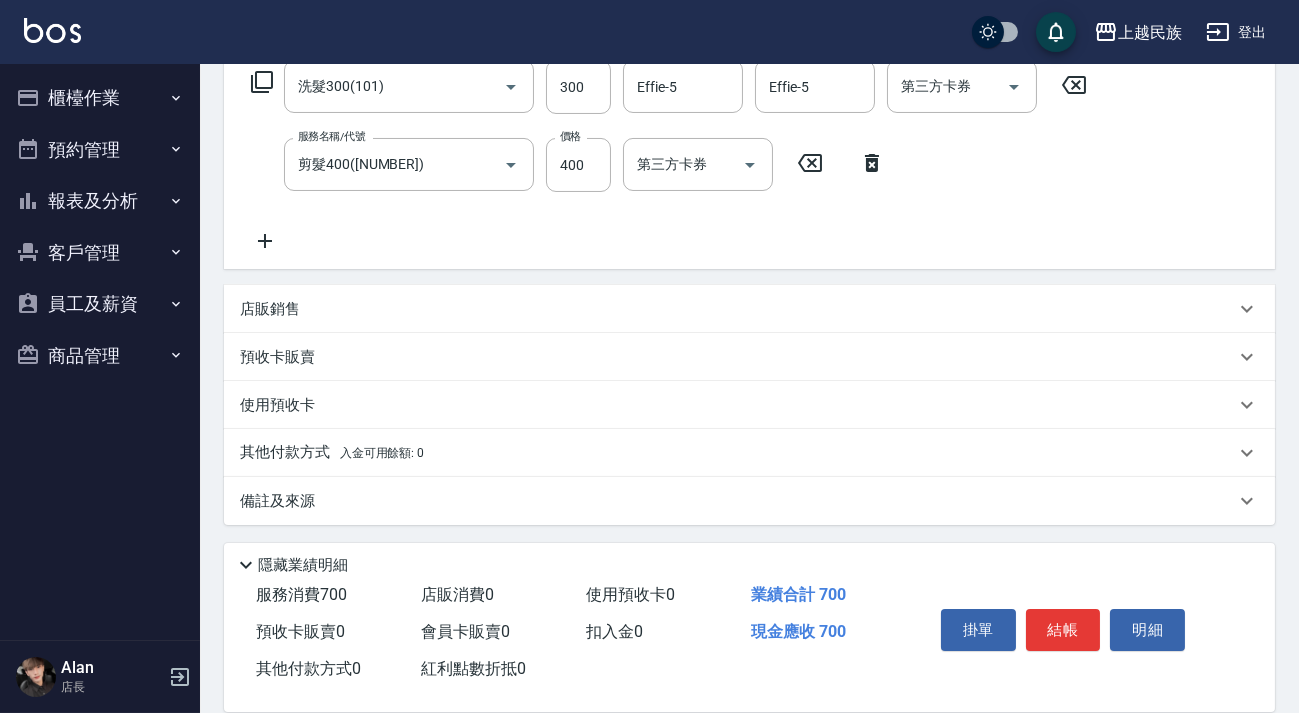 click on "店販銷售" at bounding box center [749, 309] 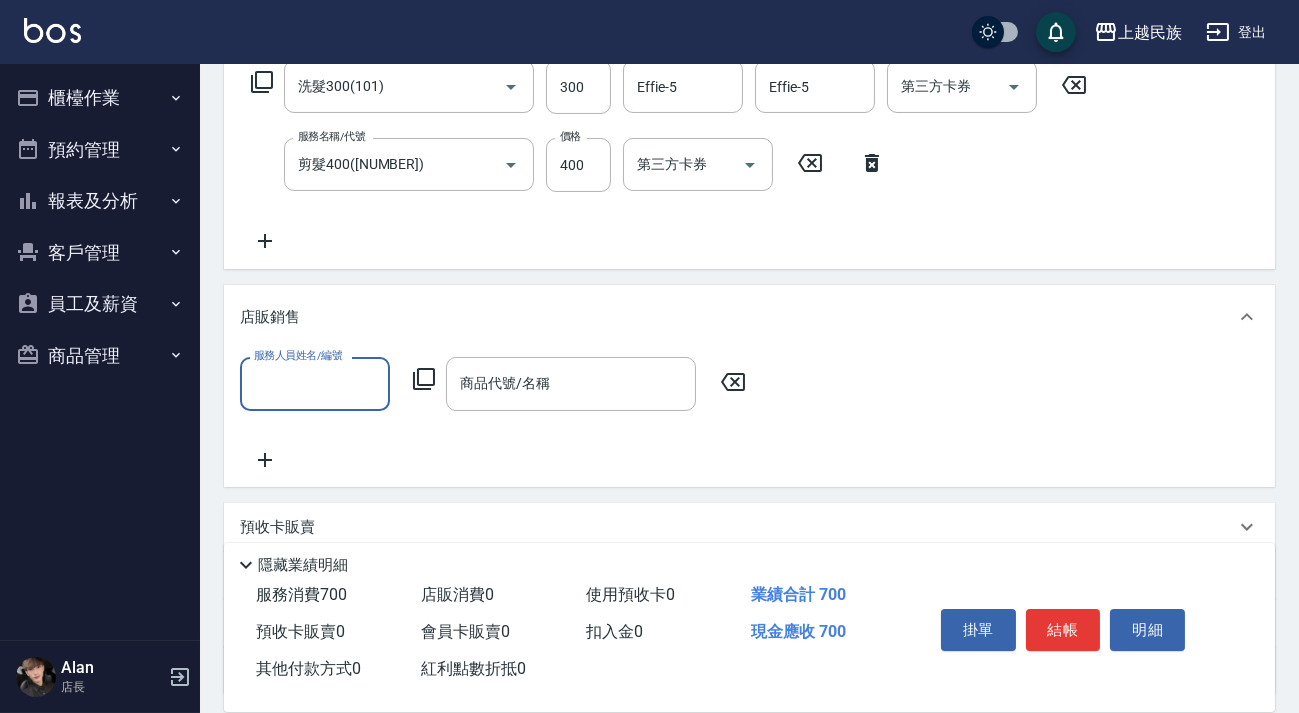 scroll, scrollTop: 0, scrollLeft: 0, axis: both 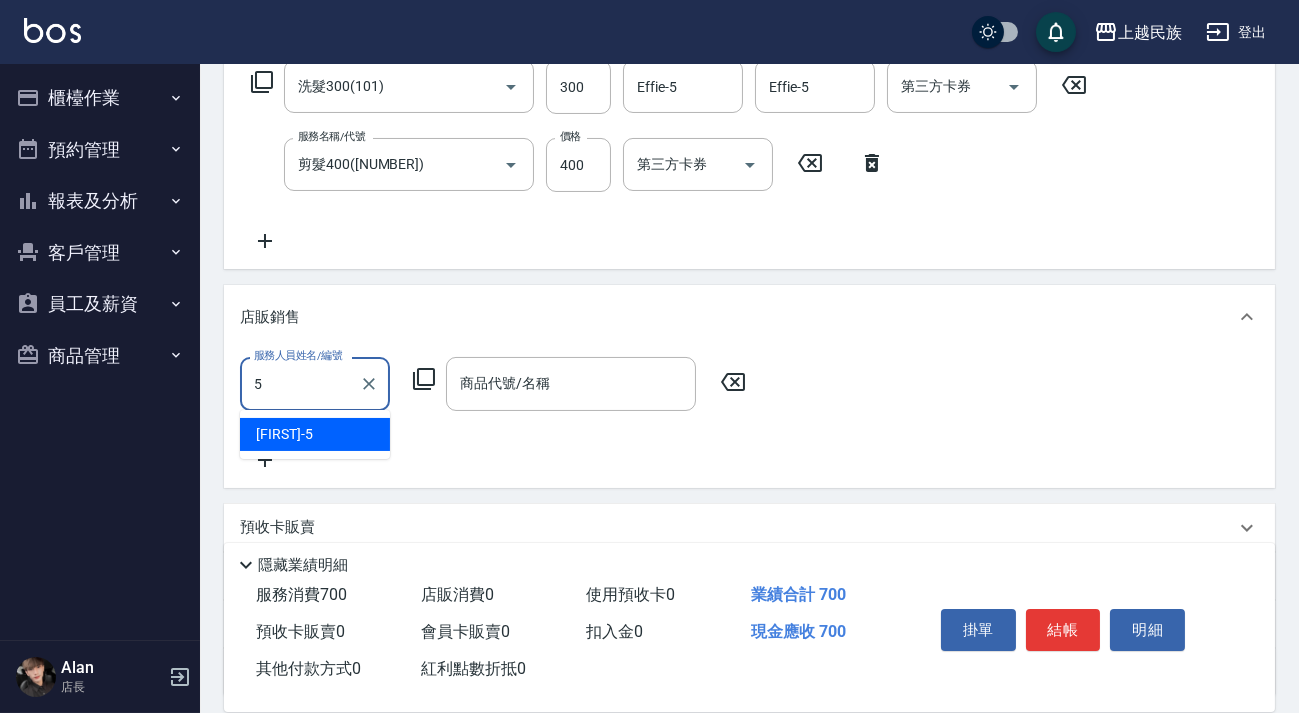 type on "Effie-5" 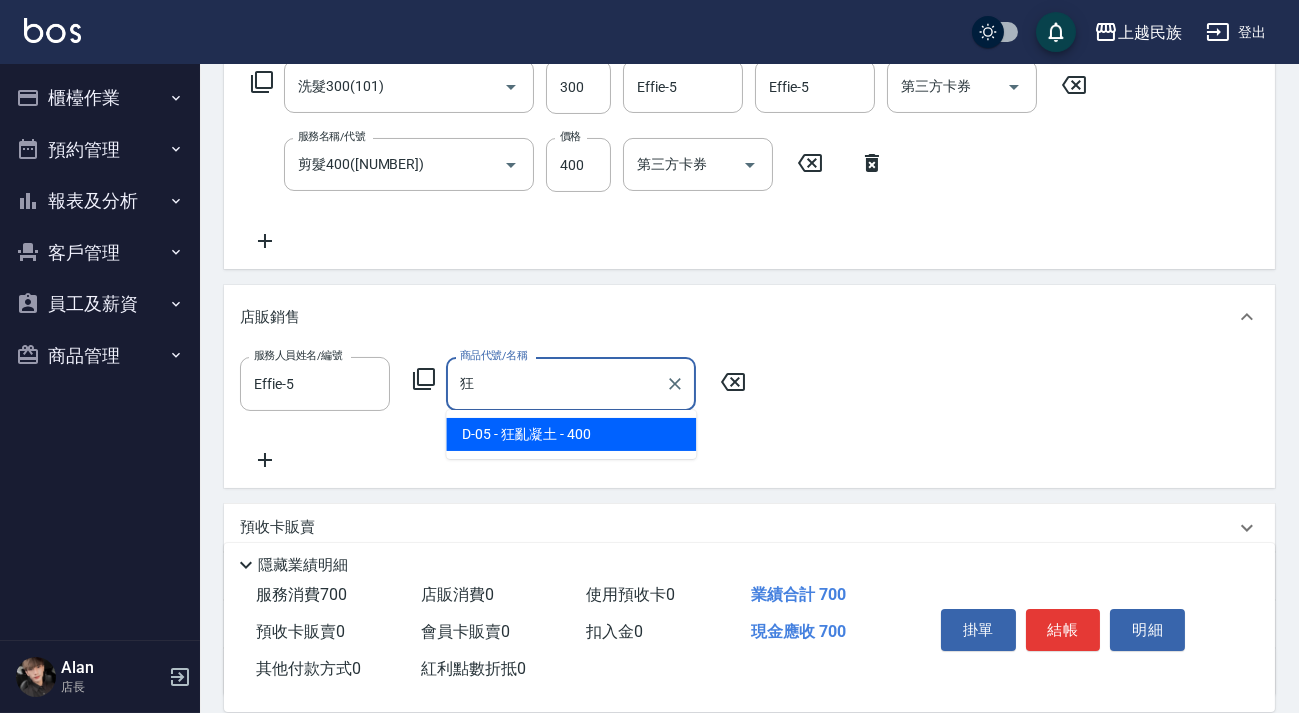 type on "狂亂凝土" 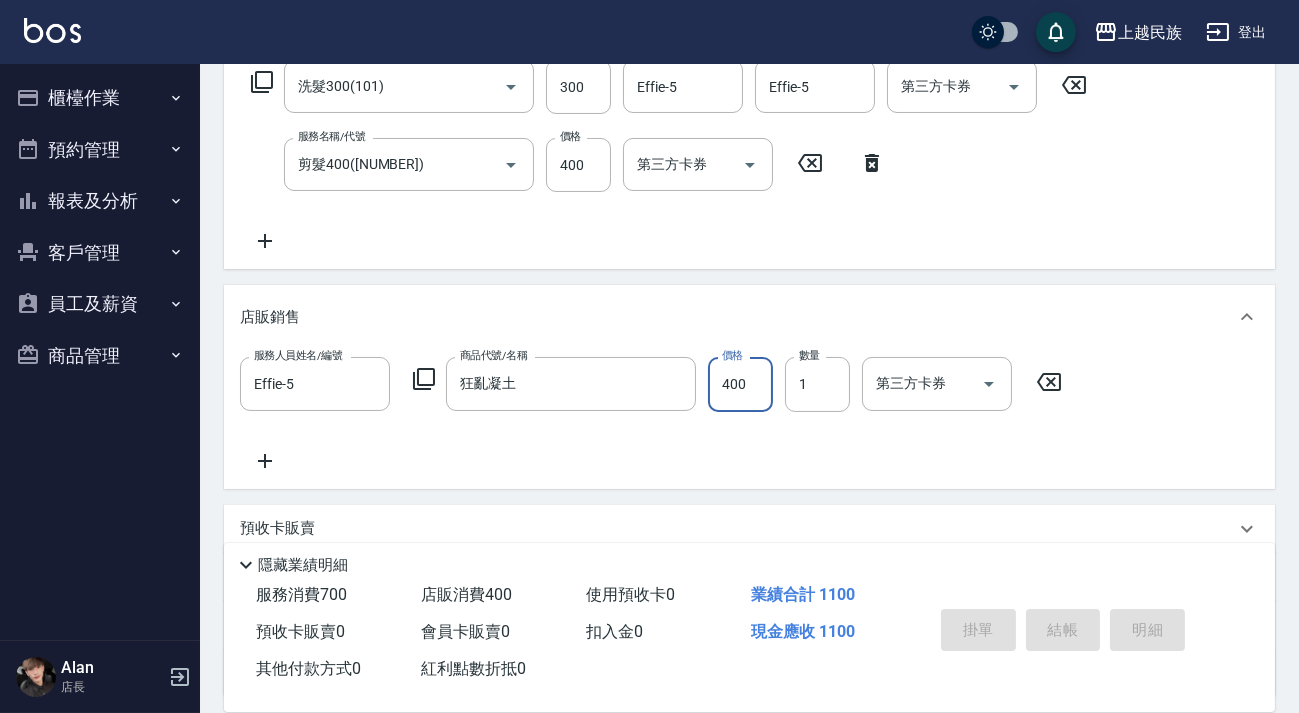 type on "2025/08/07 20:03" 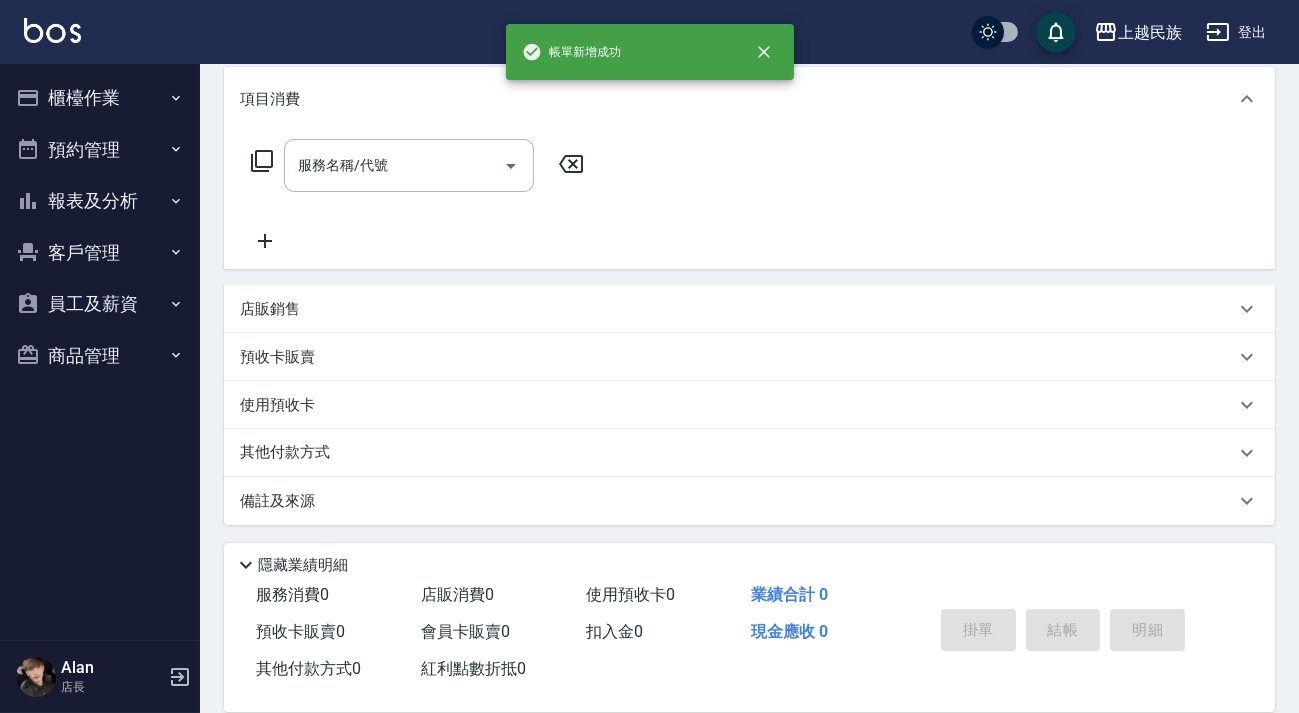 scroll, scrollTop: 0, scrollLeft: 0, axis: both 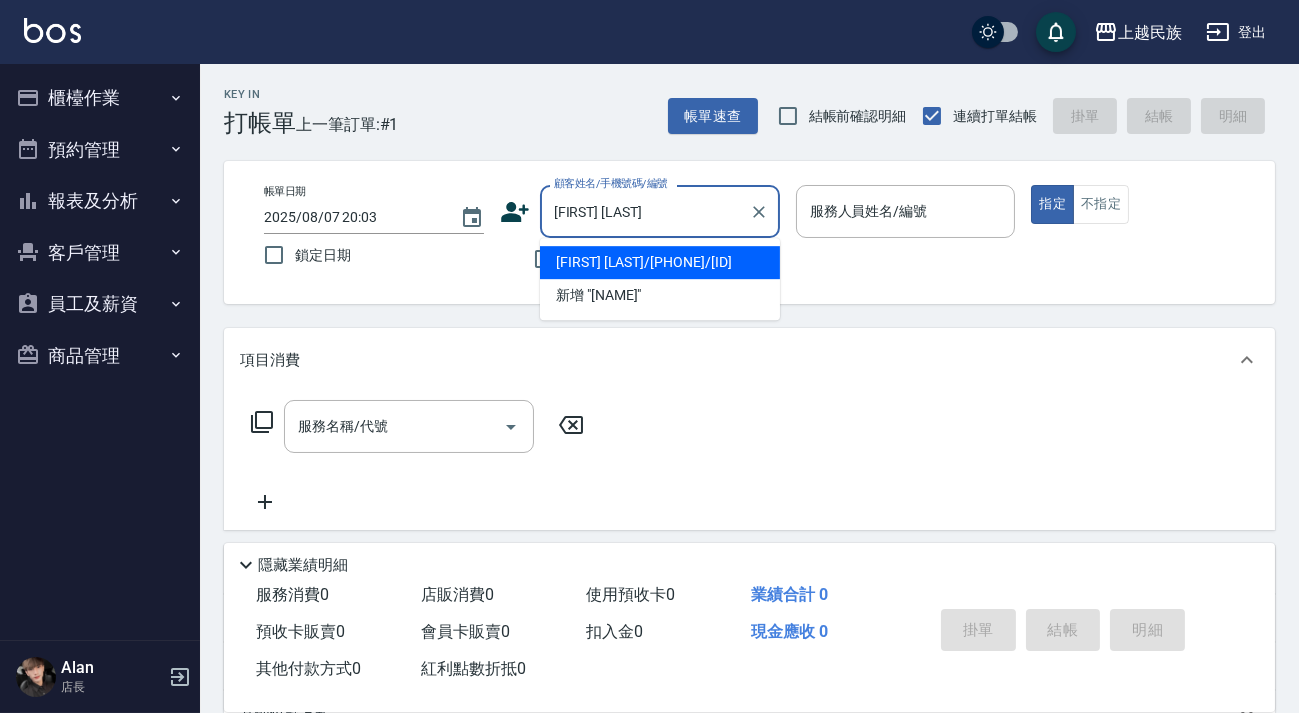 type on "[FIRST] [LAST]/[PHONE]/[ID]" 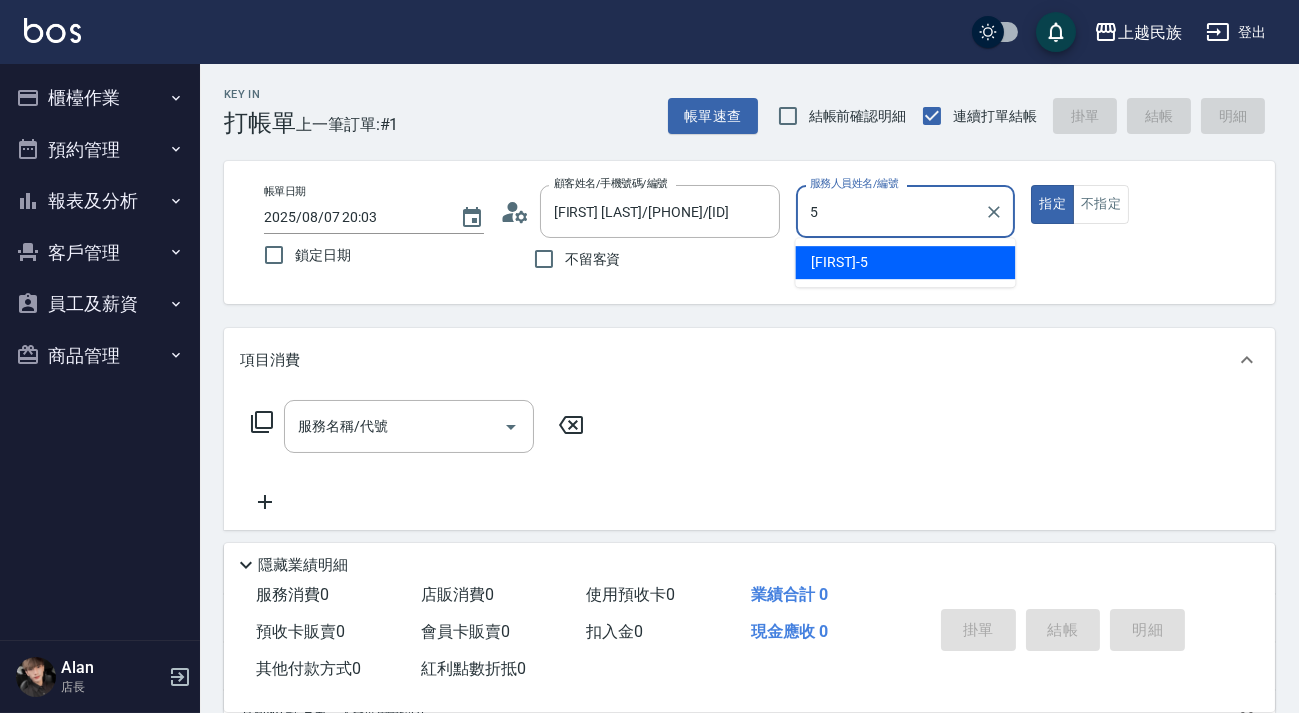 type on "Effie-5" 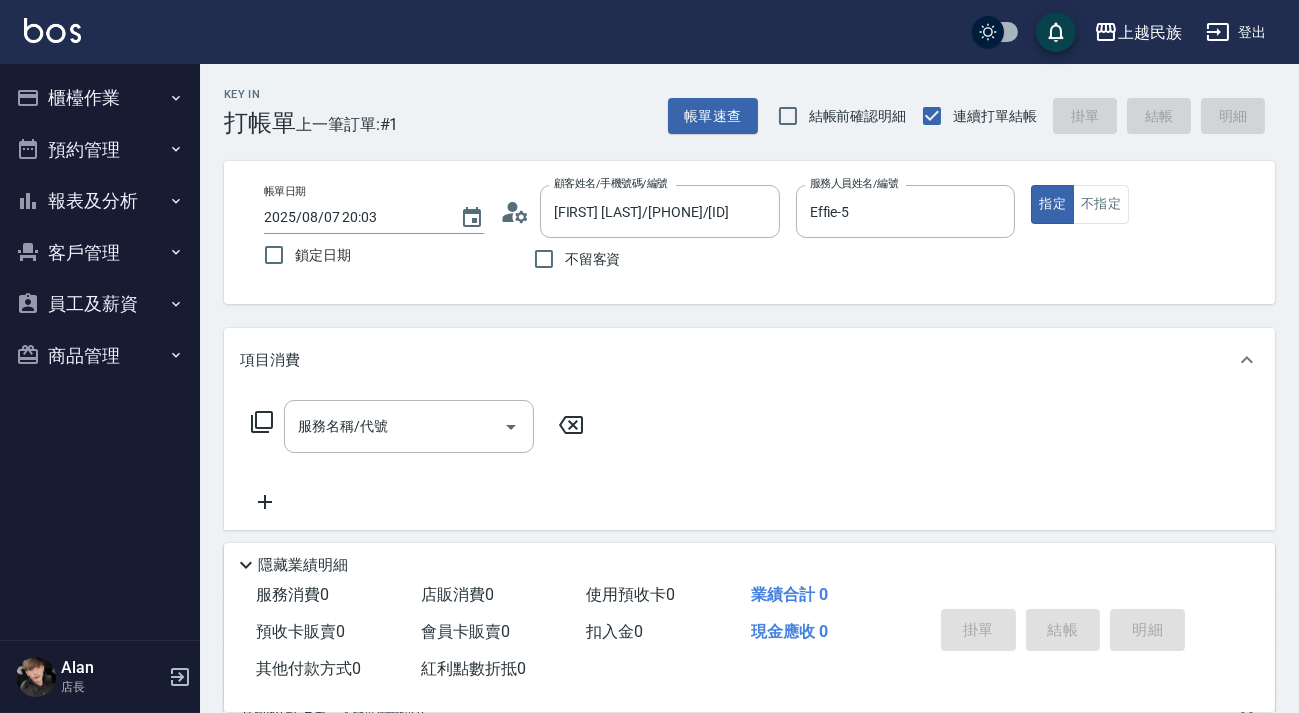 click on "服務名稱/代號 服務名稱/代號" at bounding box center [418, 426] 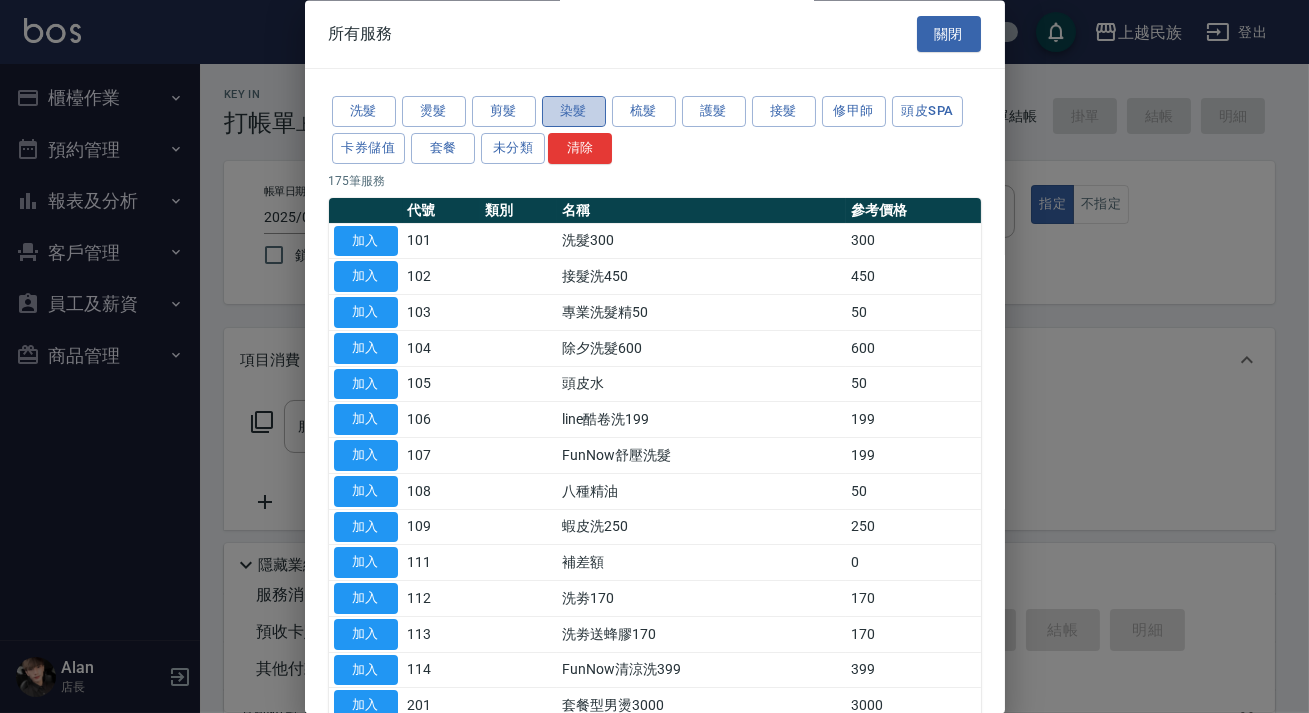 click on "染髮" at bounding box center [574, 112] 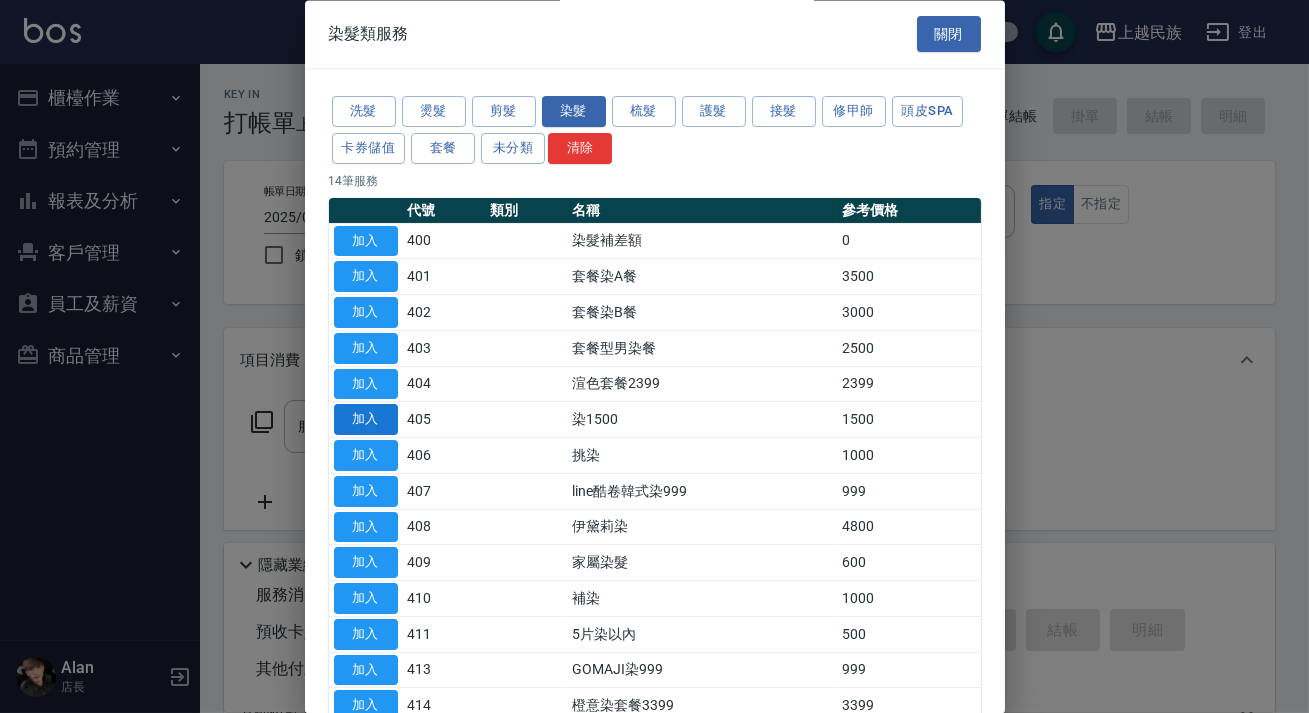 click on "加入" at bounding box center [366, 420] 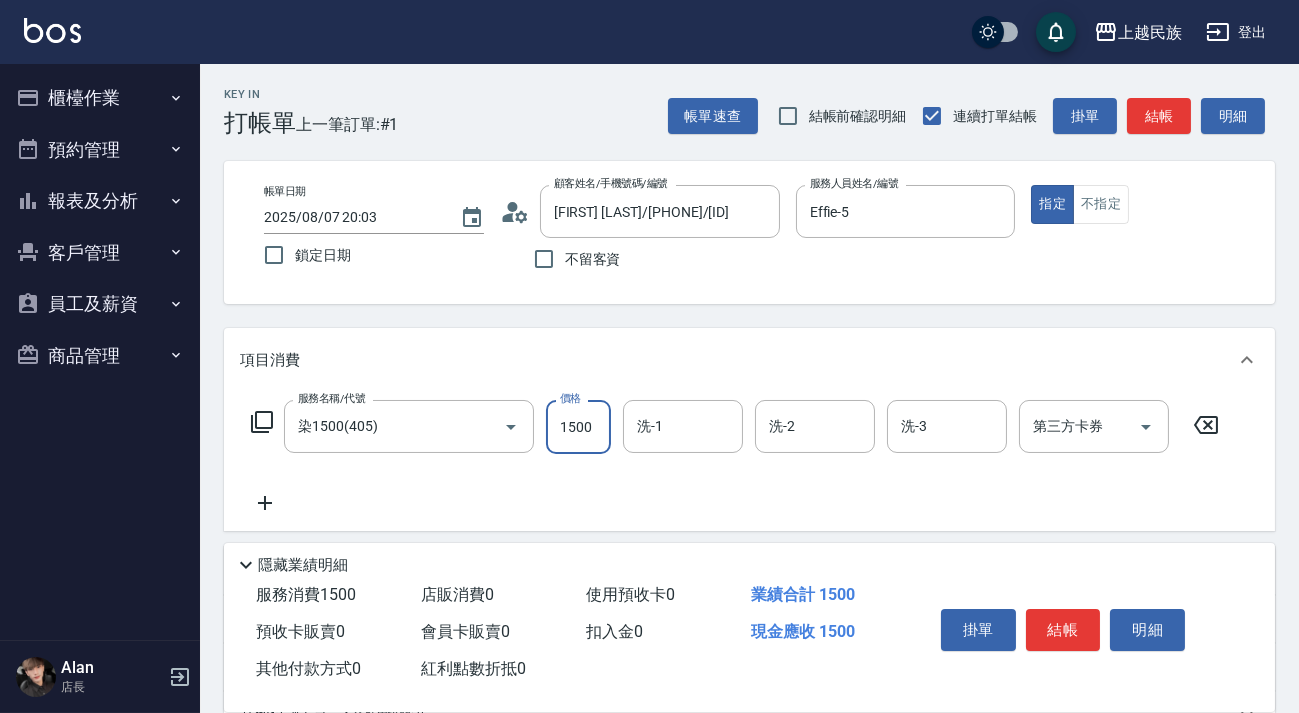click on "1500" at bounding box center [578, 427] 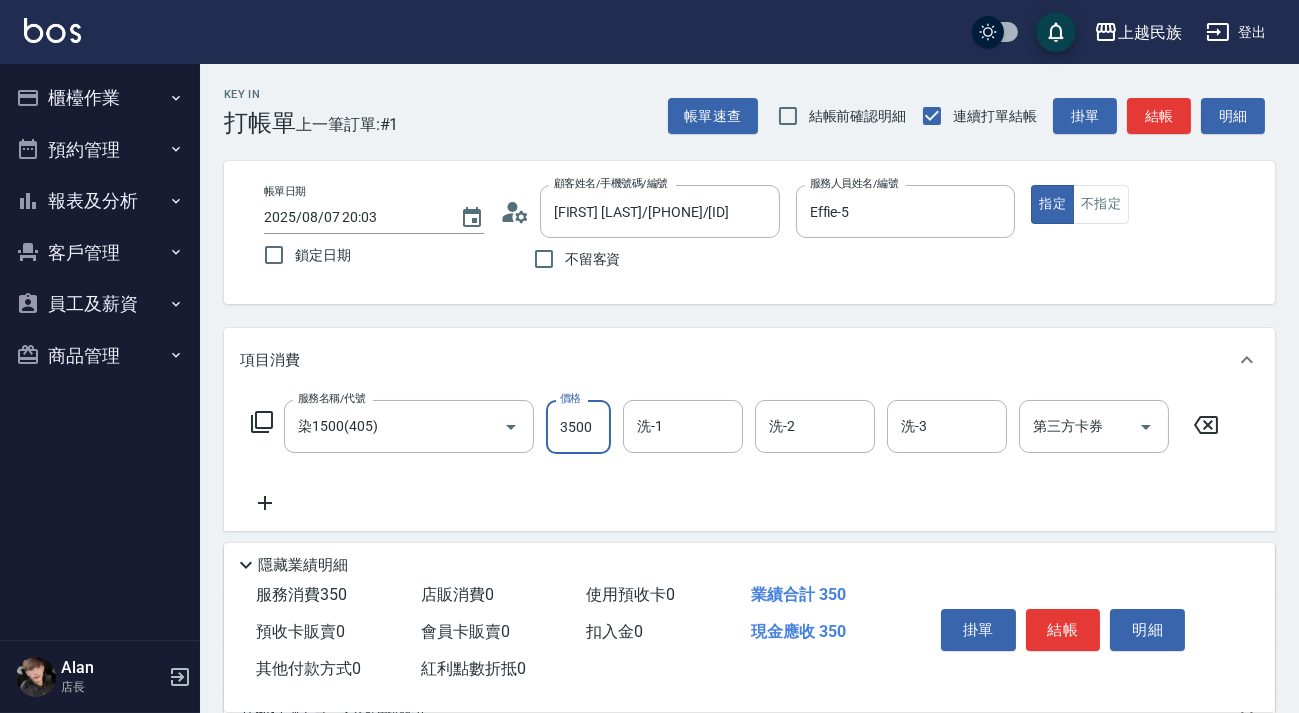 type on "3500" 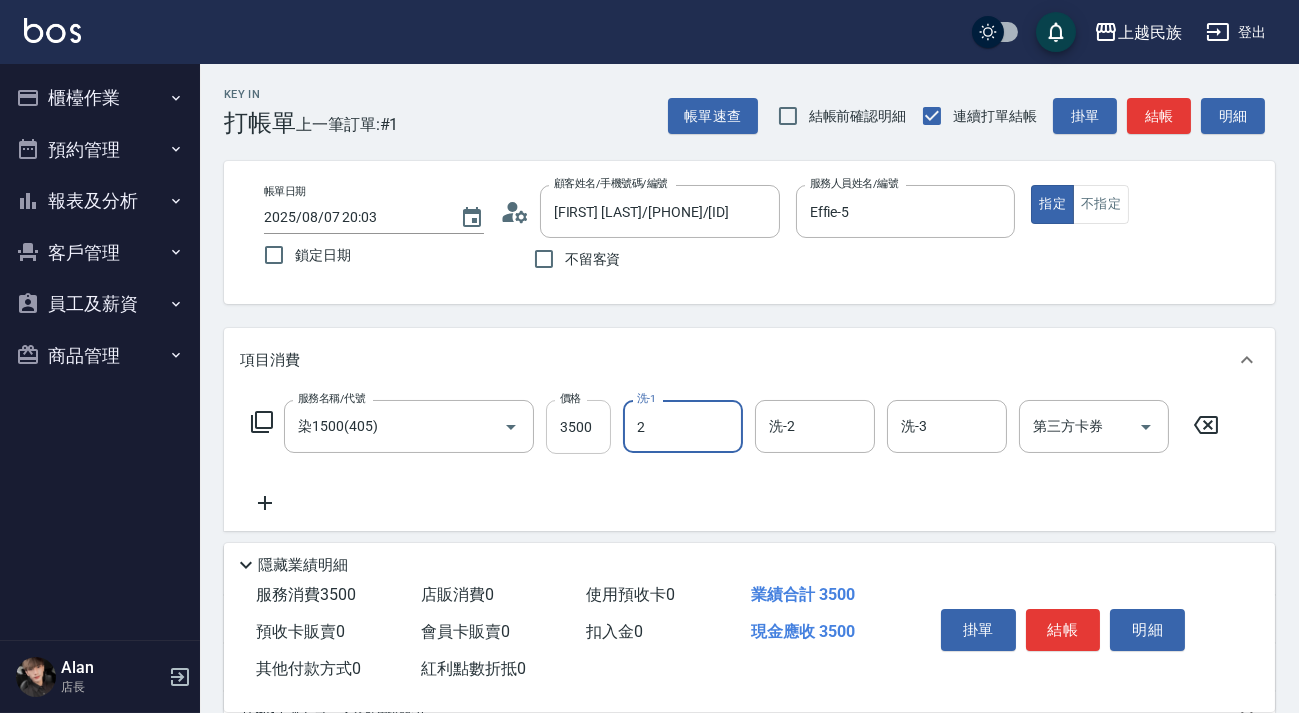 type on "Alan-2" 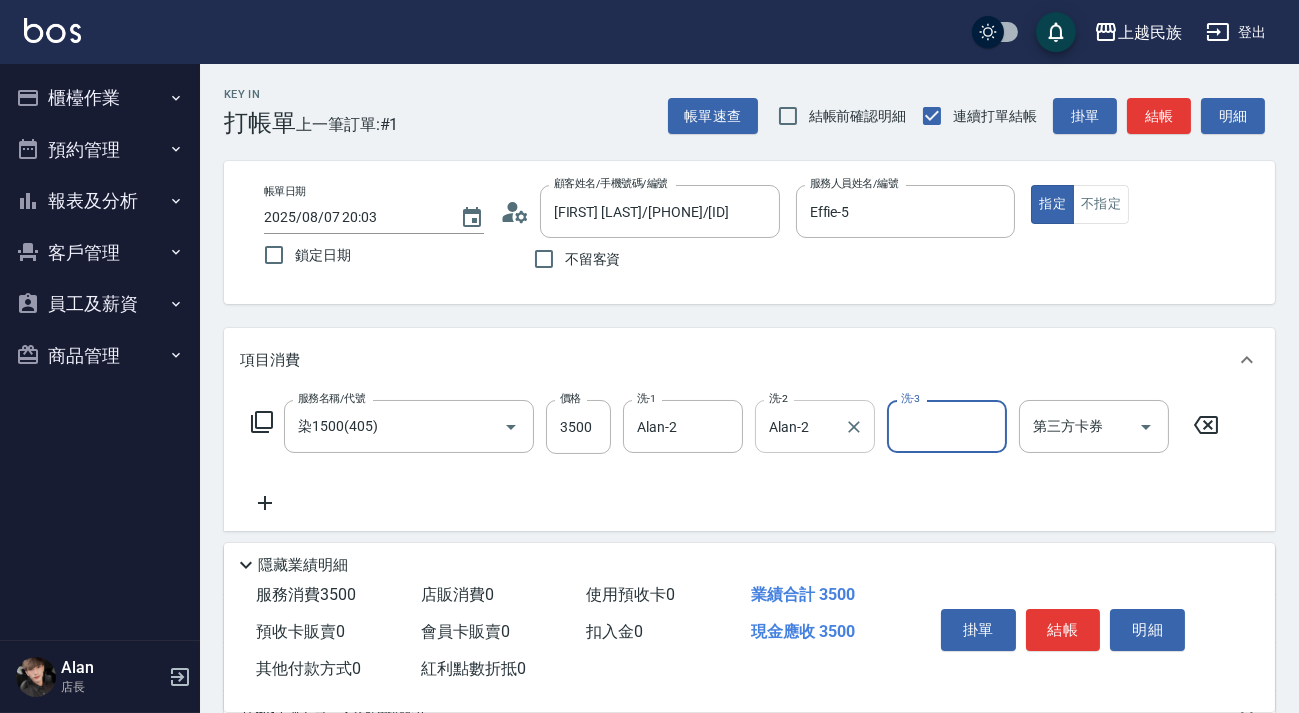 click at bounding box center (853, 426) 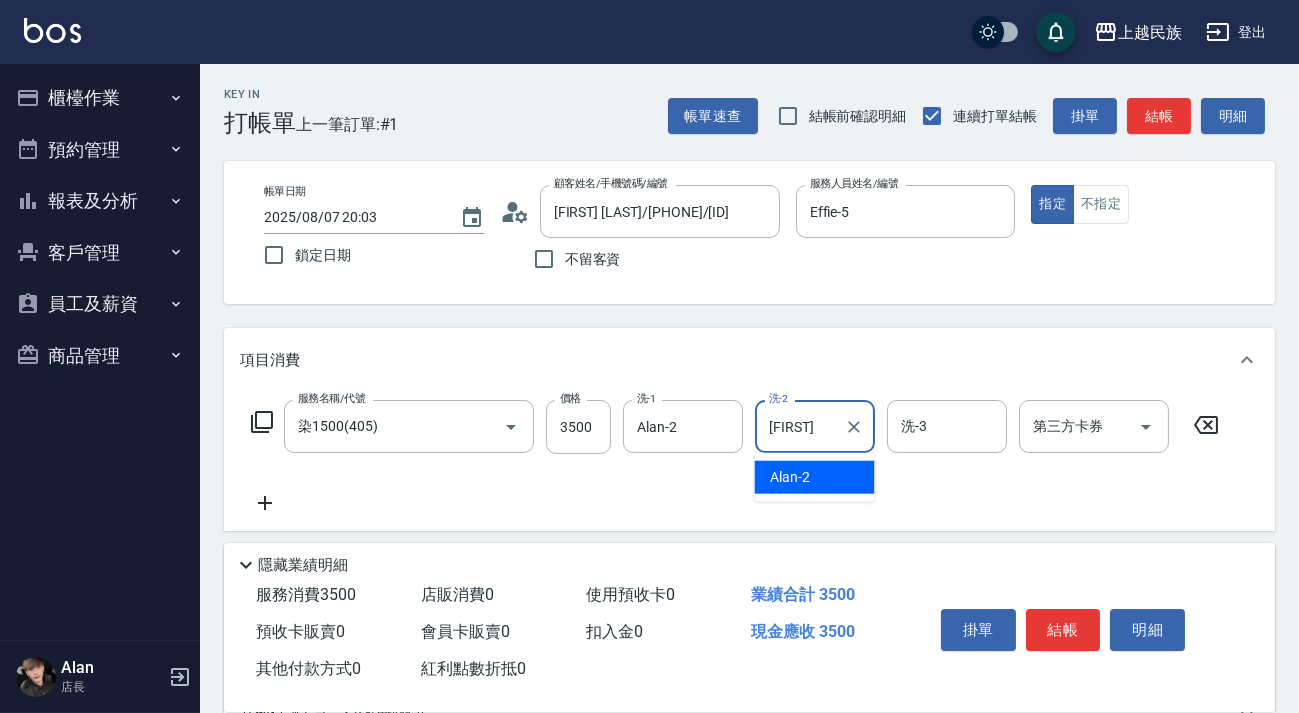 type on "A" 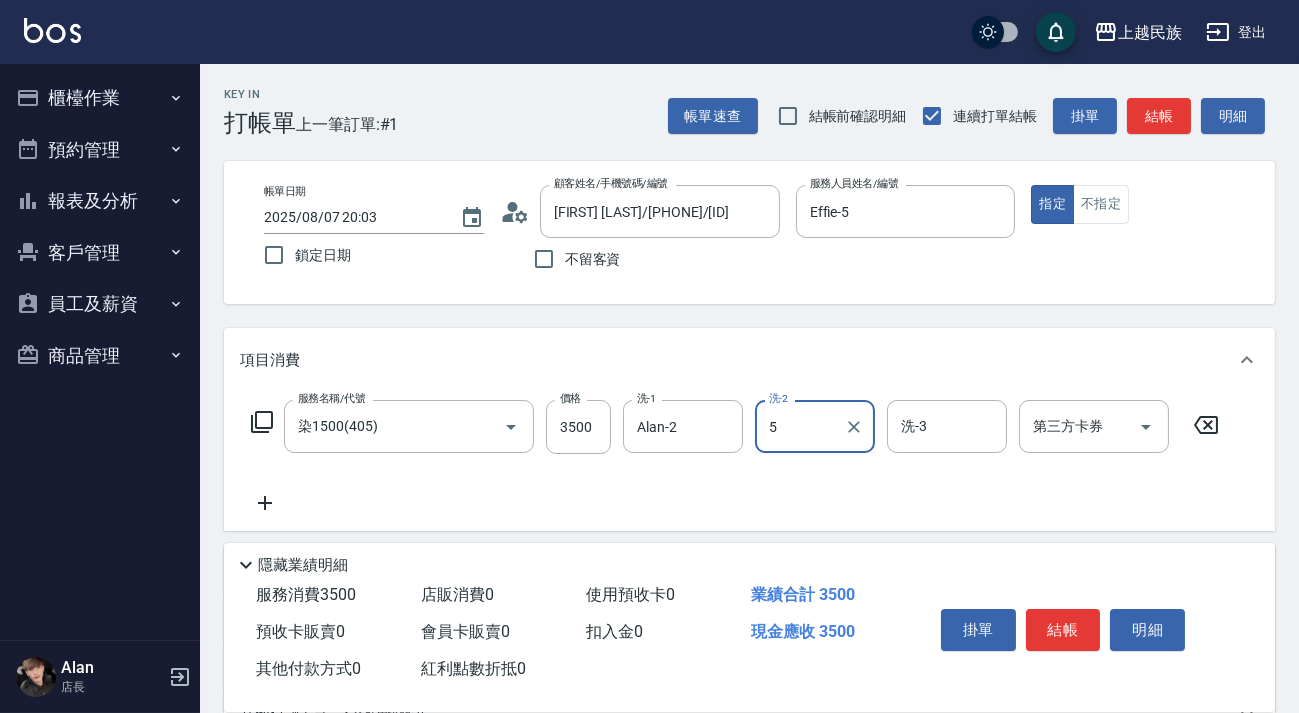 type on "5" 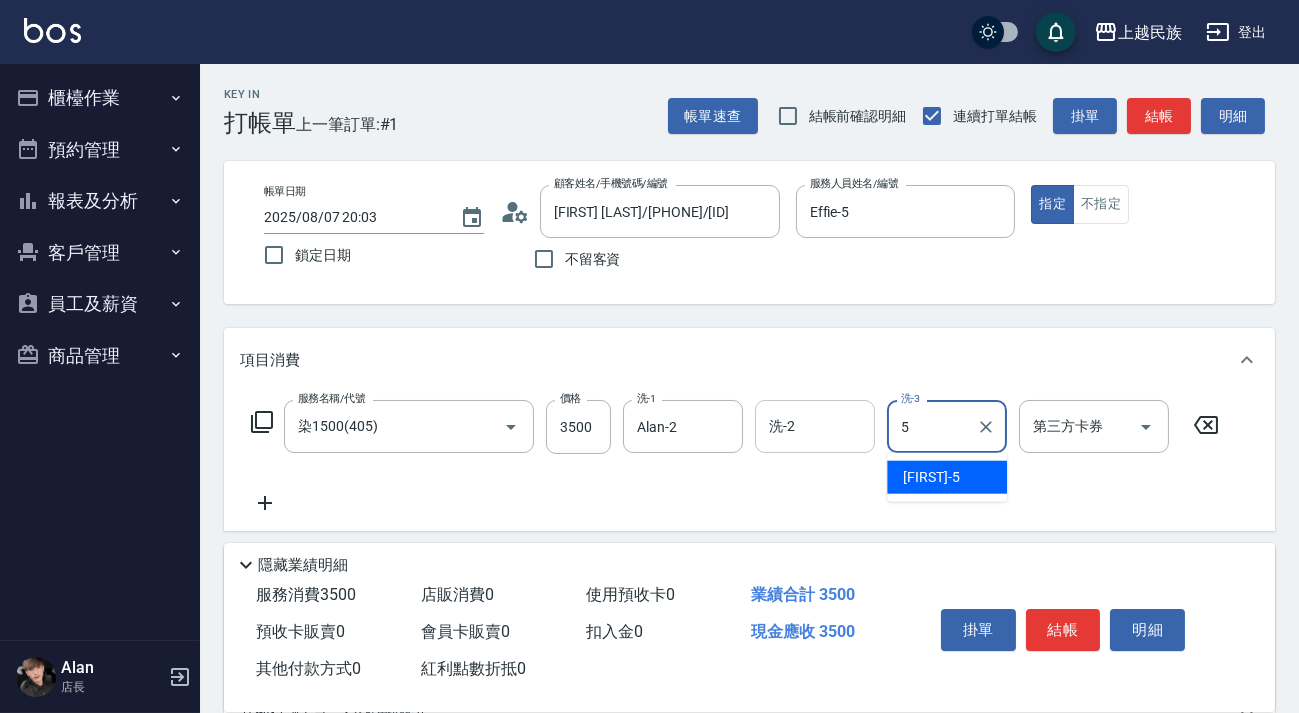 type on "Effie-5" 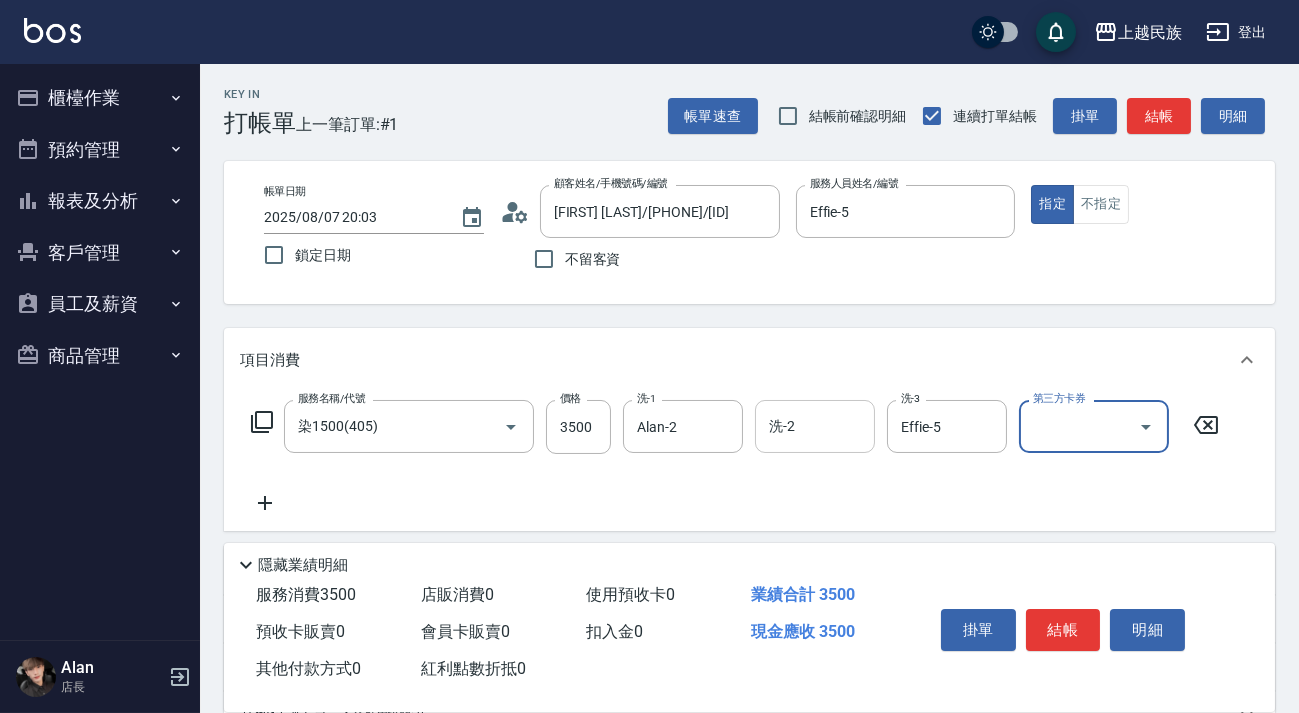 click on "洗-2" at bounding box center [815, 426] 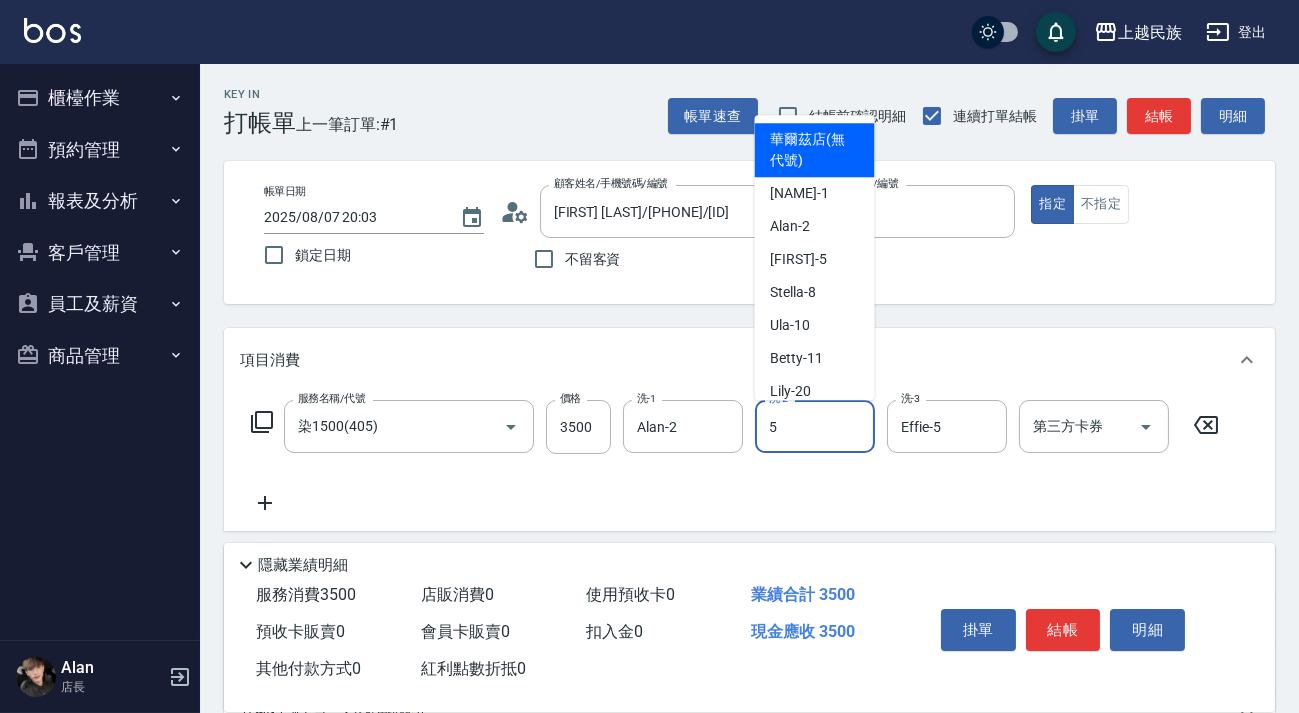 type on "Effie-5" 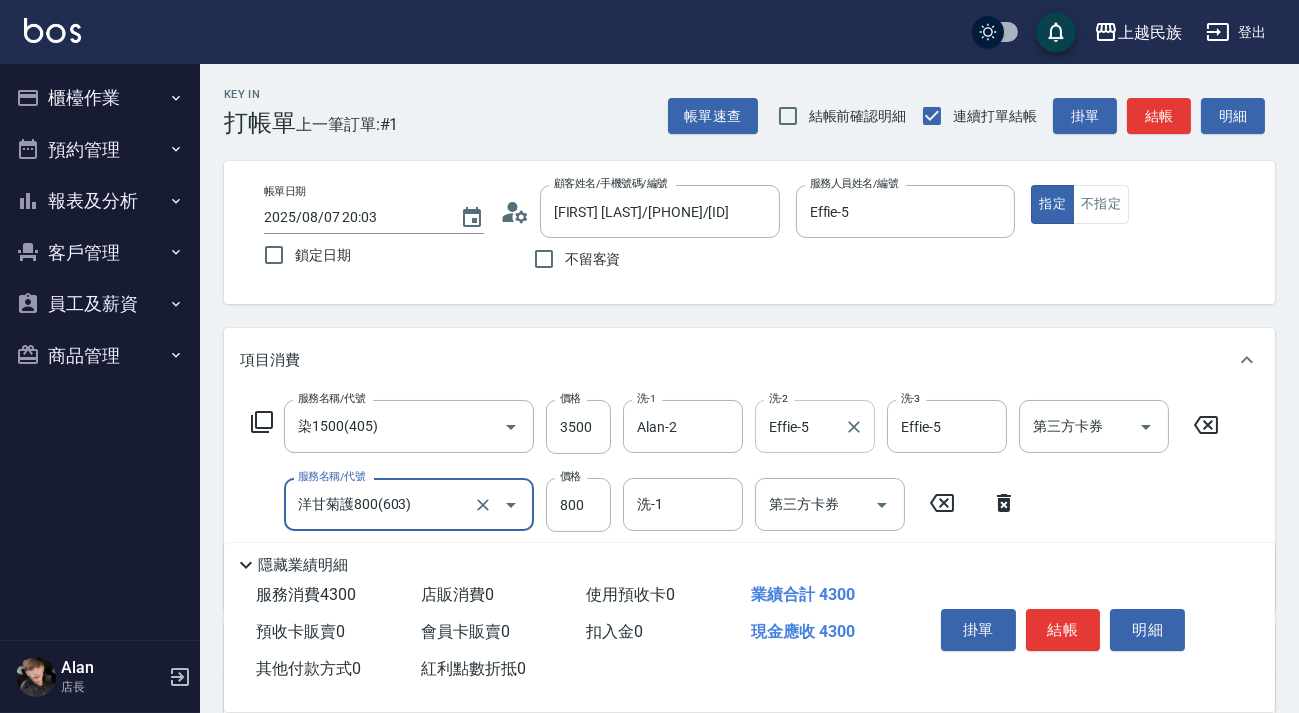 type on "洋甘菊護800(603)" 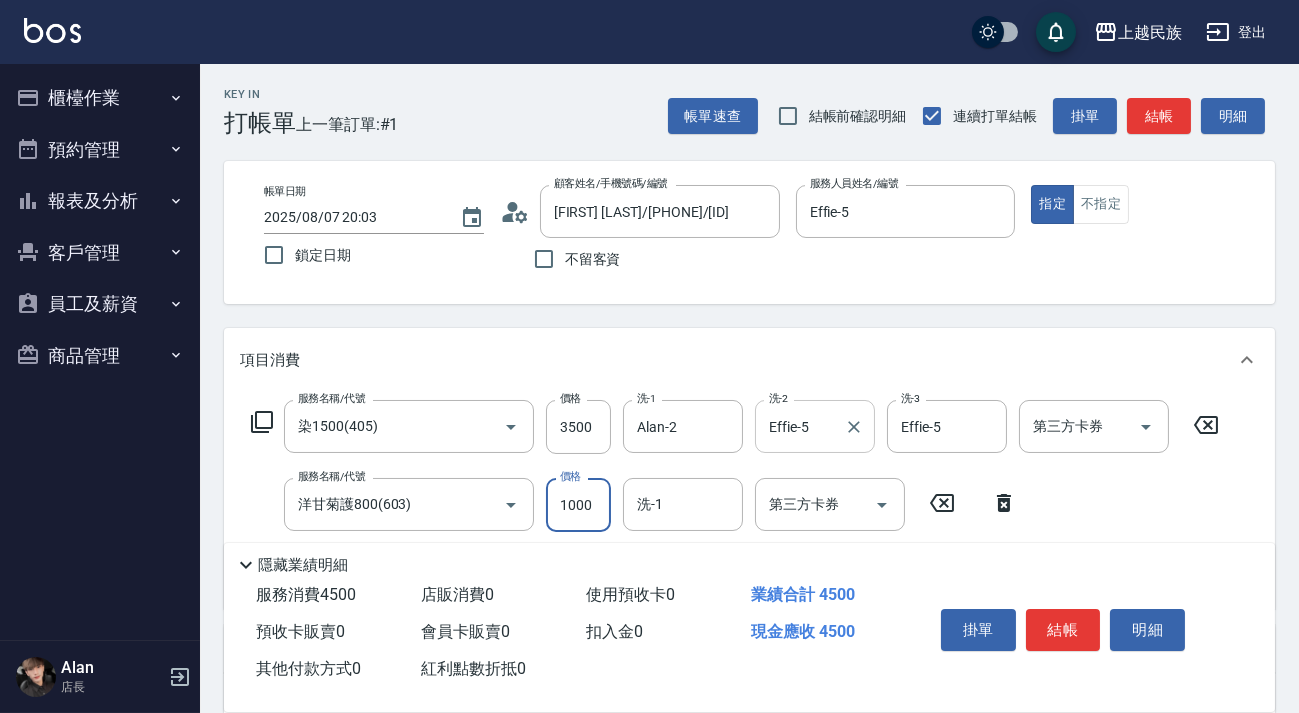 type on "1000" 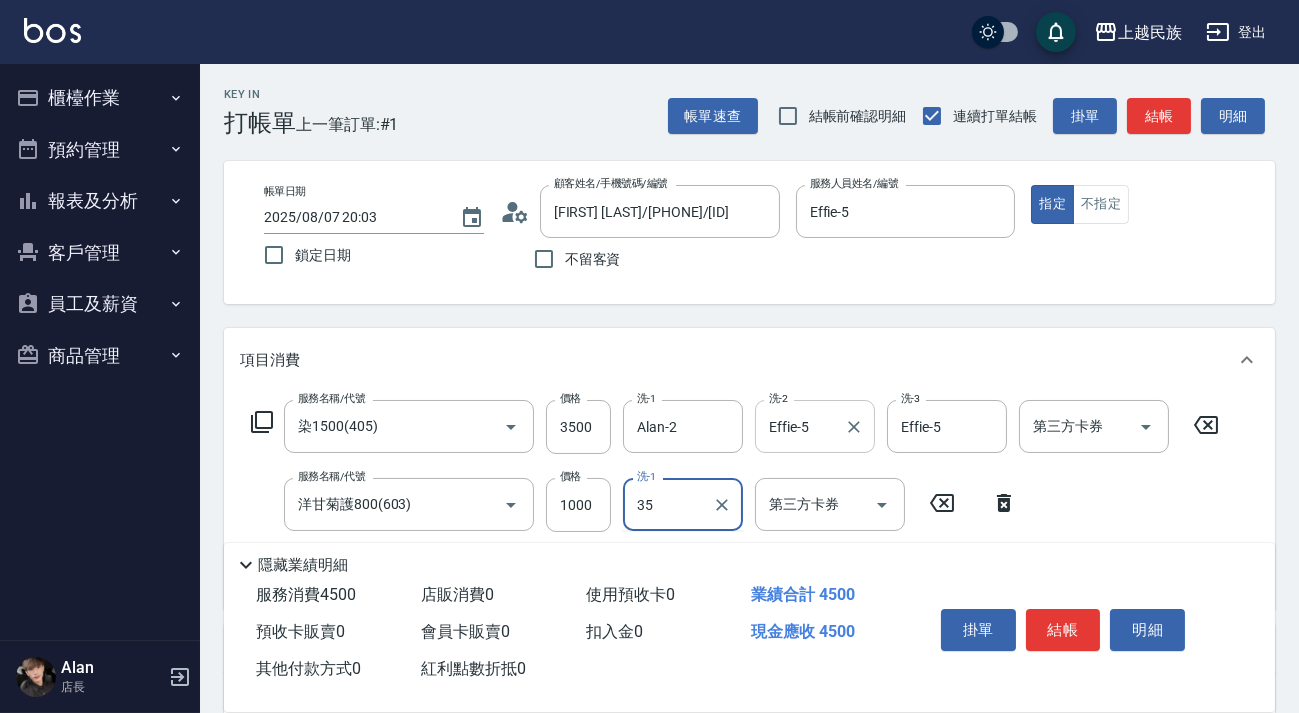 type on "35" 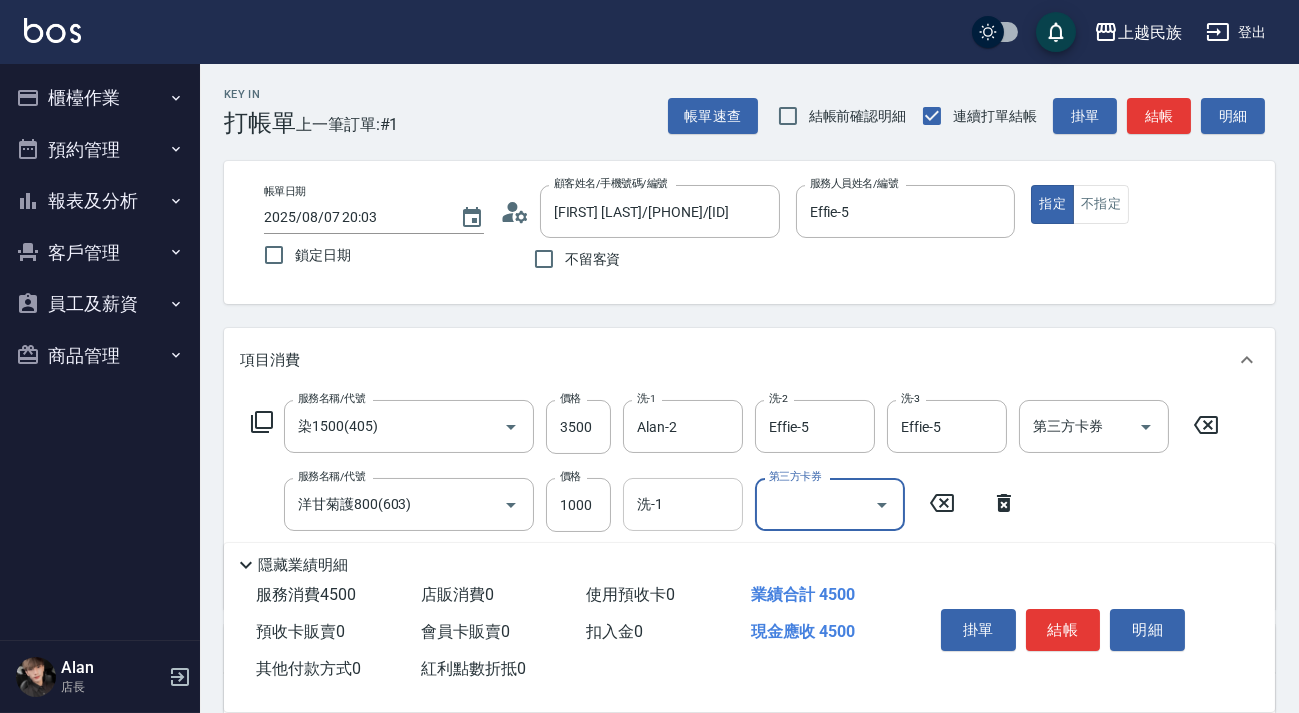 drag, startPoint x: 717, startPoint y: 513, endPoint x: 717, endPoint y: 498, distance: 15 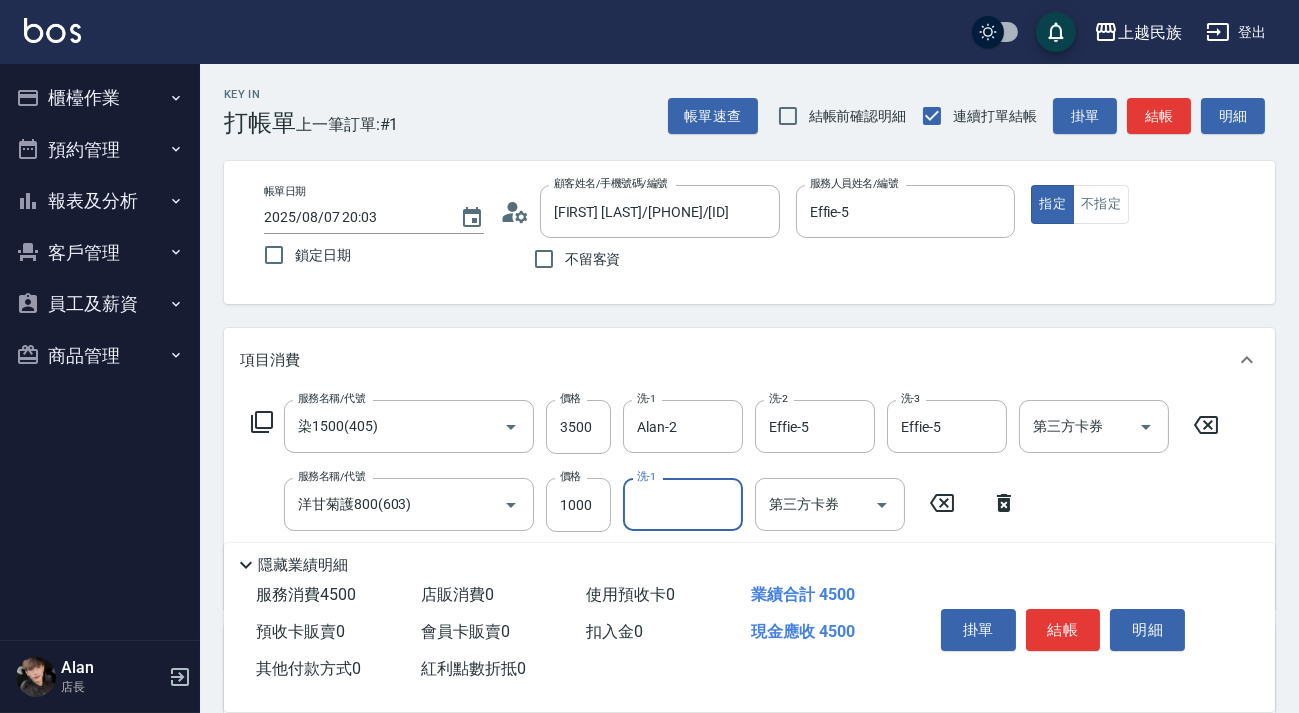 click on "洗-1" at bounding box center (683, 504) 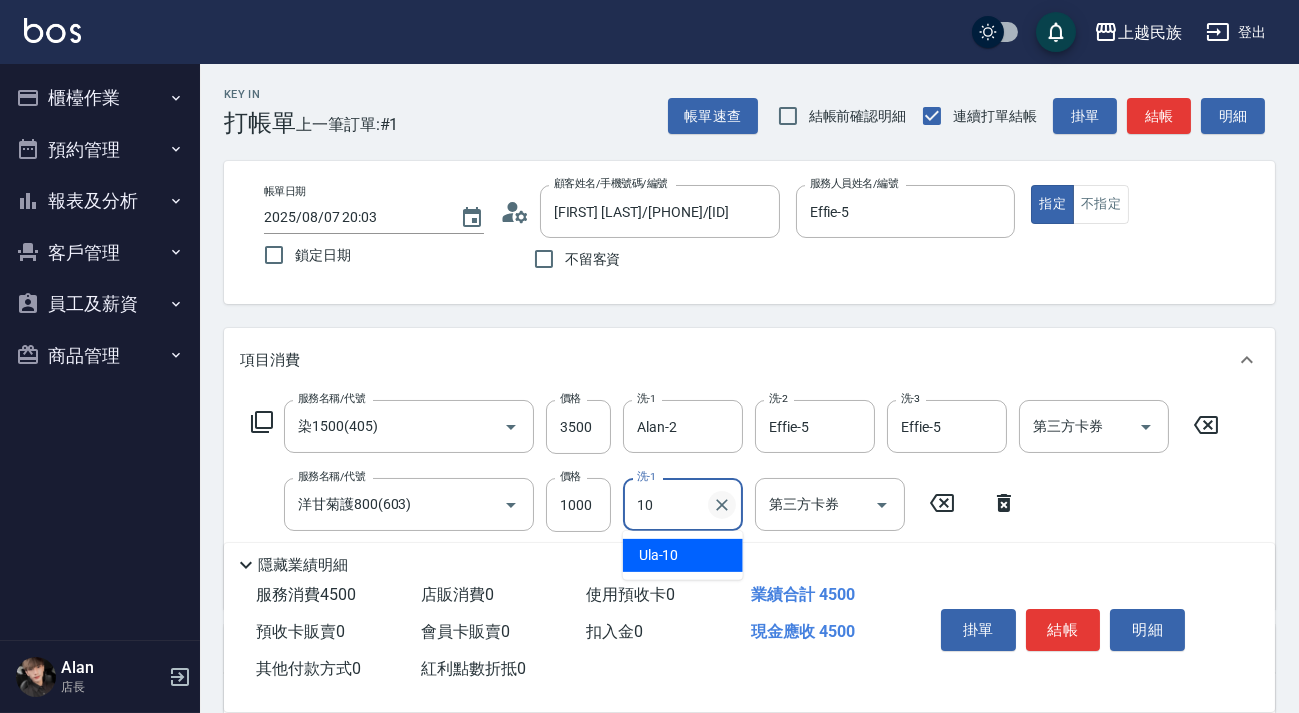 type on "Ula-10" 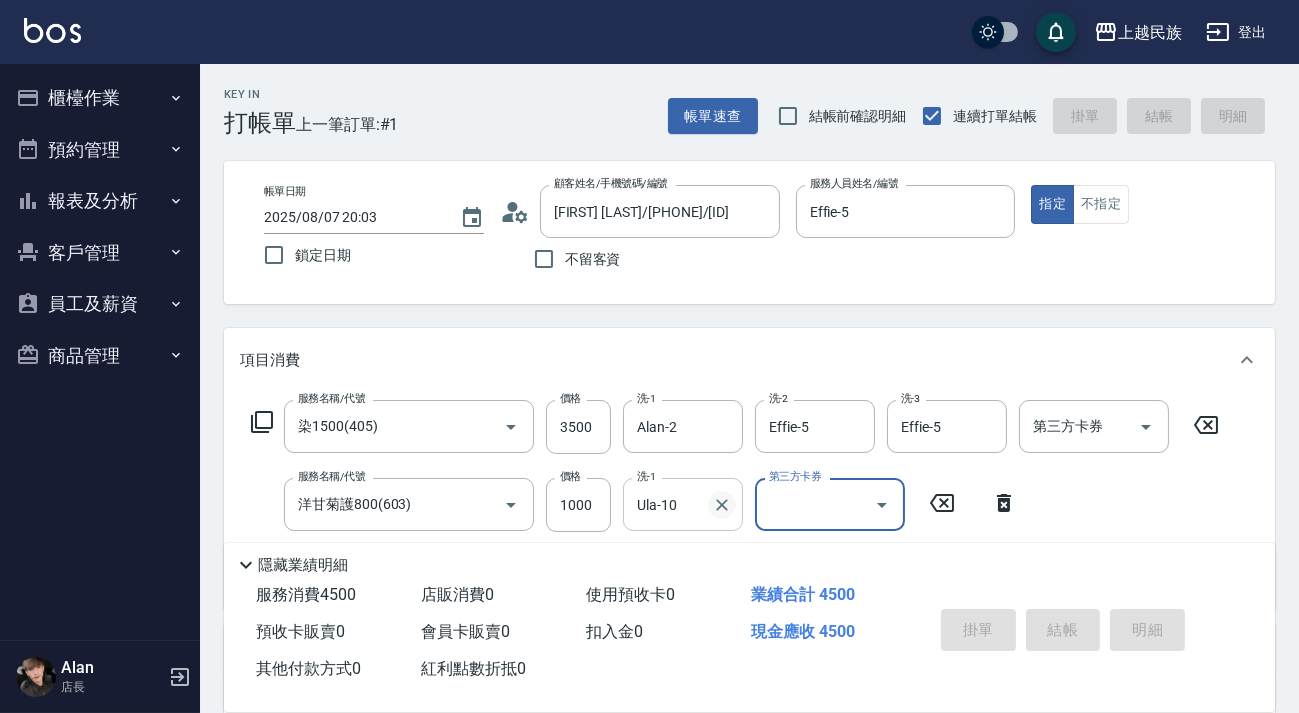 type on "[DATE] [TIME]" 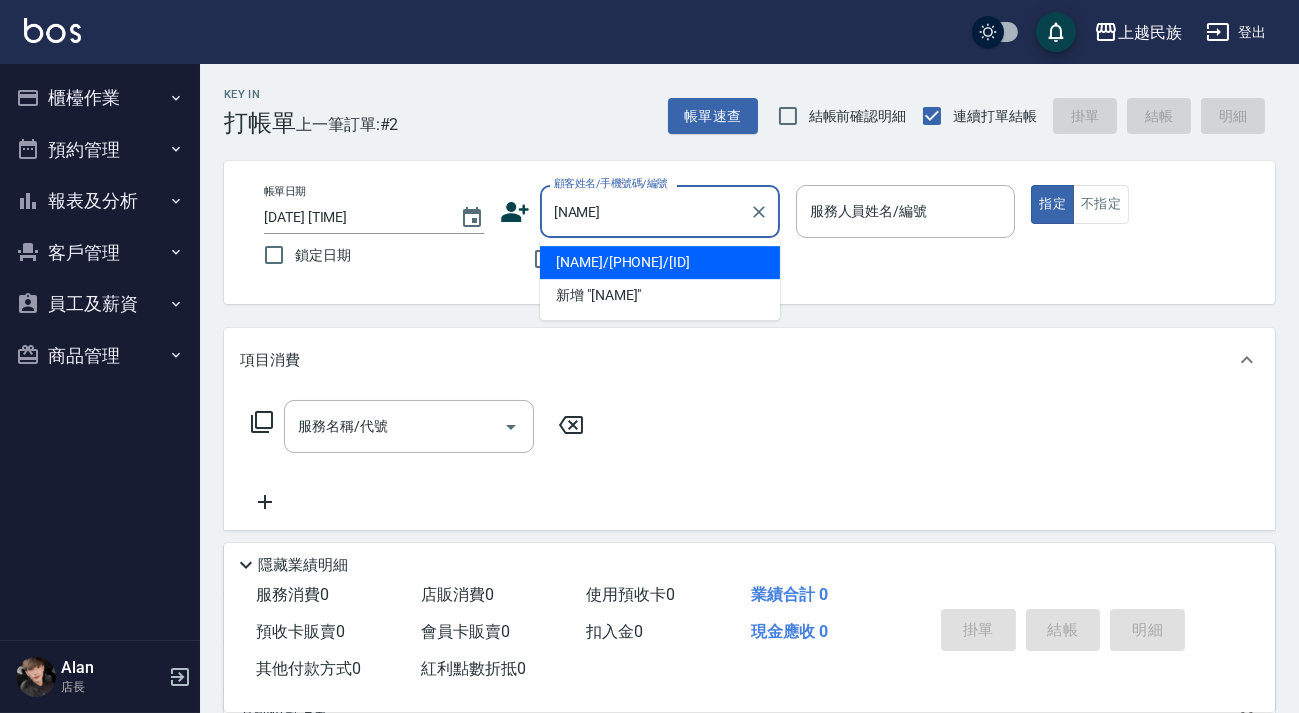 type on "[NAME]/[PHONE]/[ID]" 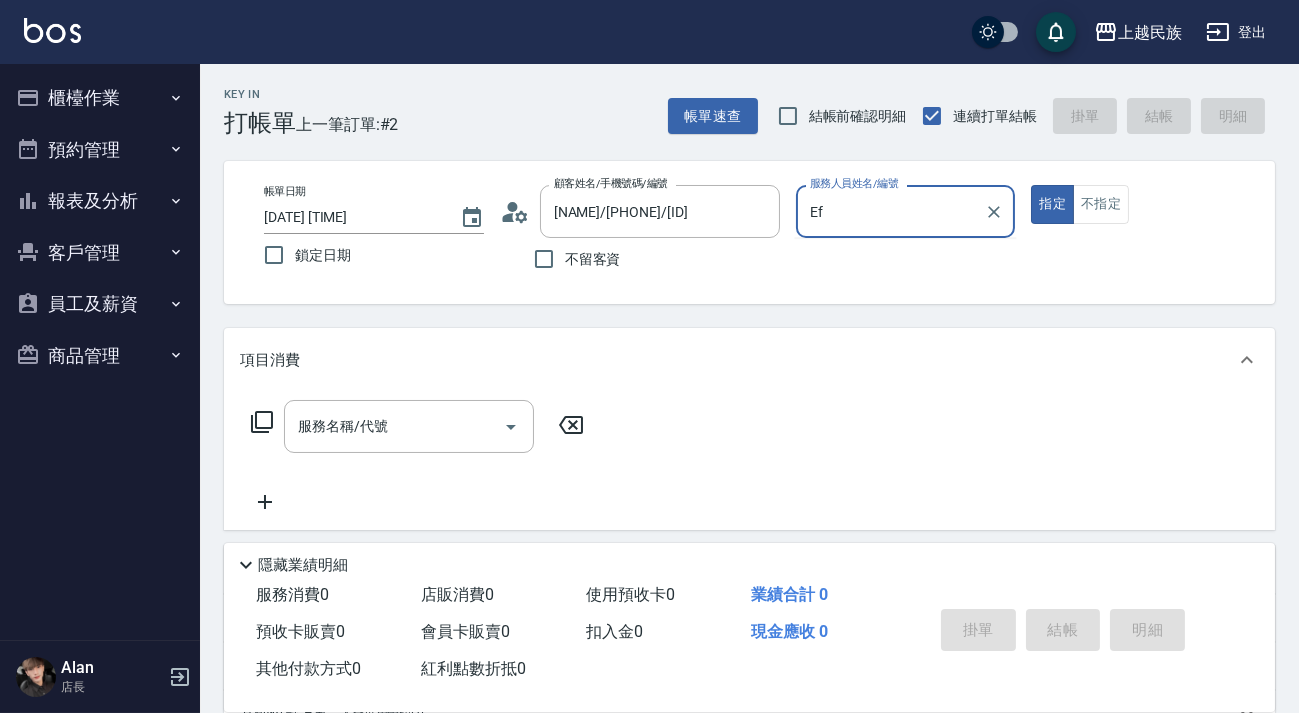 type on "E" 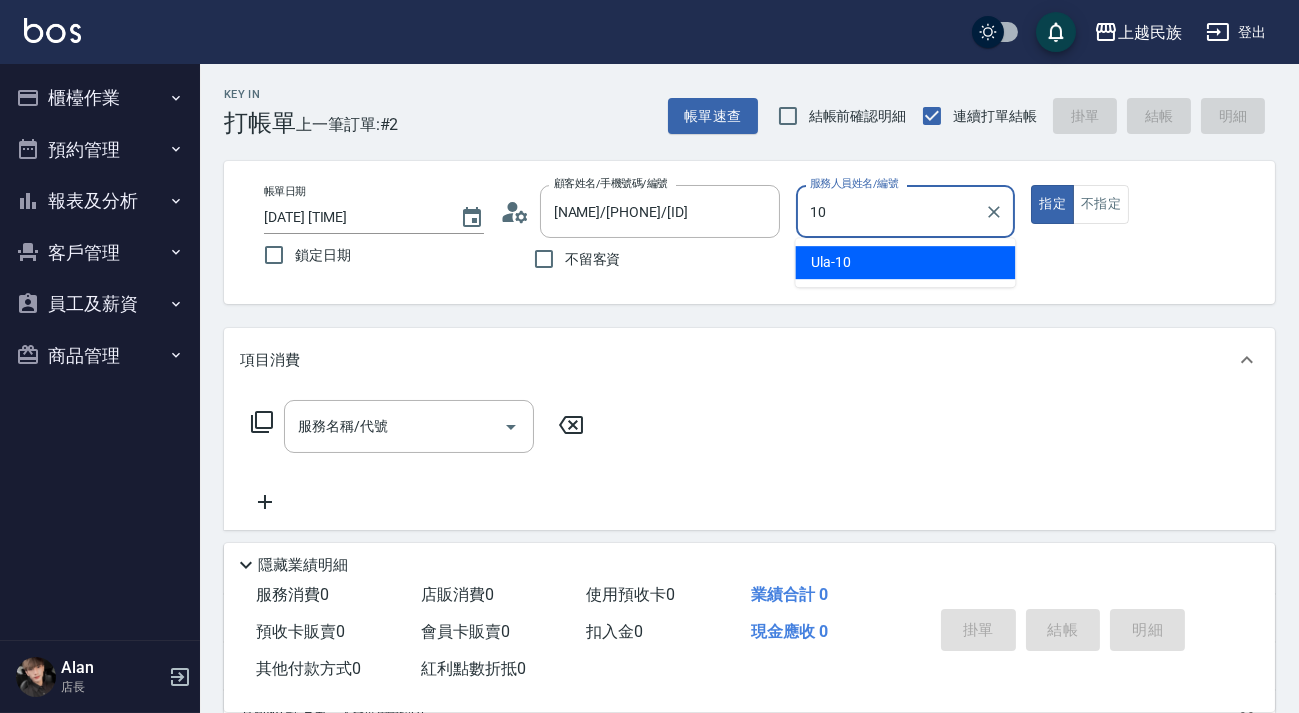 type on "Ula-10" 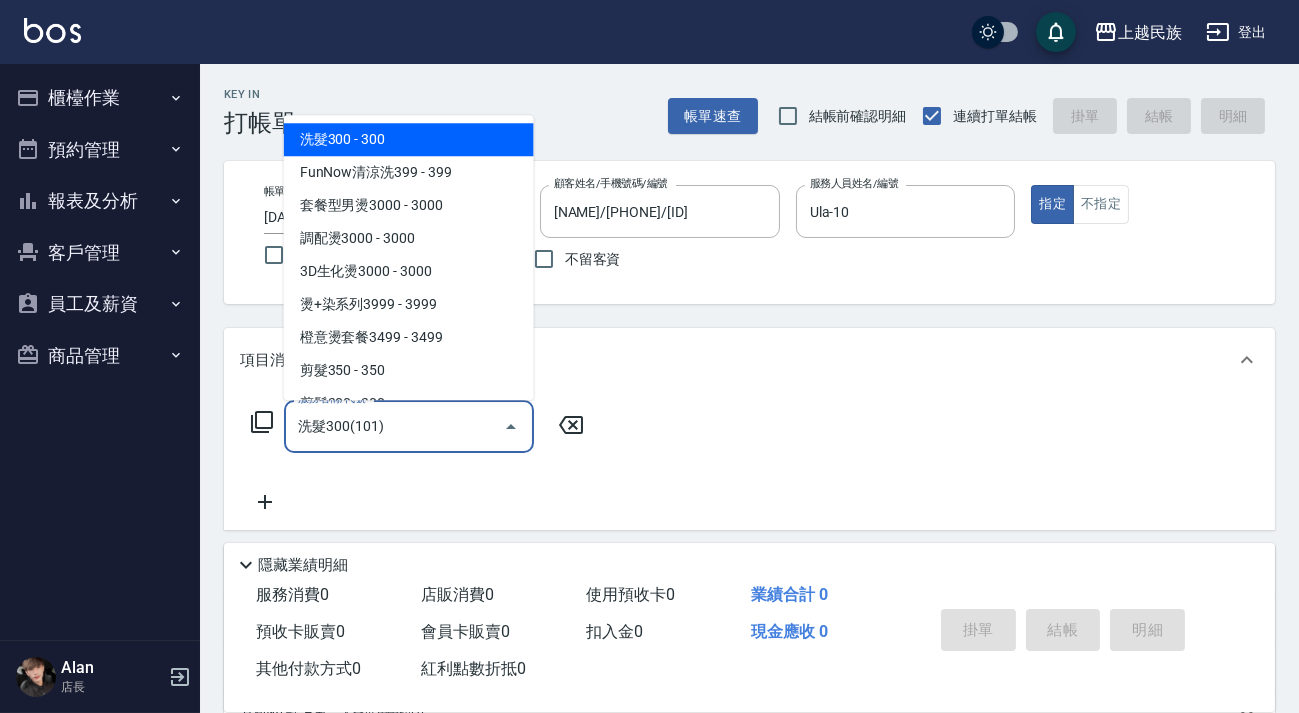 type on "洗髮300(101)" 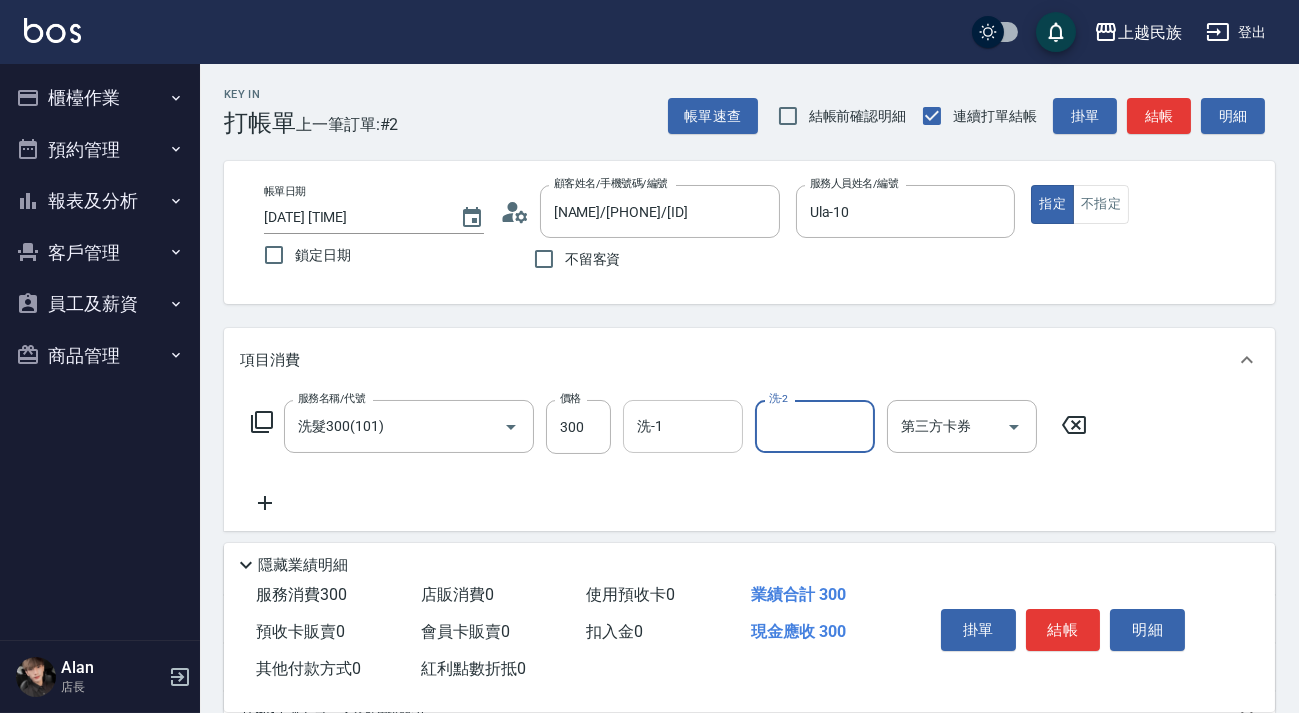 click on "洗-1" at bounding box center [683, 426] 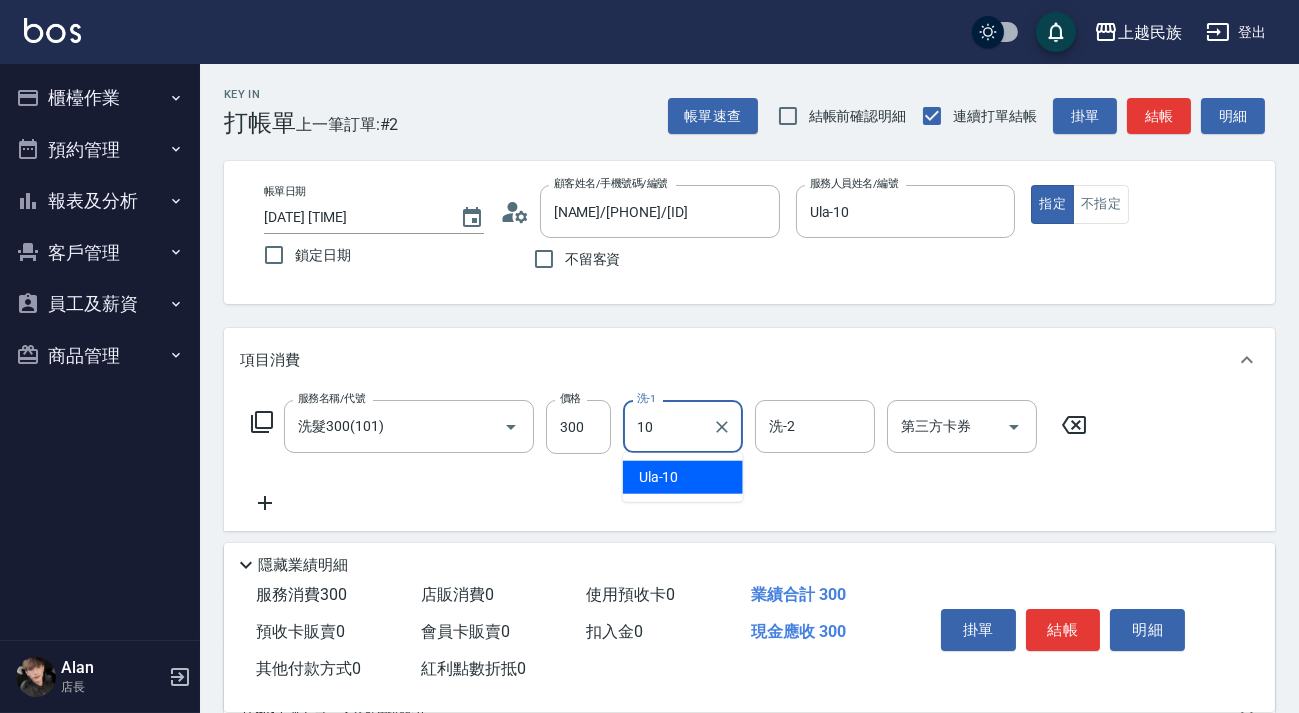 type on "Ula-10" 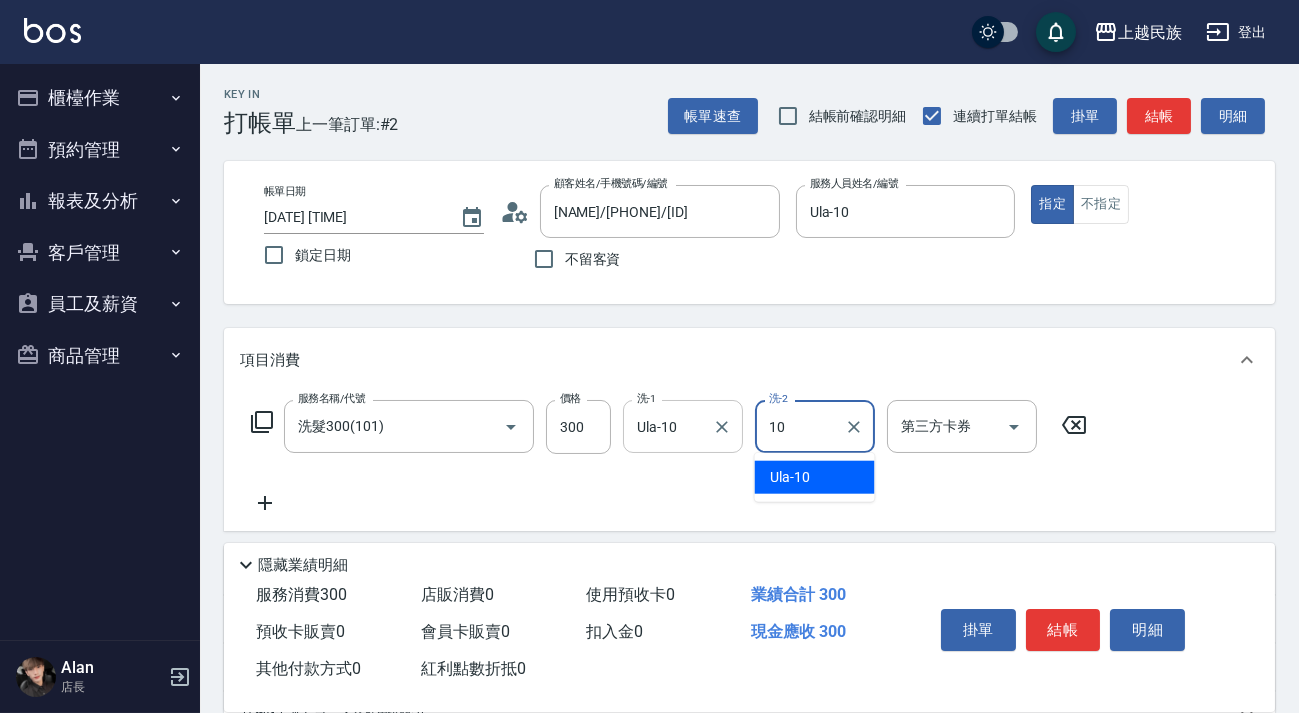type on "Ula-10" 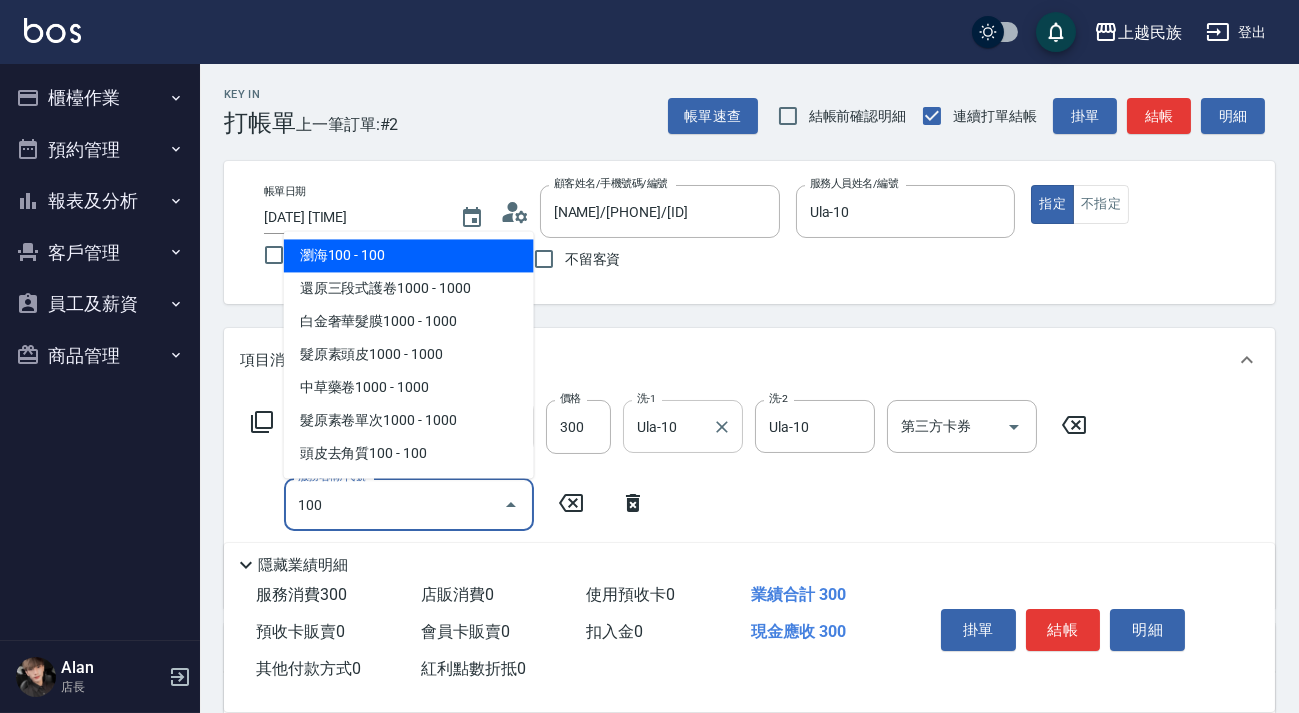 type on "瀏海100(310)" 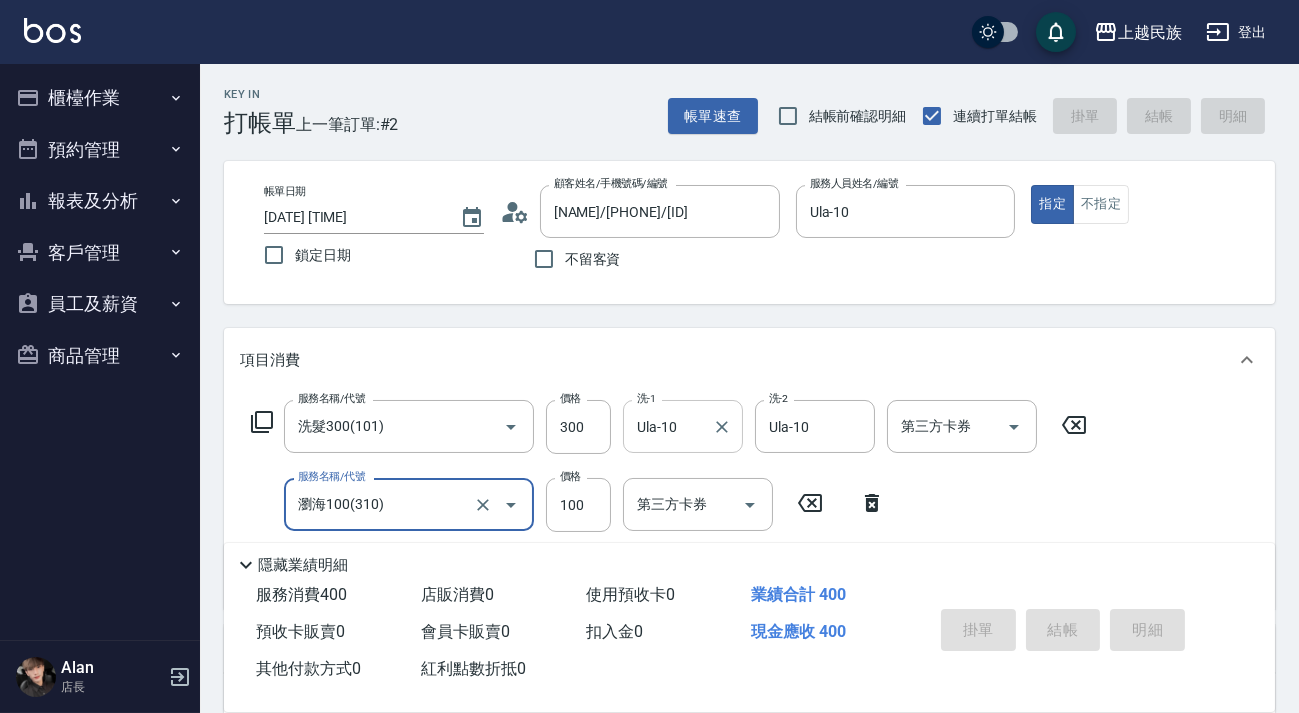 type on "2025/08/07 20:05" 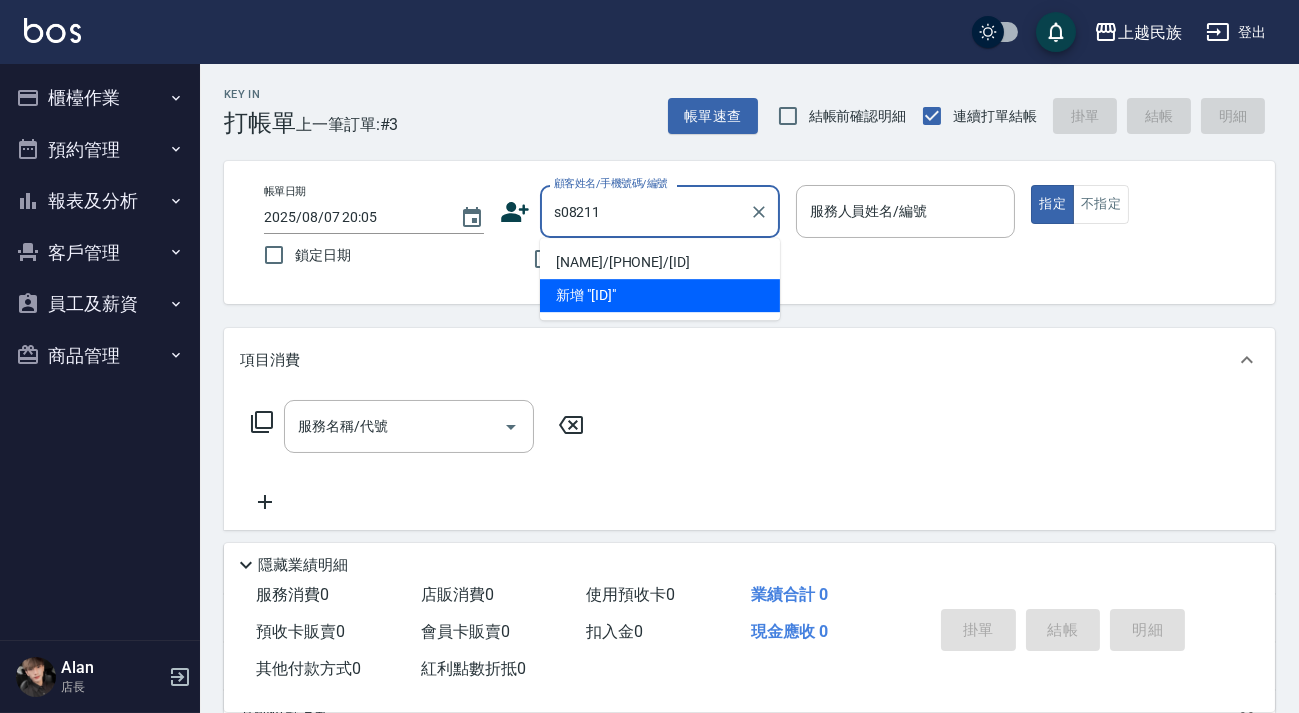 type on "s08211" 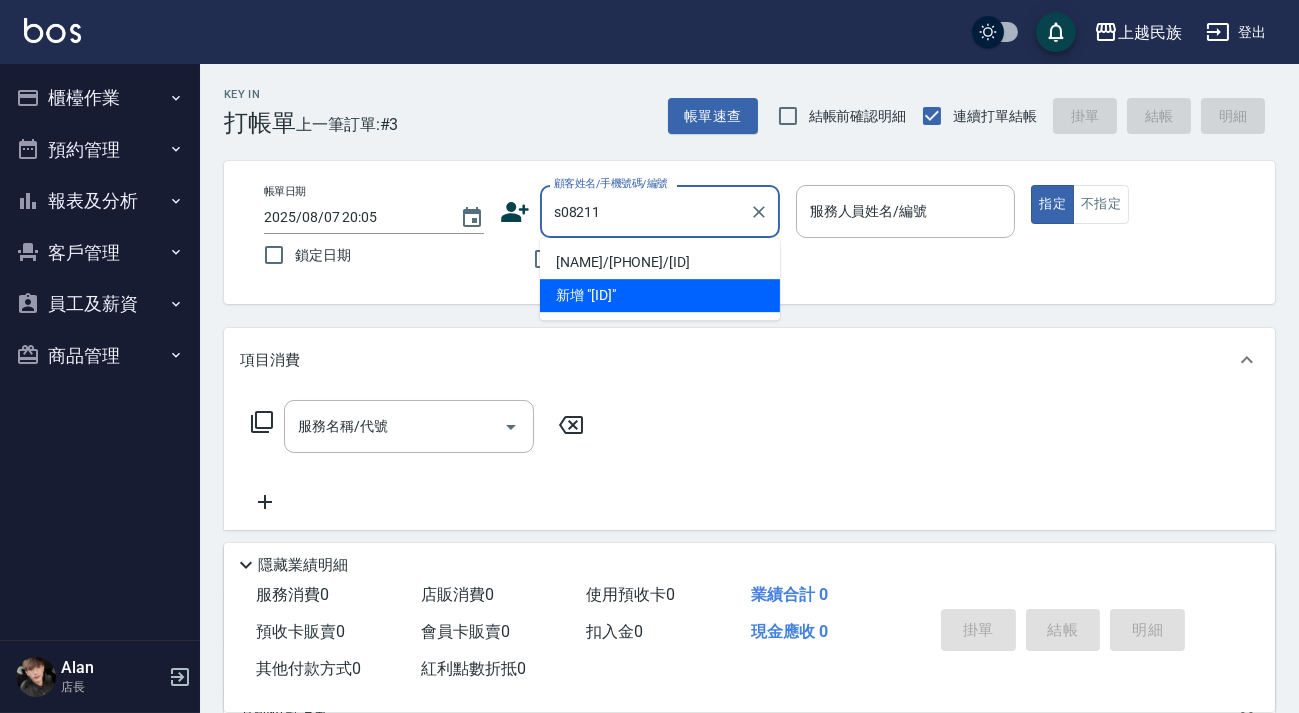 type on "s08211" 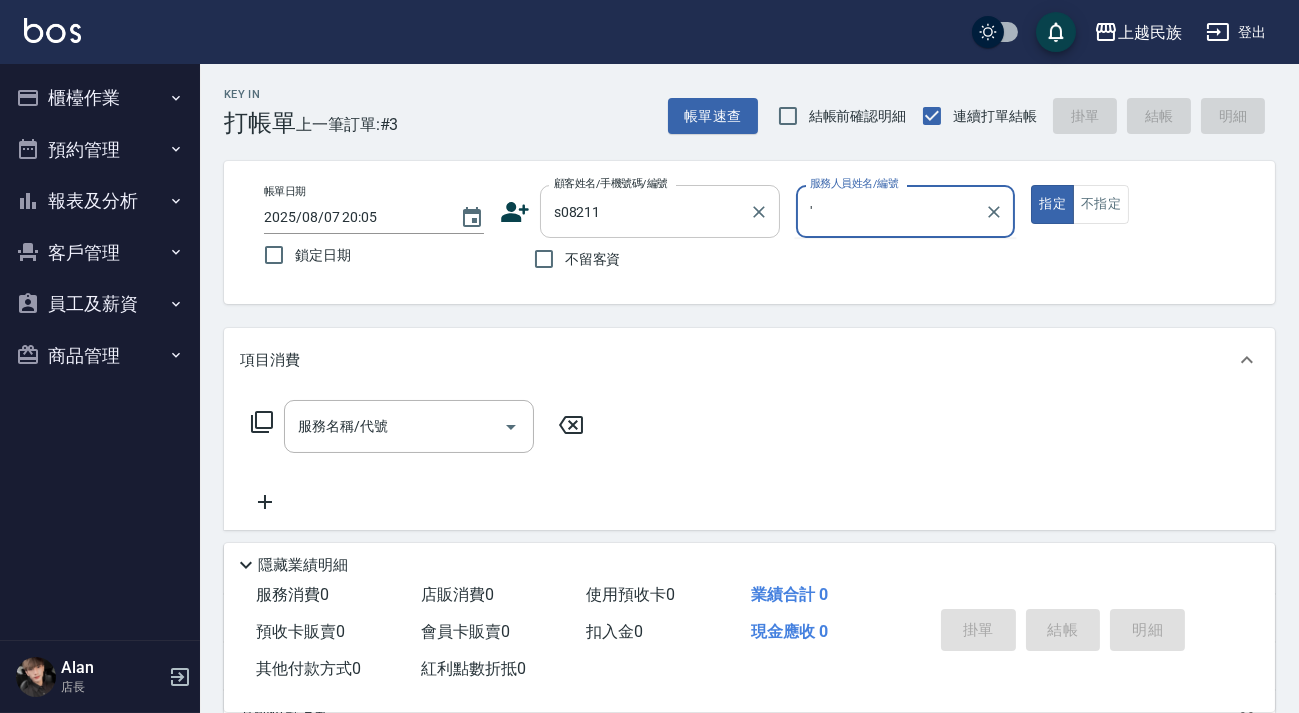 type on "'" 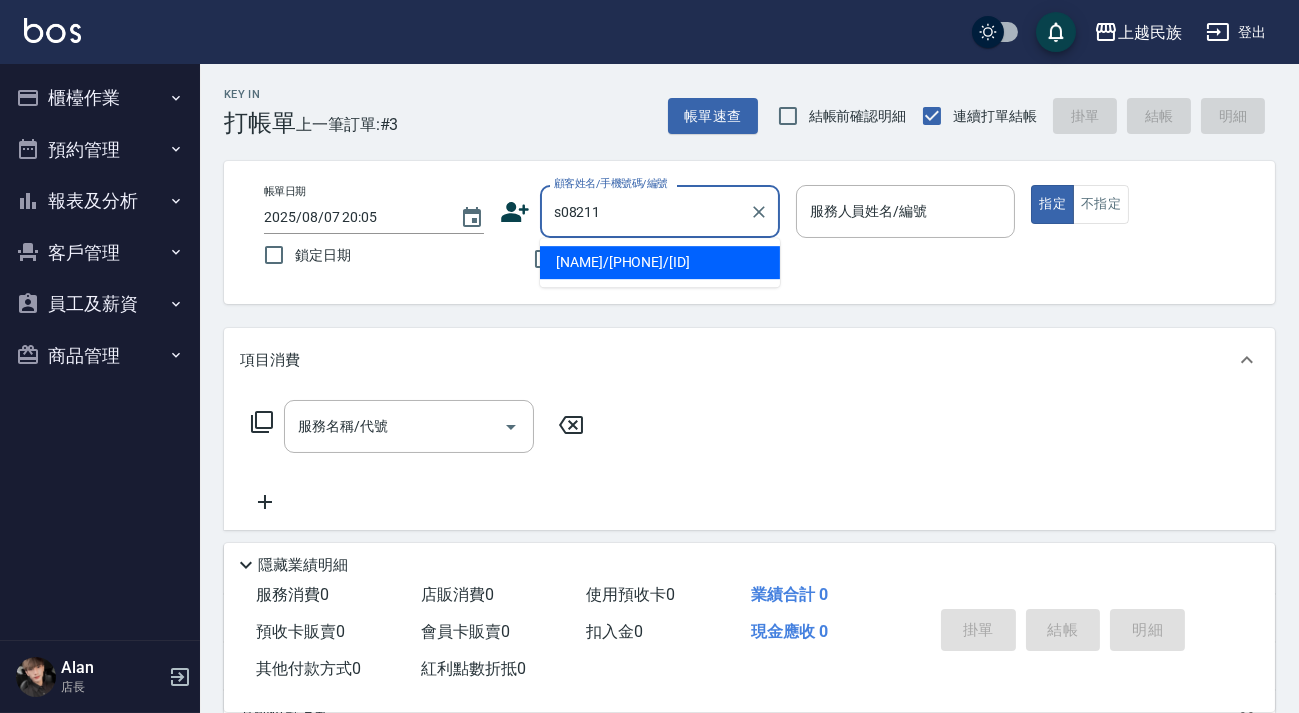 type on "[NAME]/[PHONE]/[ID]" 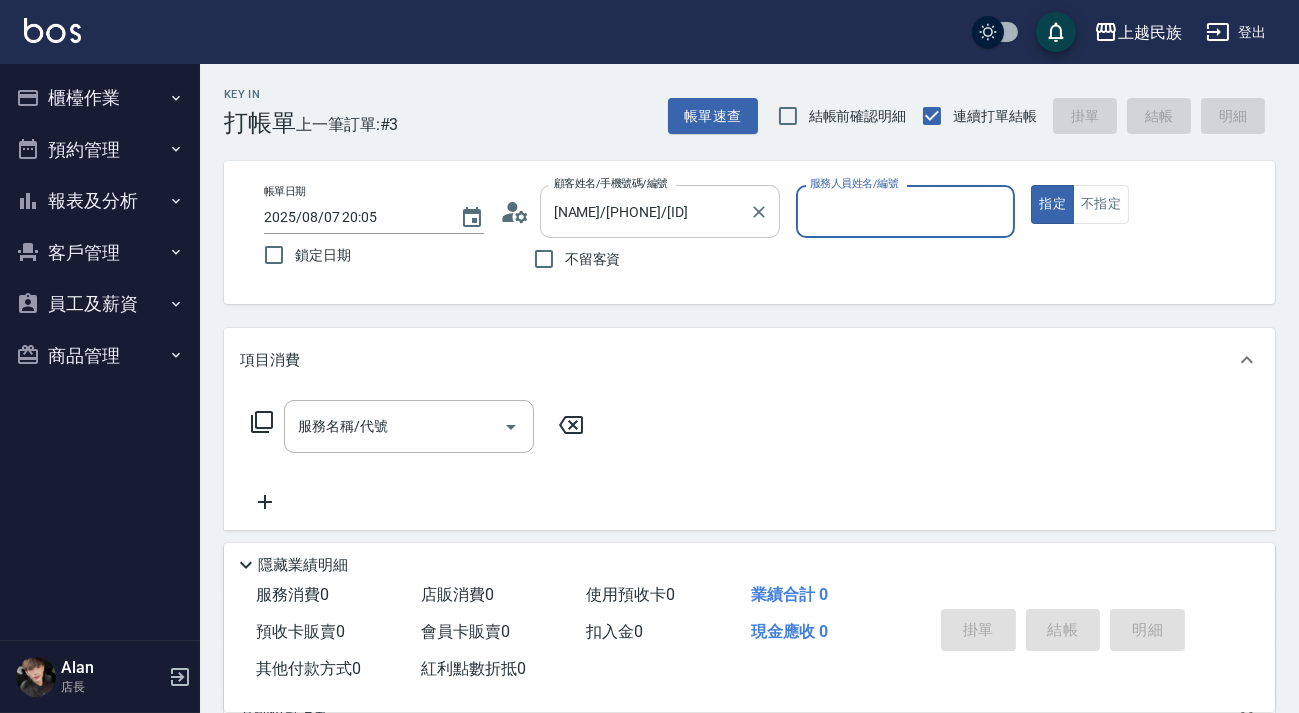 type on "Stella-8" 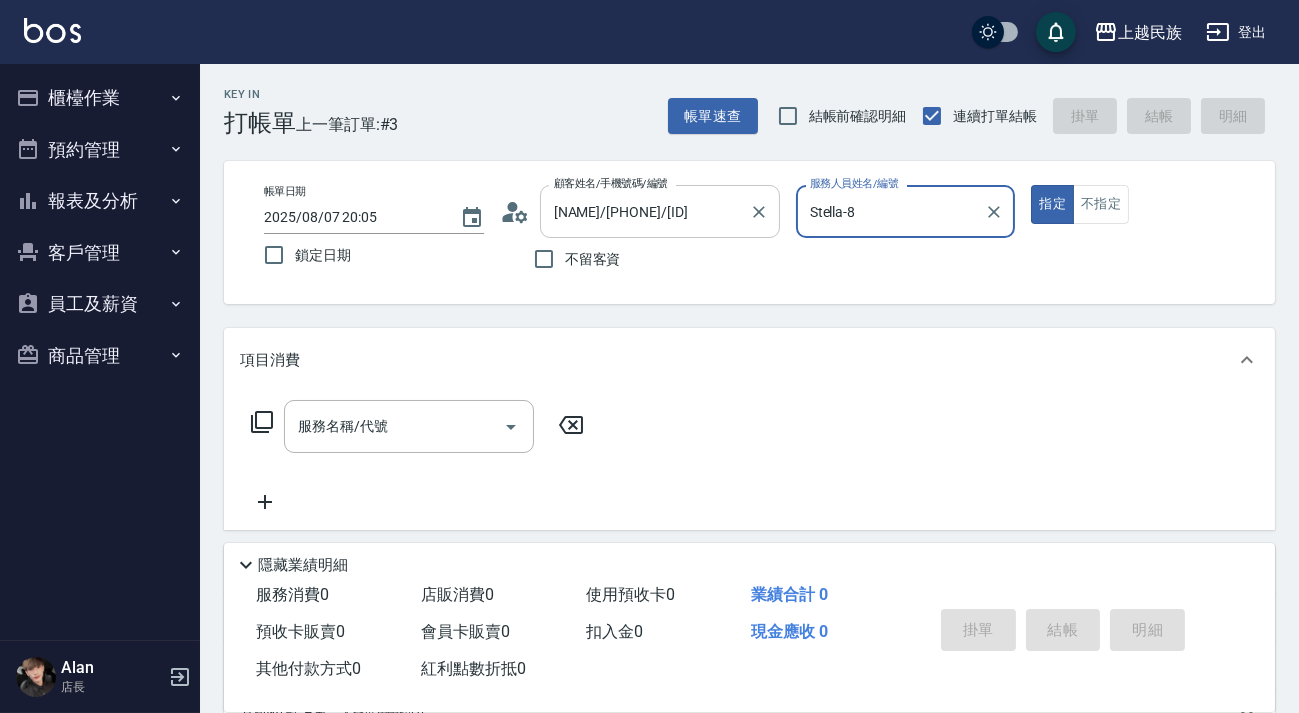 click on "指定" at bounding box center (1052, 204) 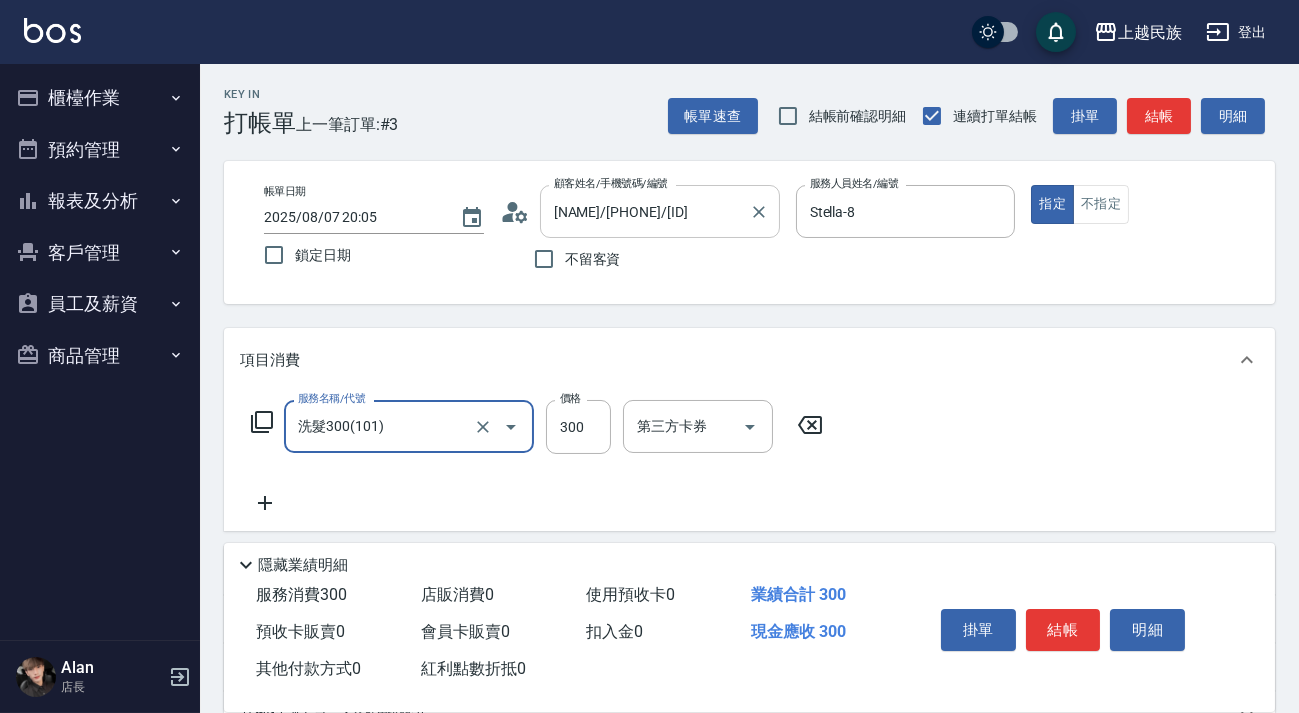 type on "洗髮300(101)" 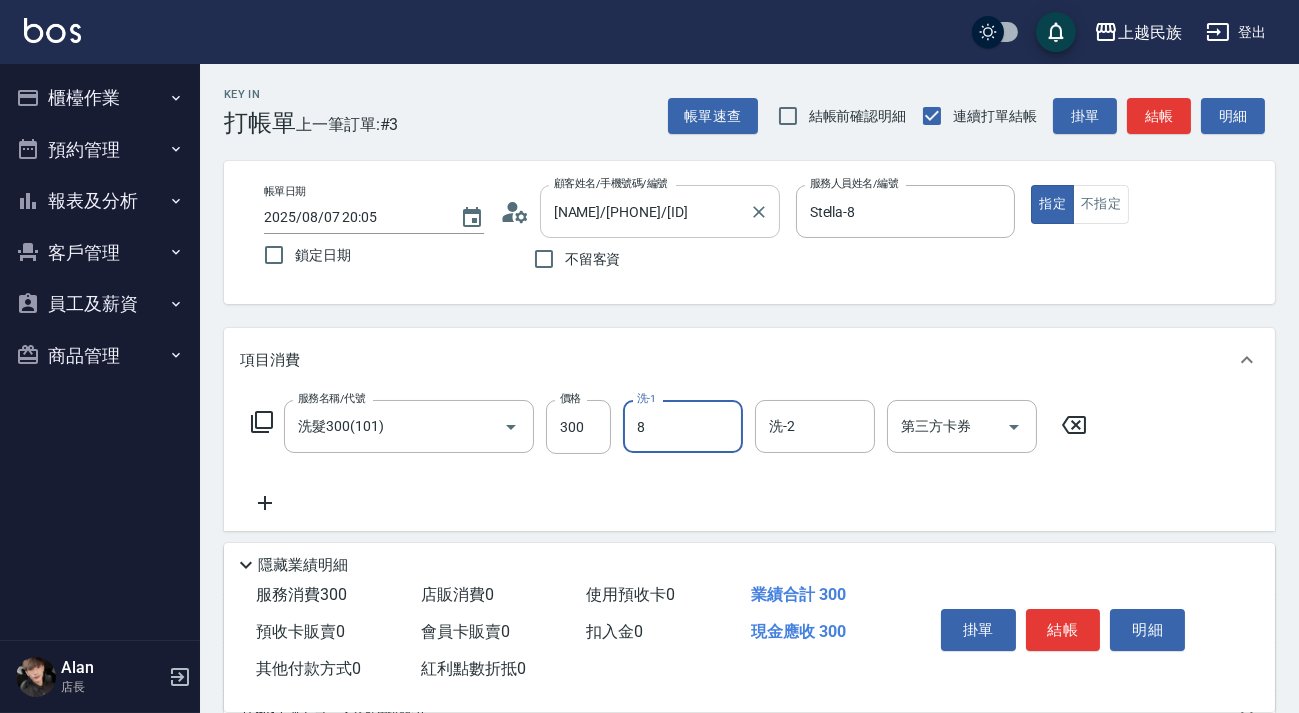 type on "Stella-8" 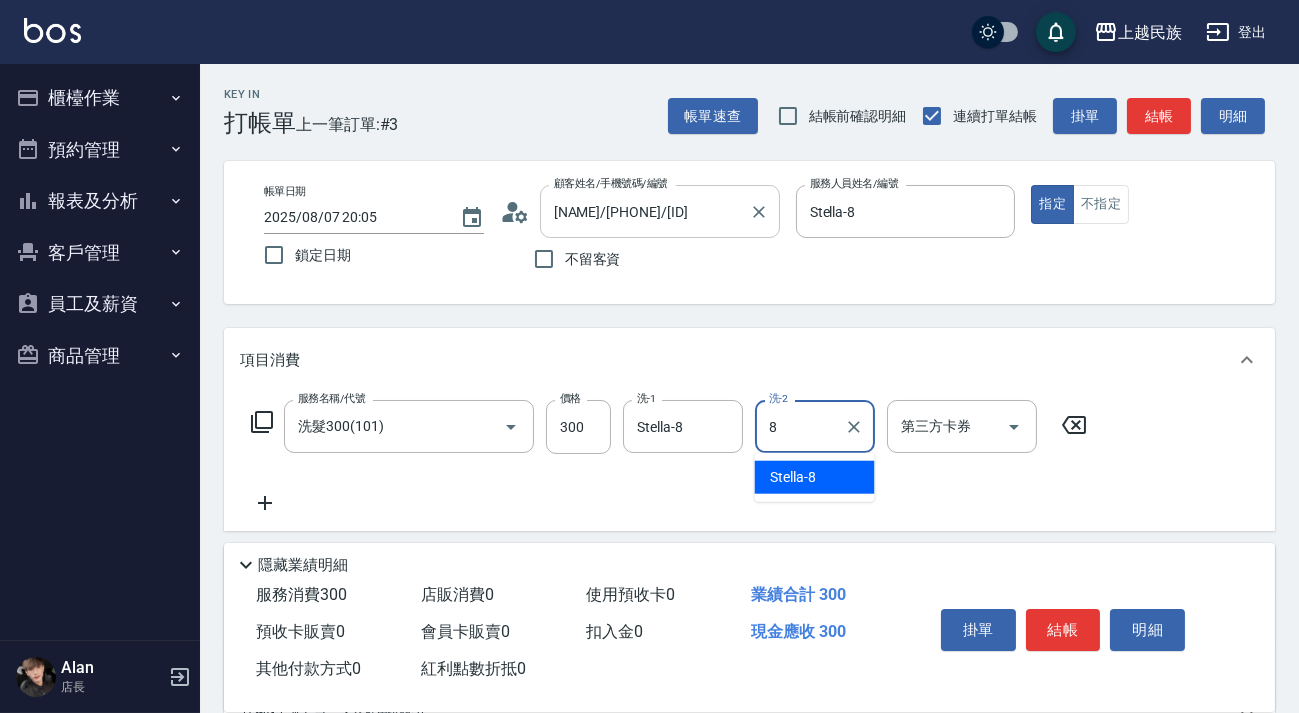 type on "Stella-8" 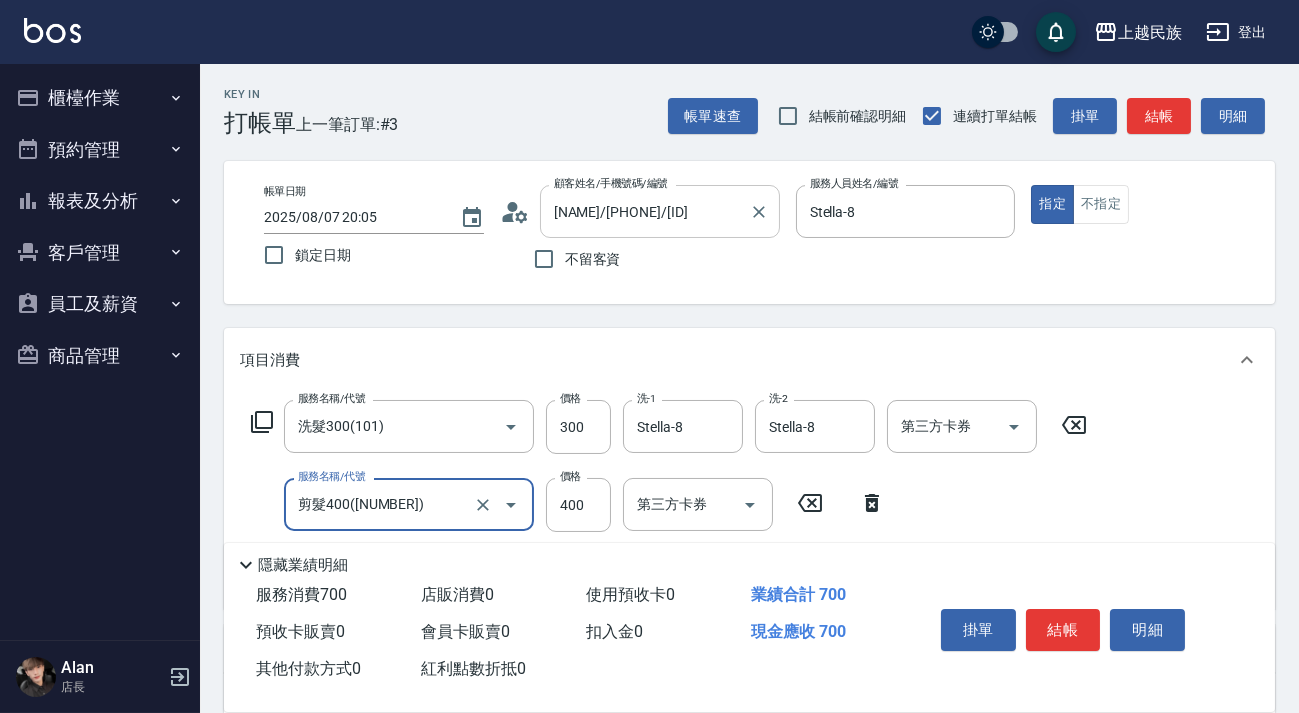 type on "剪髮400([NUMBER])" 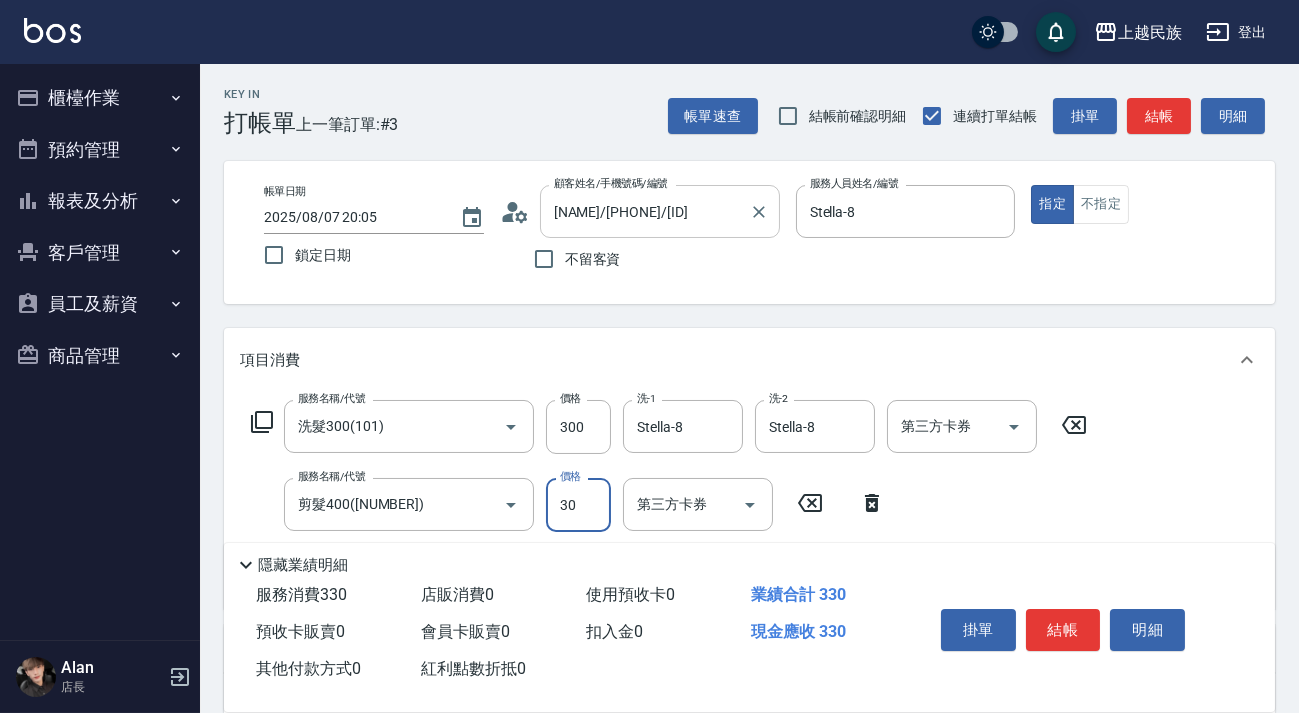 type on "300" 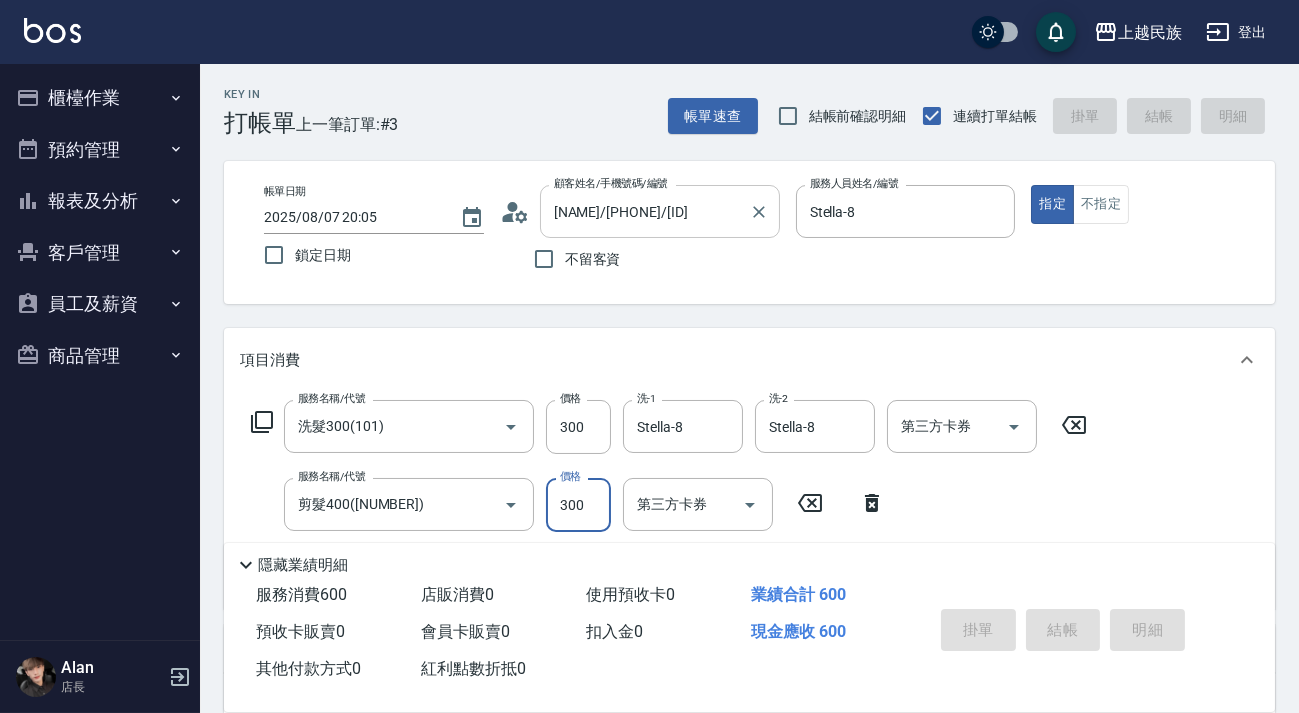 type 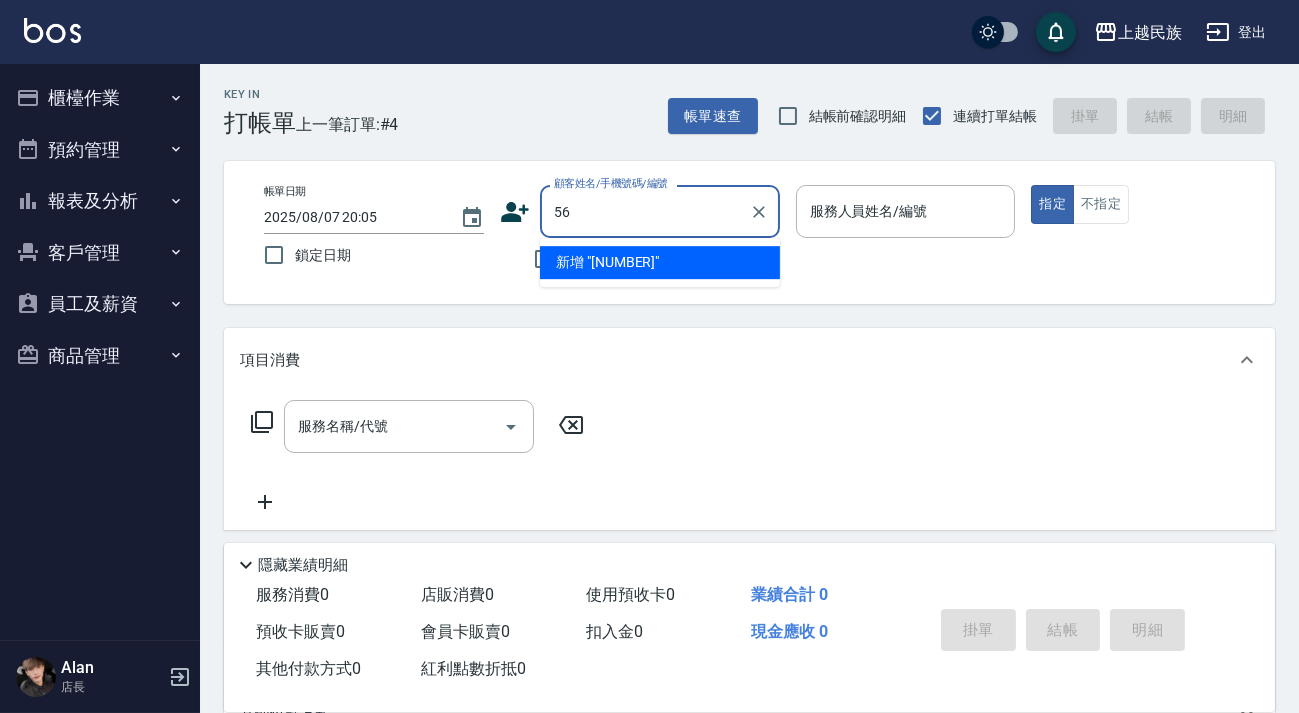 type on "5" 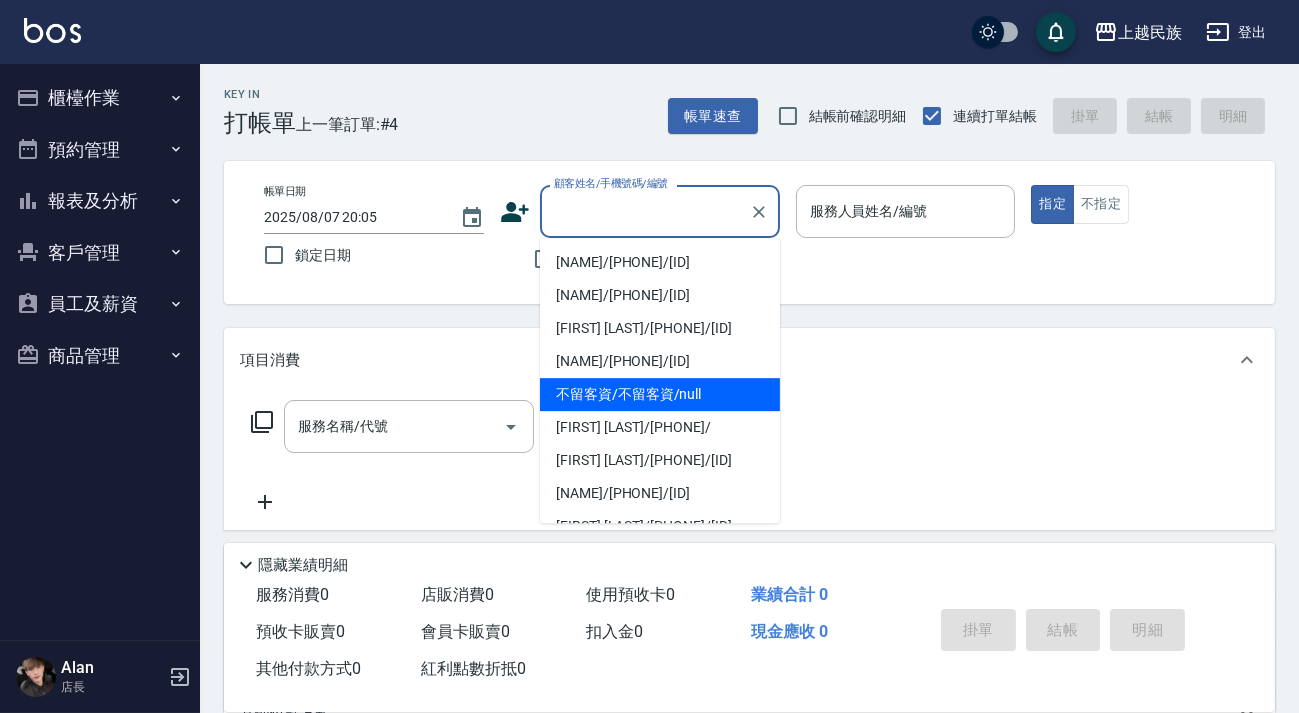 type on "不留客資/不留客資/null" 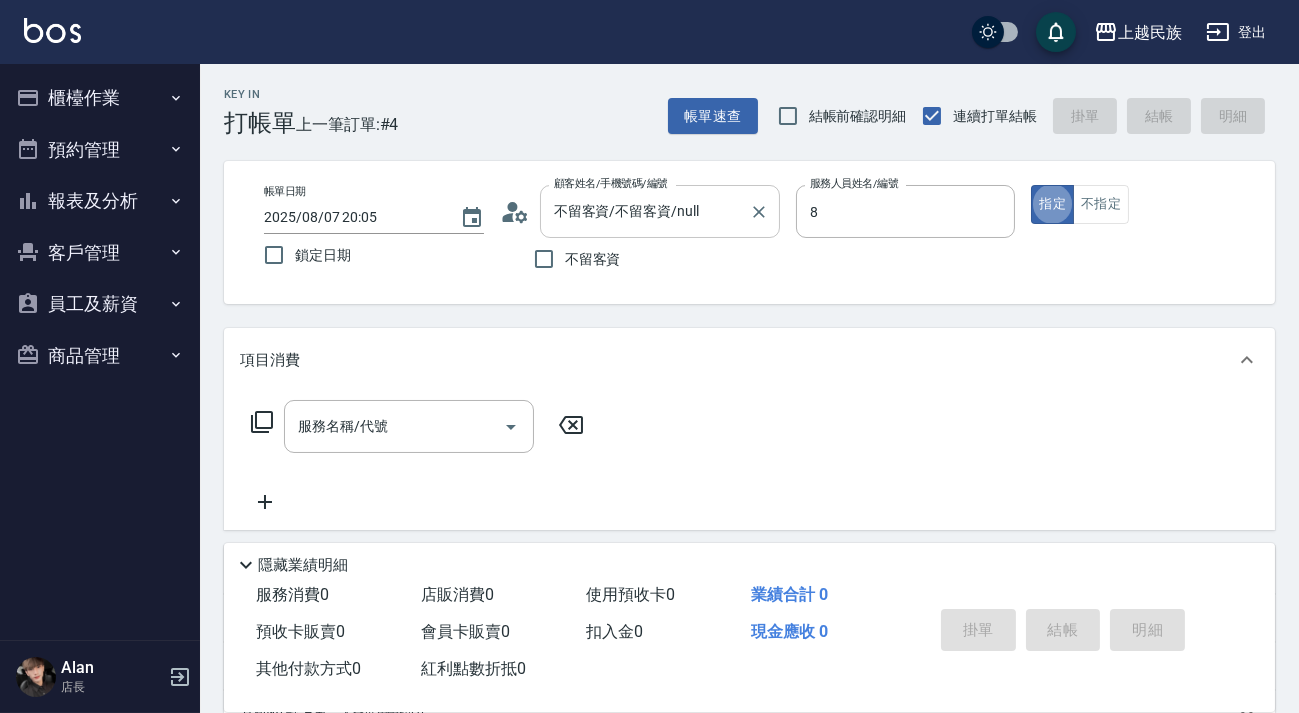 type on "Stella-8" 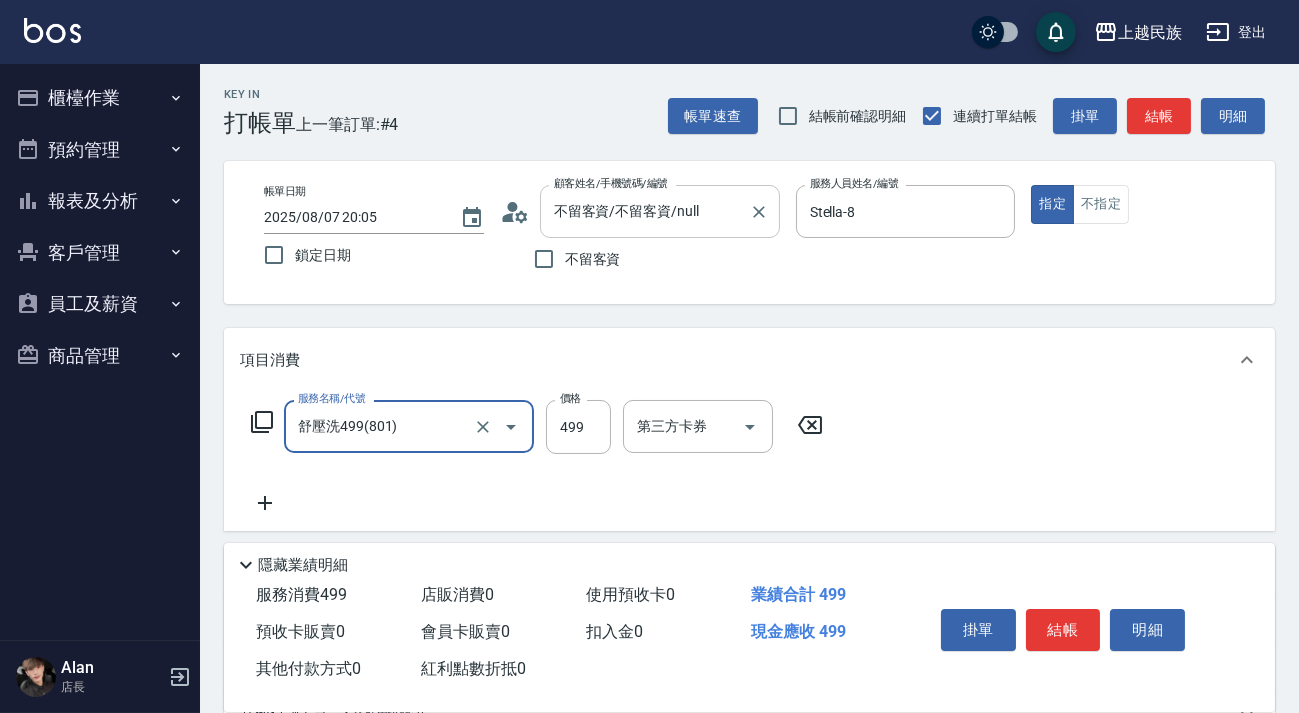 type on "舒壓洗499(801)" 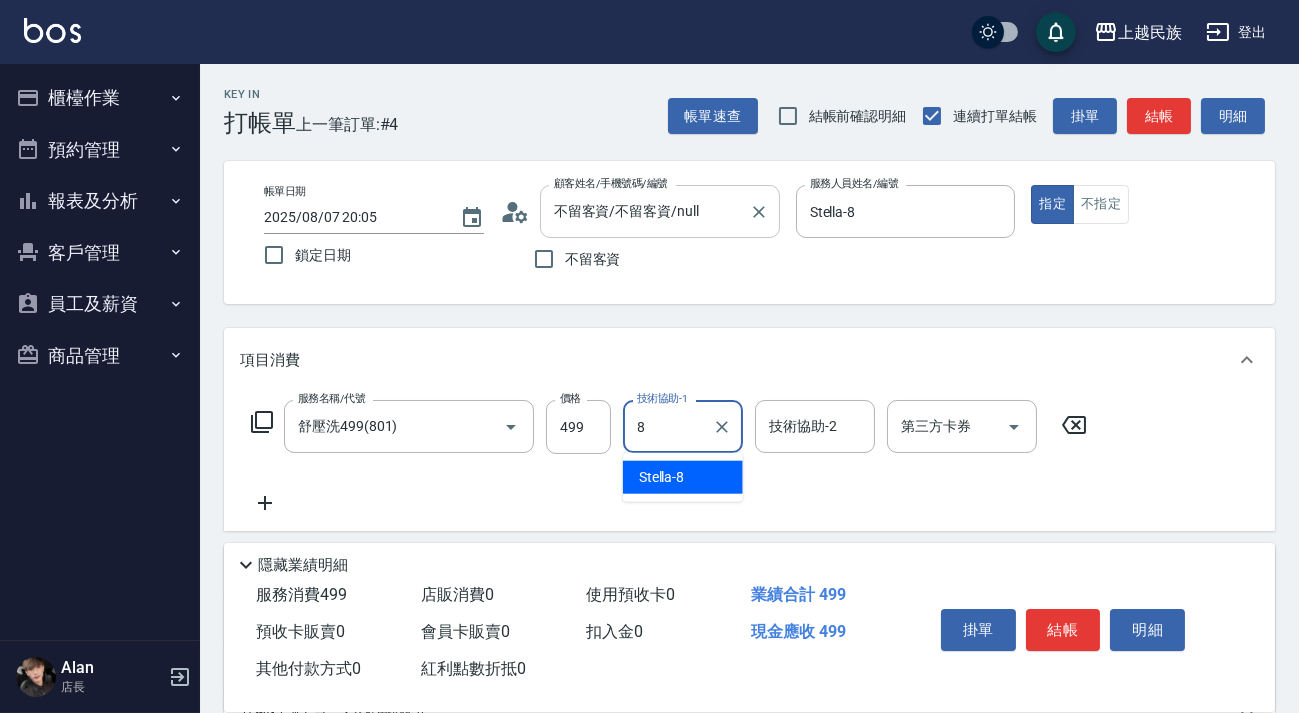 type on "8" 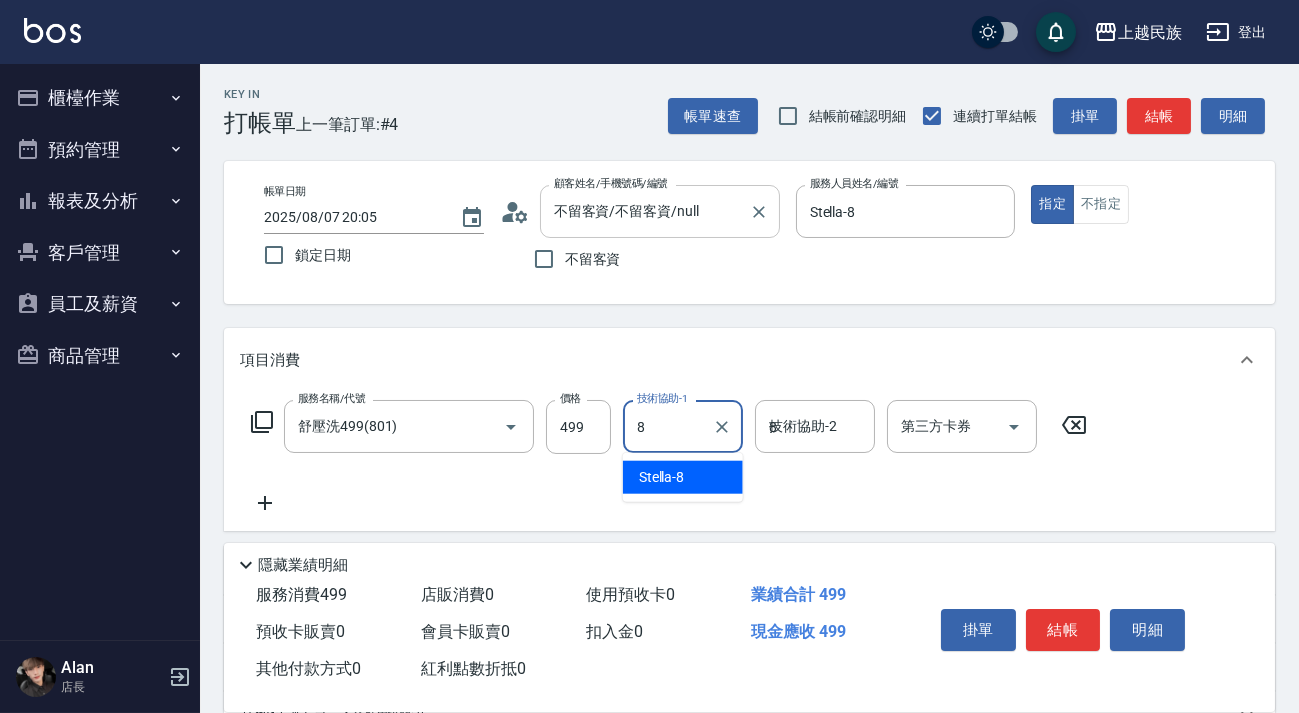 type on "Stella-8" 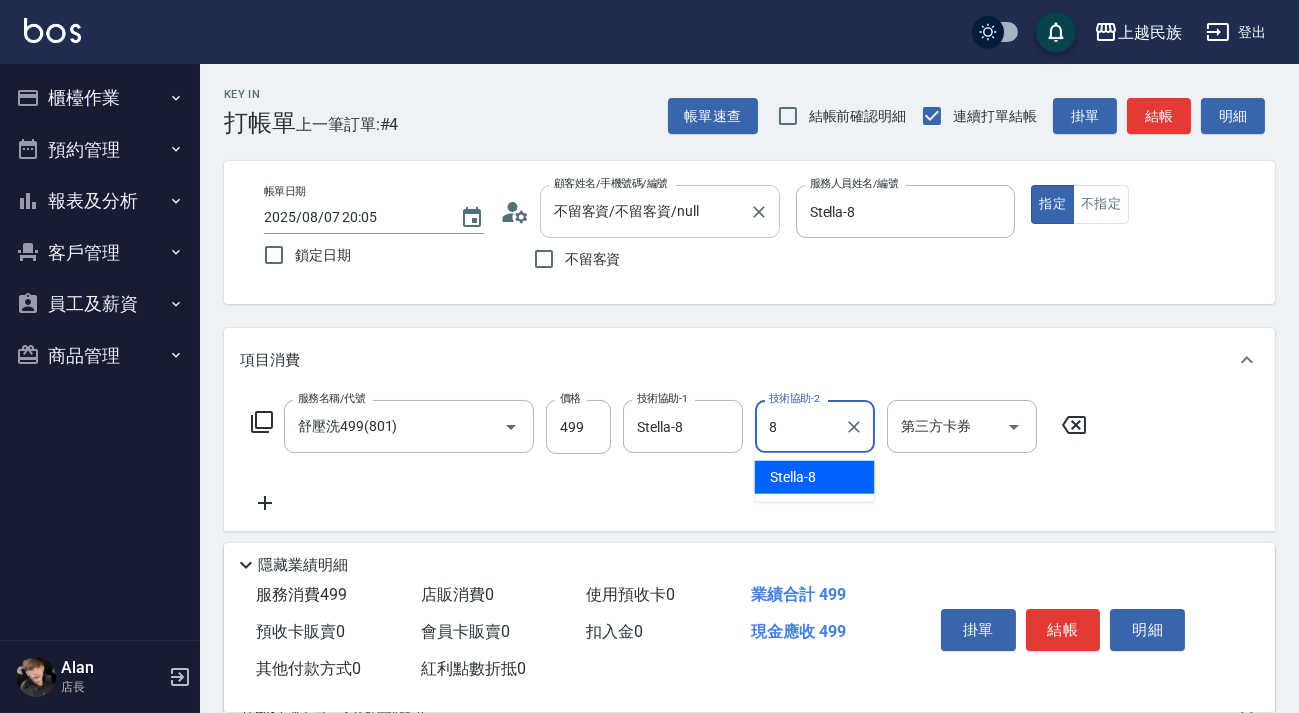 type on "Stella-8" 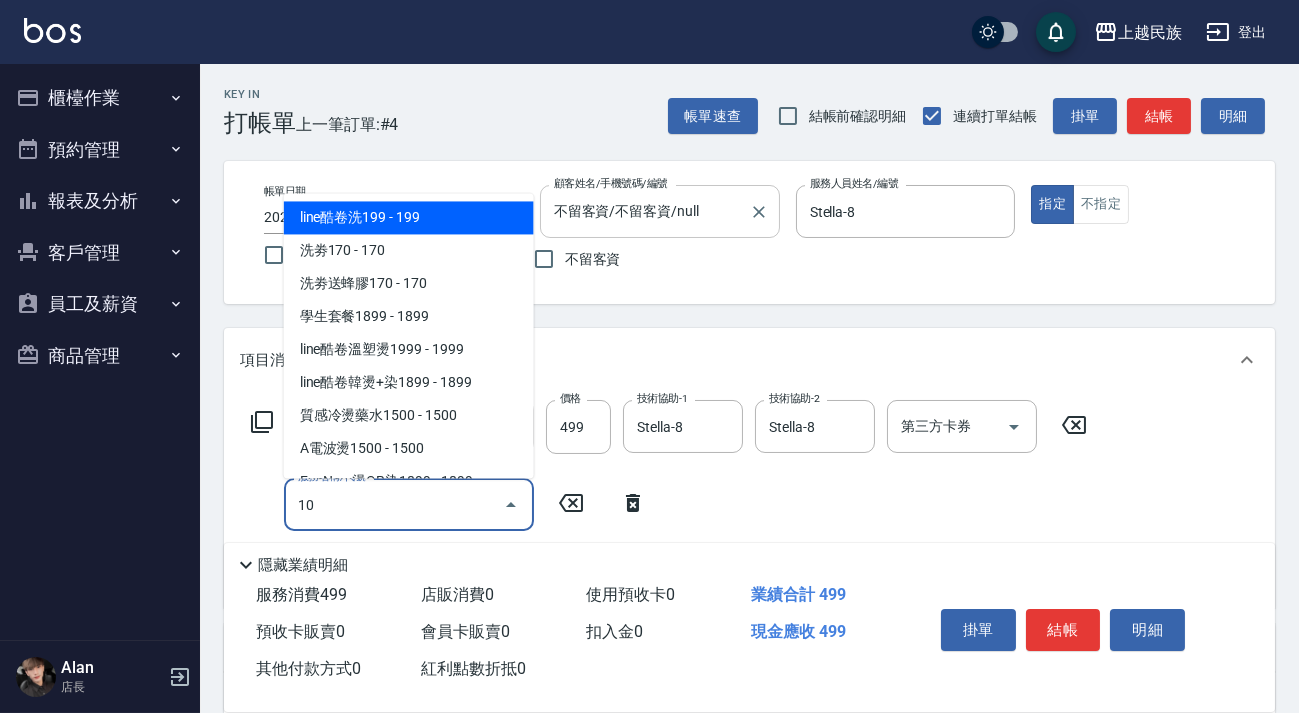 type on "瀏海100(310)" 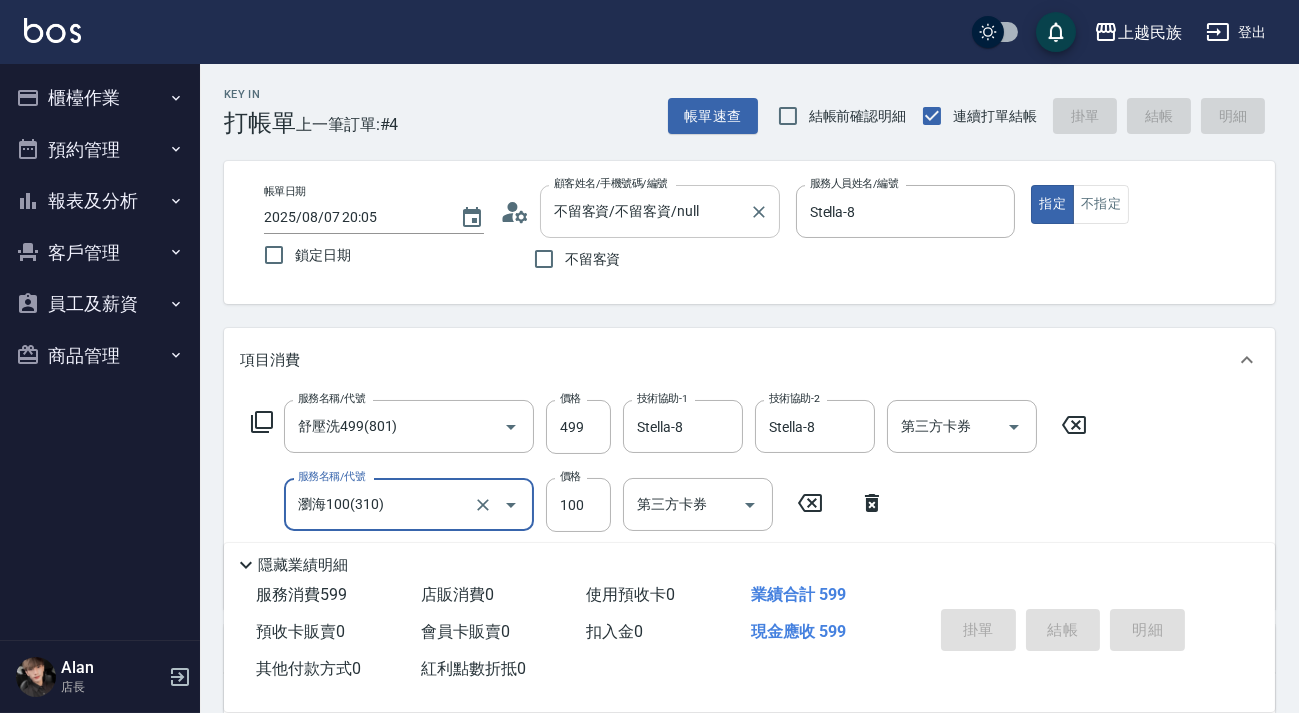 type 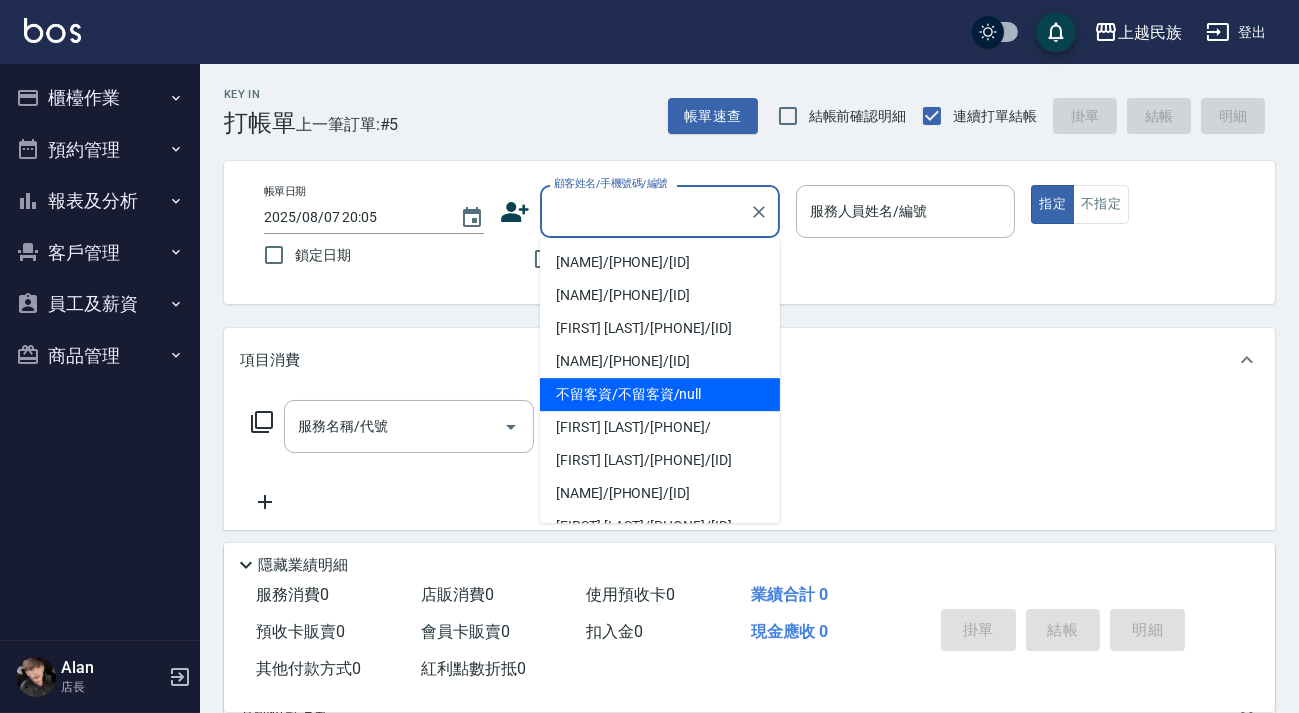 type on "不留客資/不留客資/null" 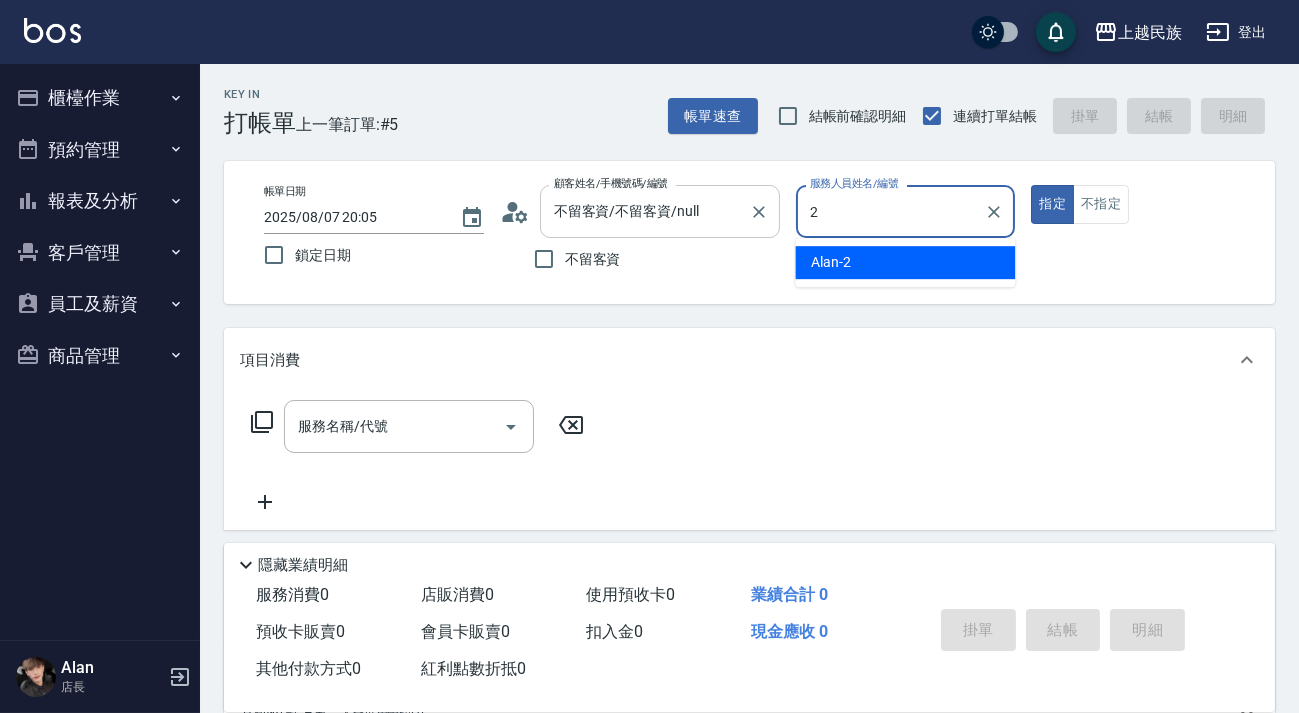 type on "Alan-2" 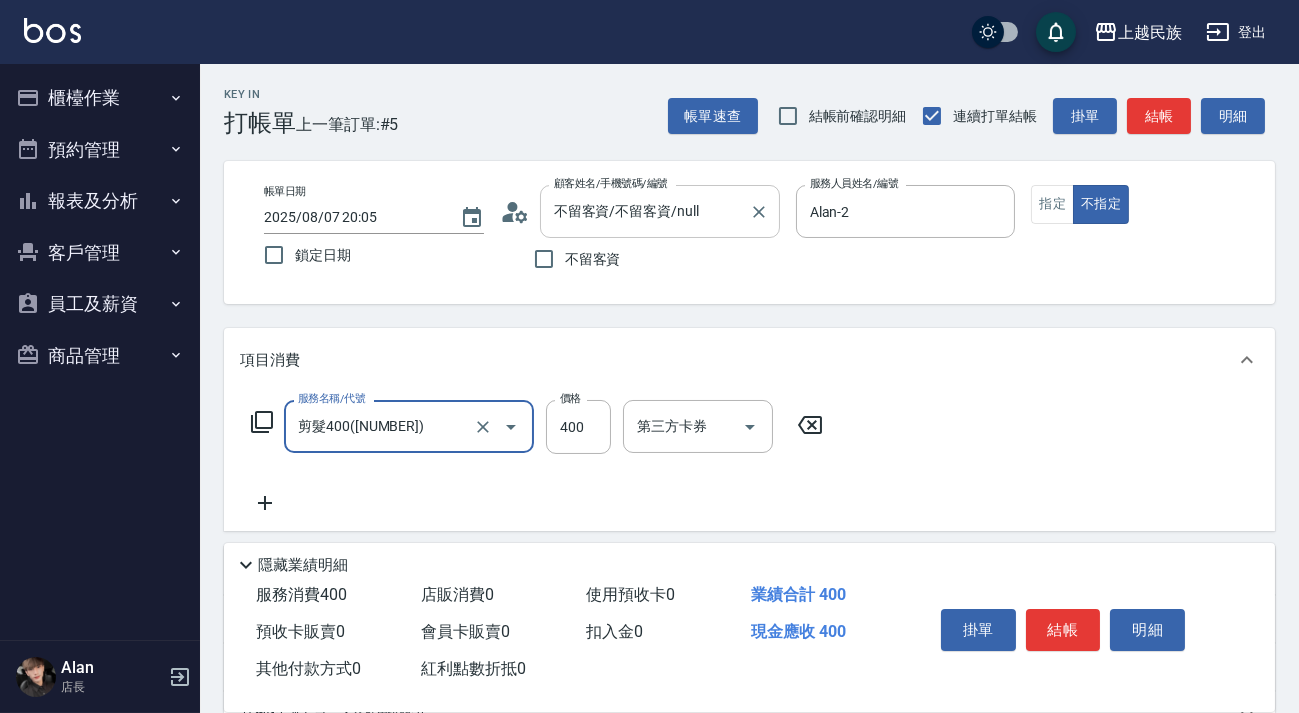 type on "剪髮400([NUMBER])" 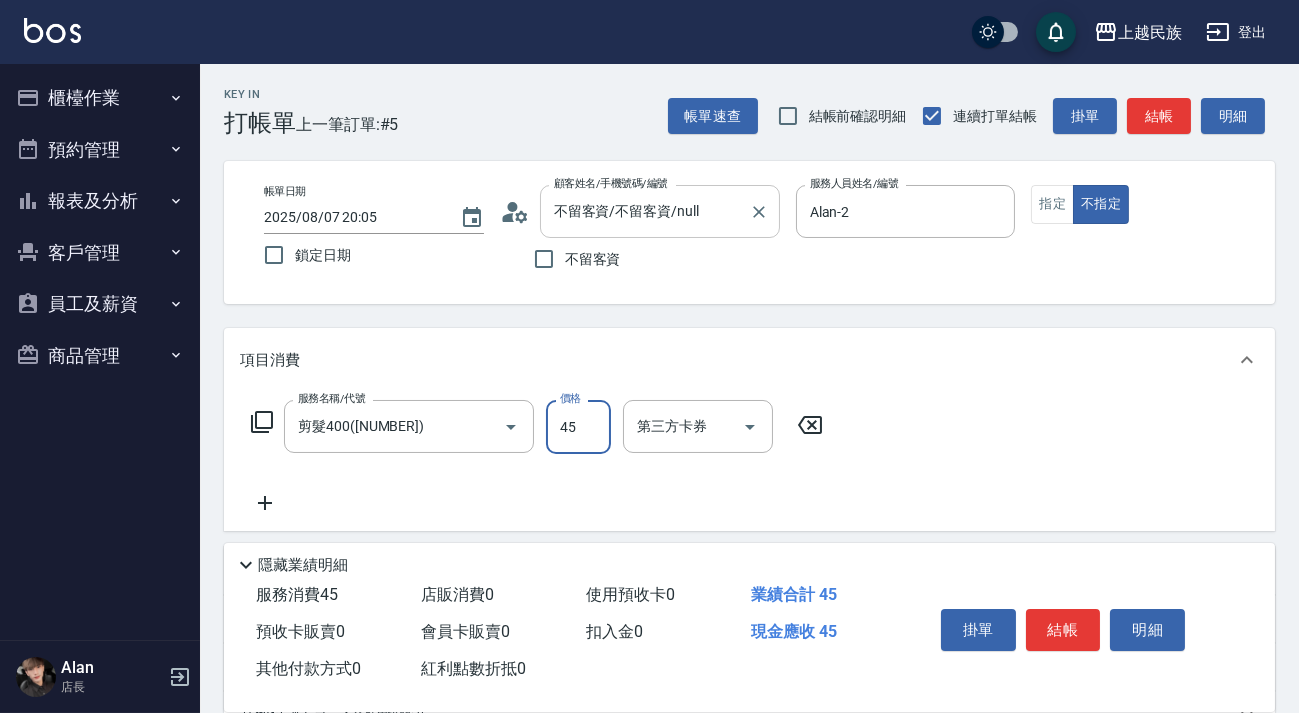 type on "450" 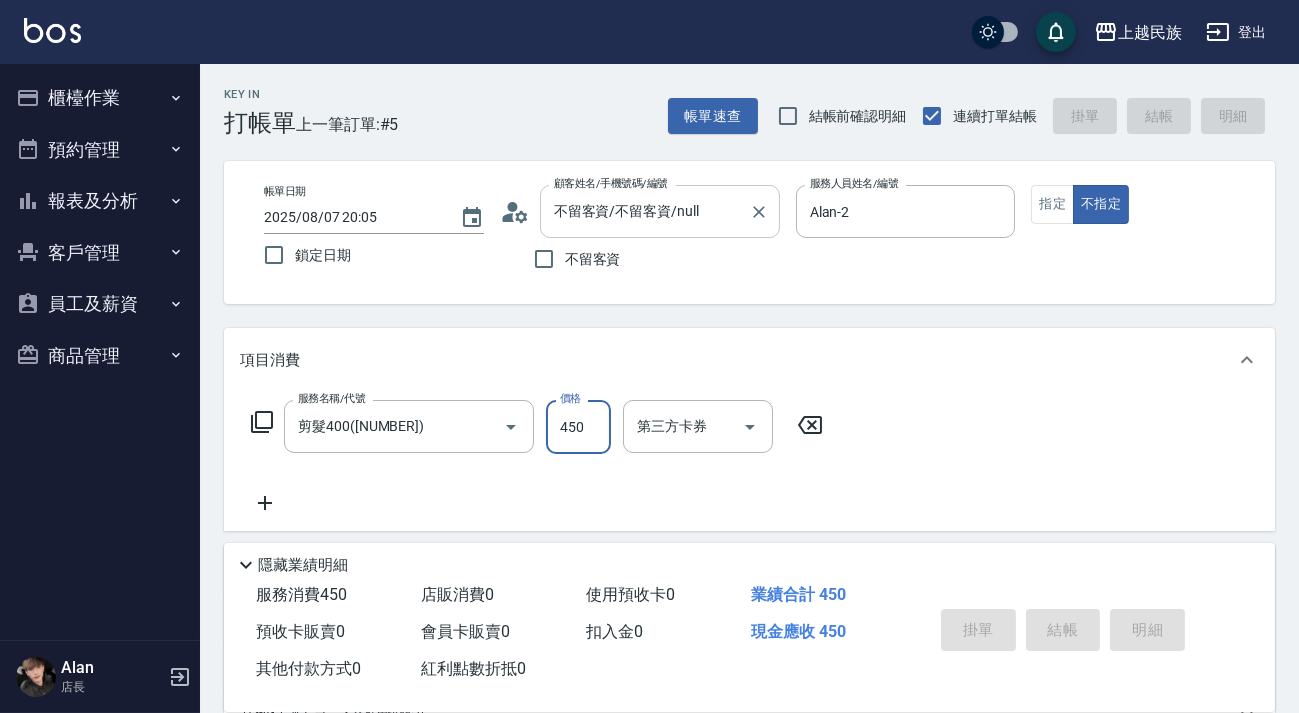 type on "[DATE] [TIME]" 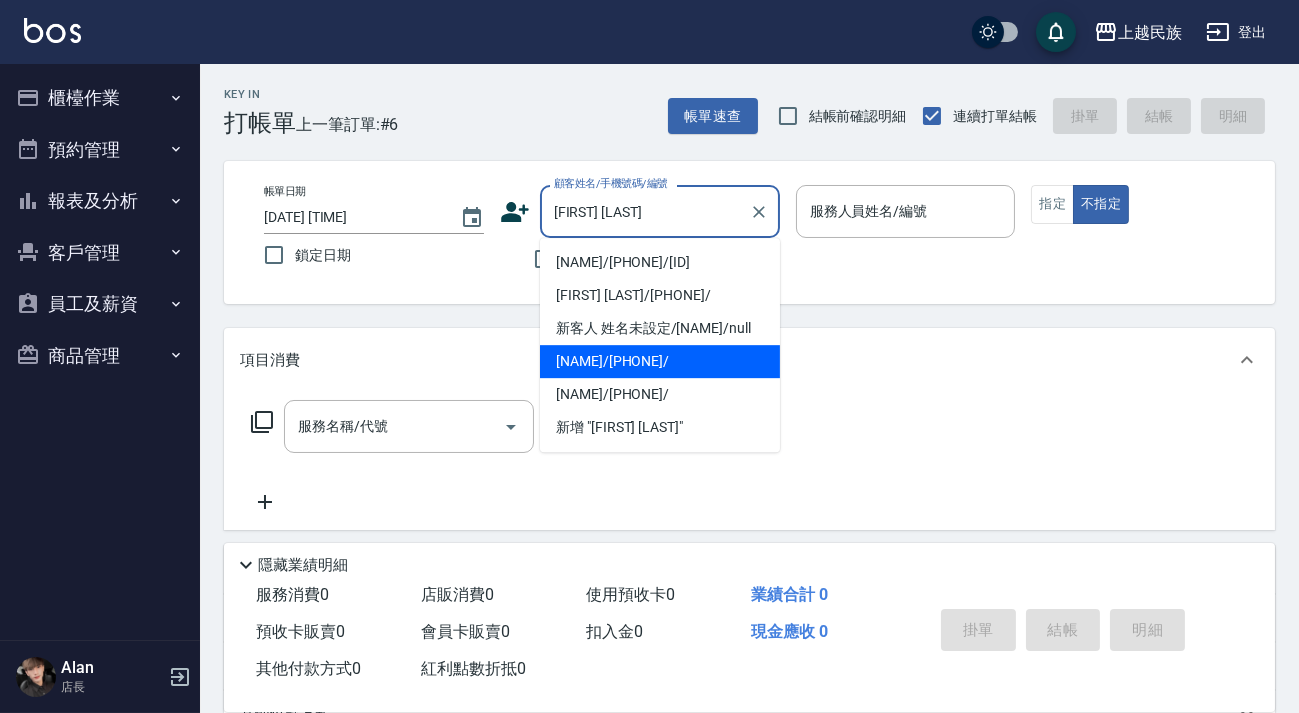 type on "[NAME]/[PHONE]/" 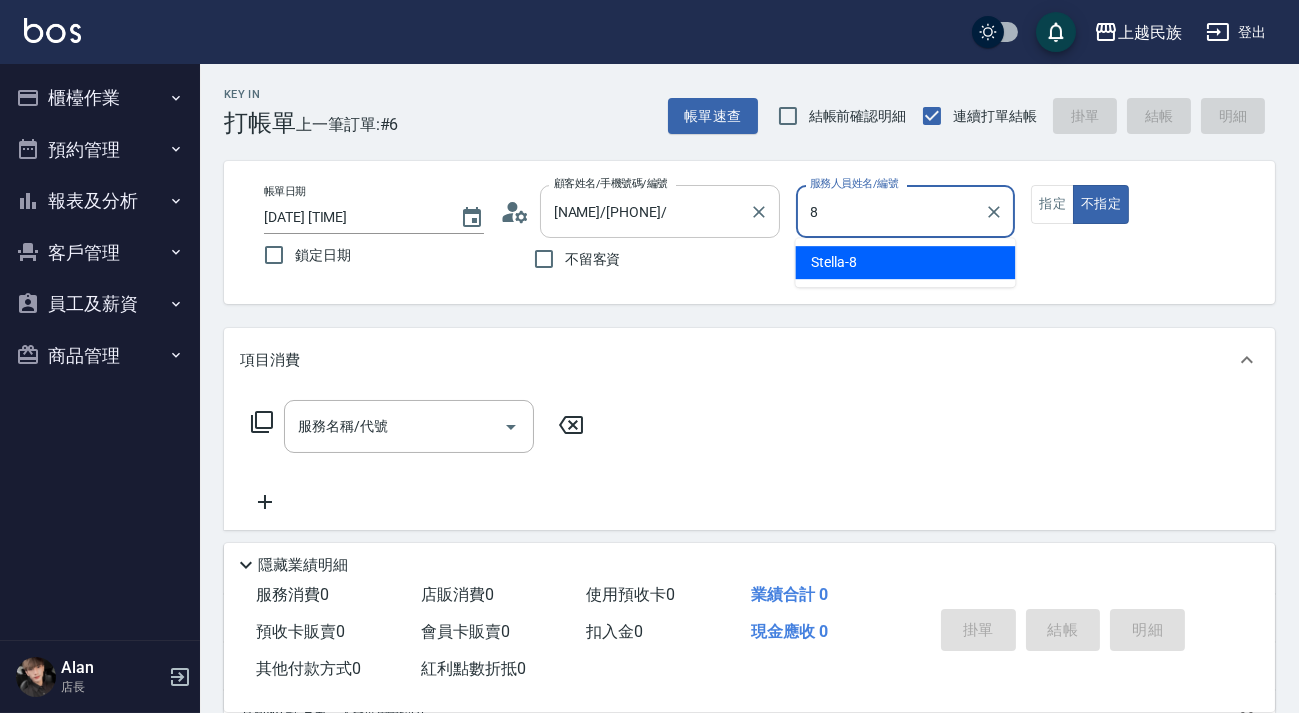 type on "Stella-8" 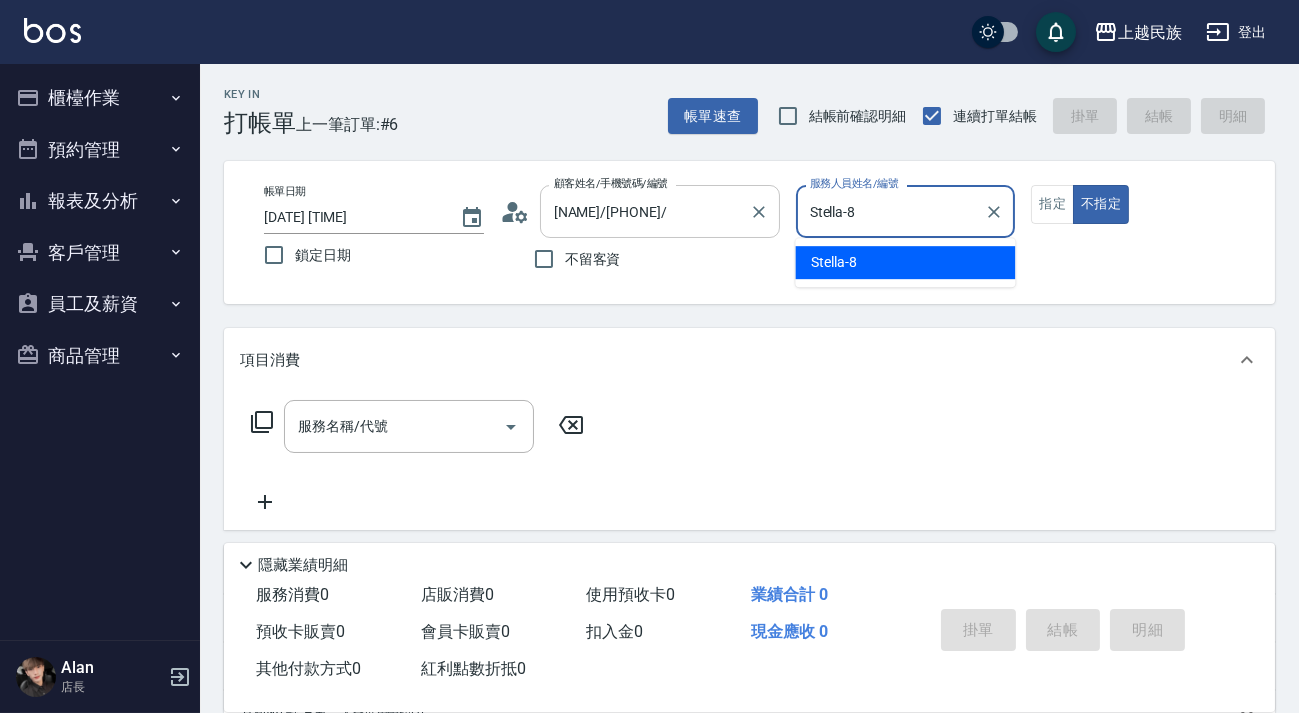type on "false" 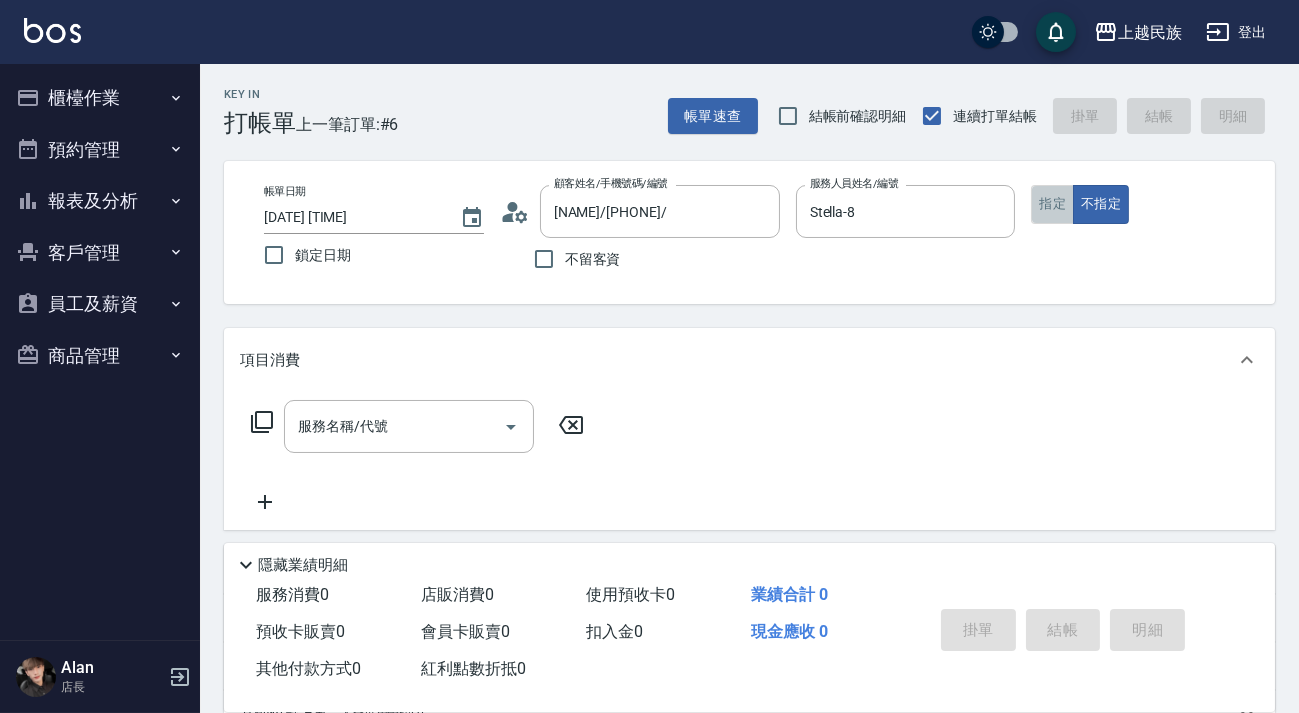 click on "指定" at bounding box center (1052, 204) 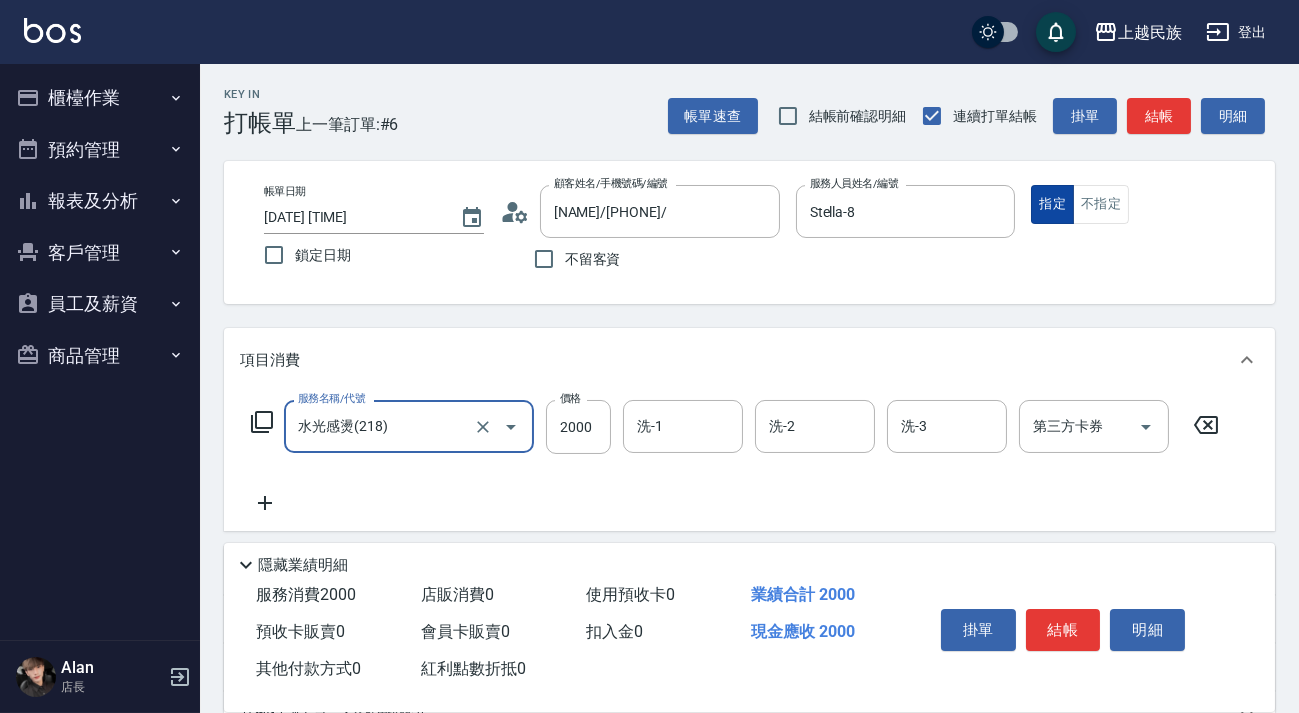 type on "水光感燙(218)" 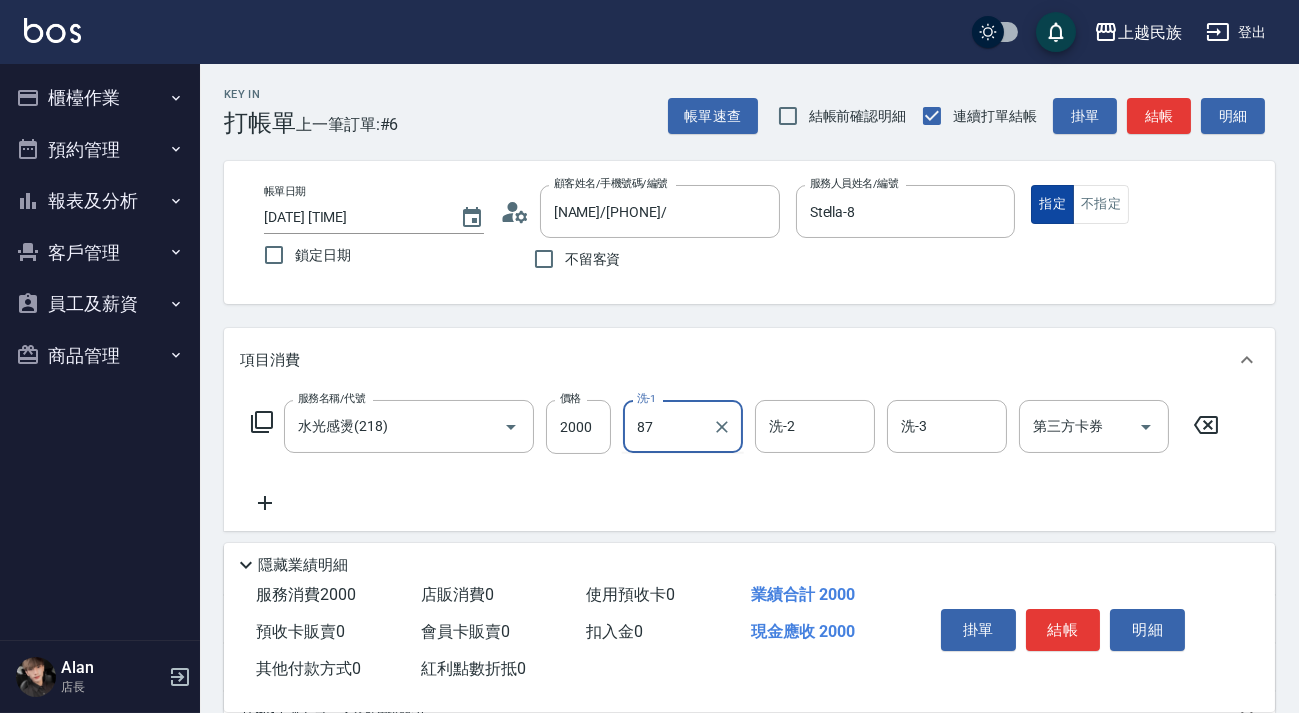 type on "87" 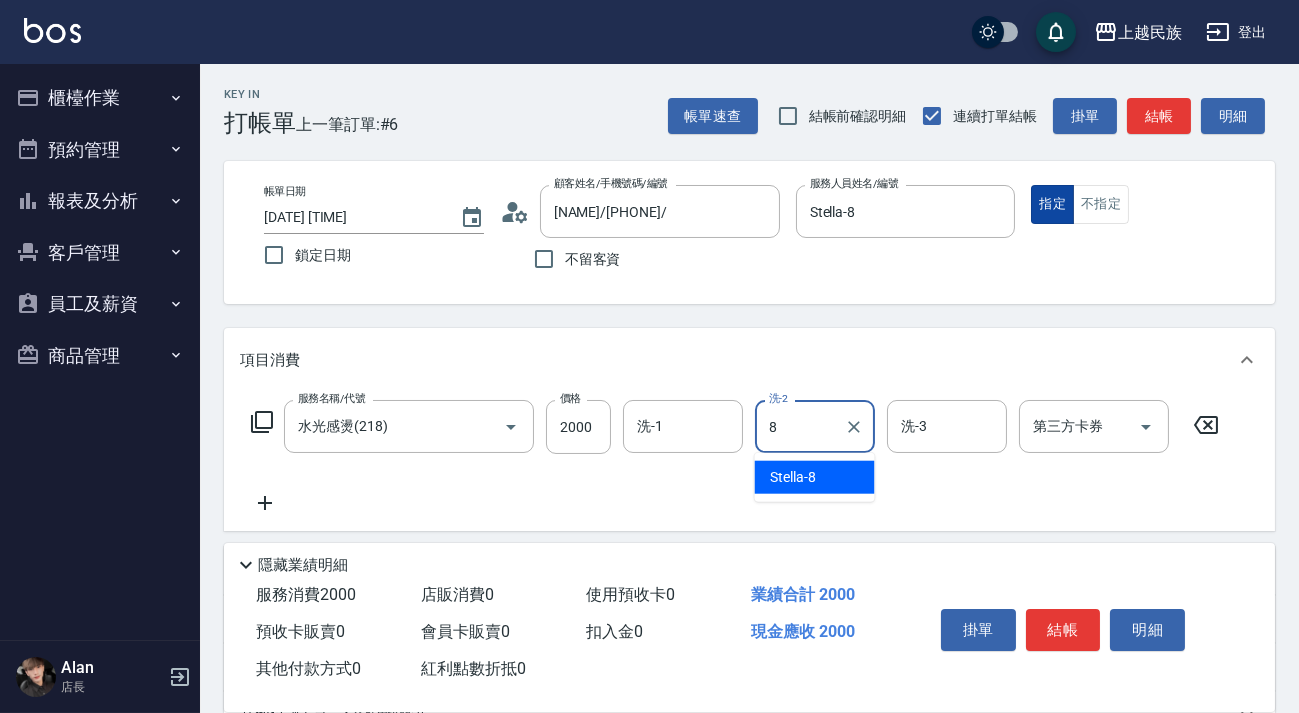 type on "Stella-8" 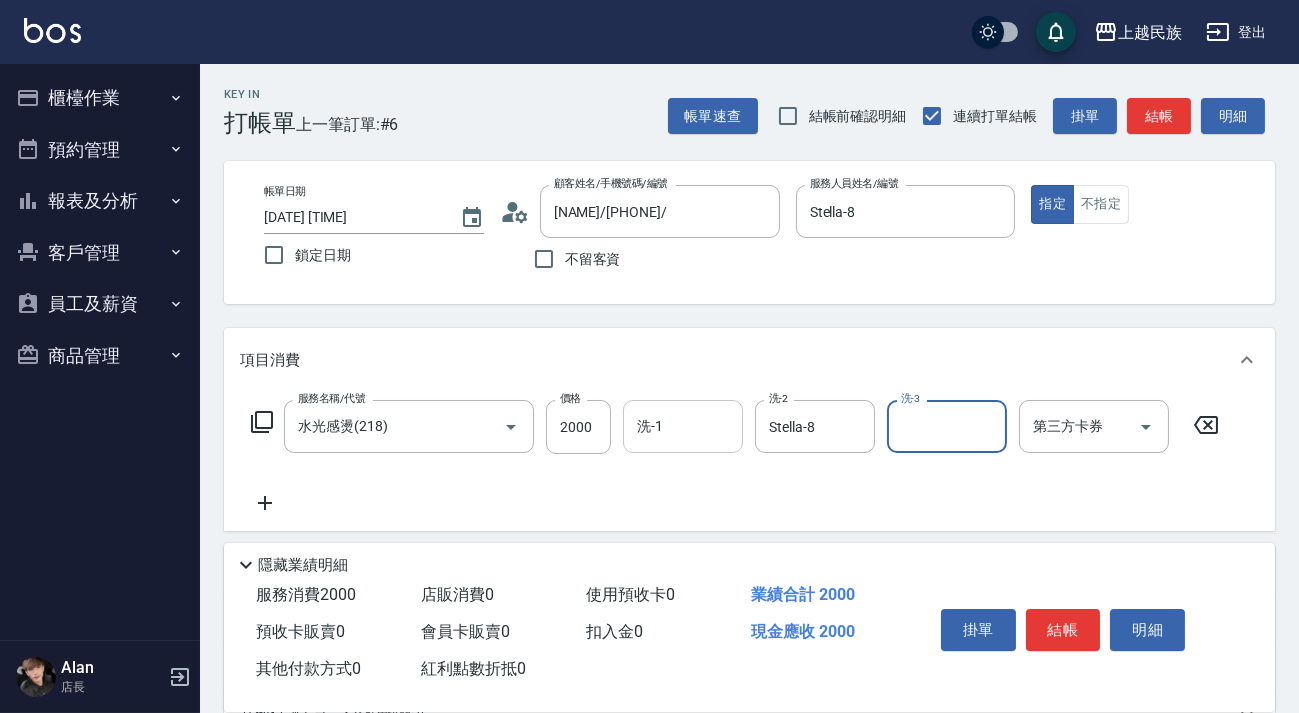 click on "洗-1" at bounding box center [683, 426] 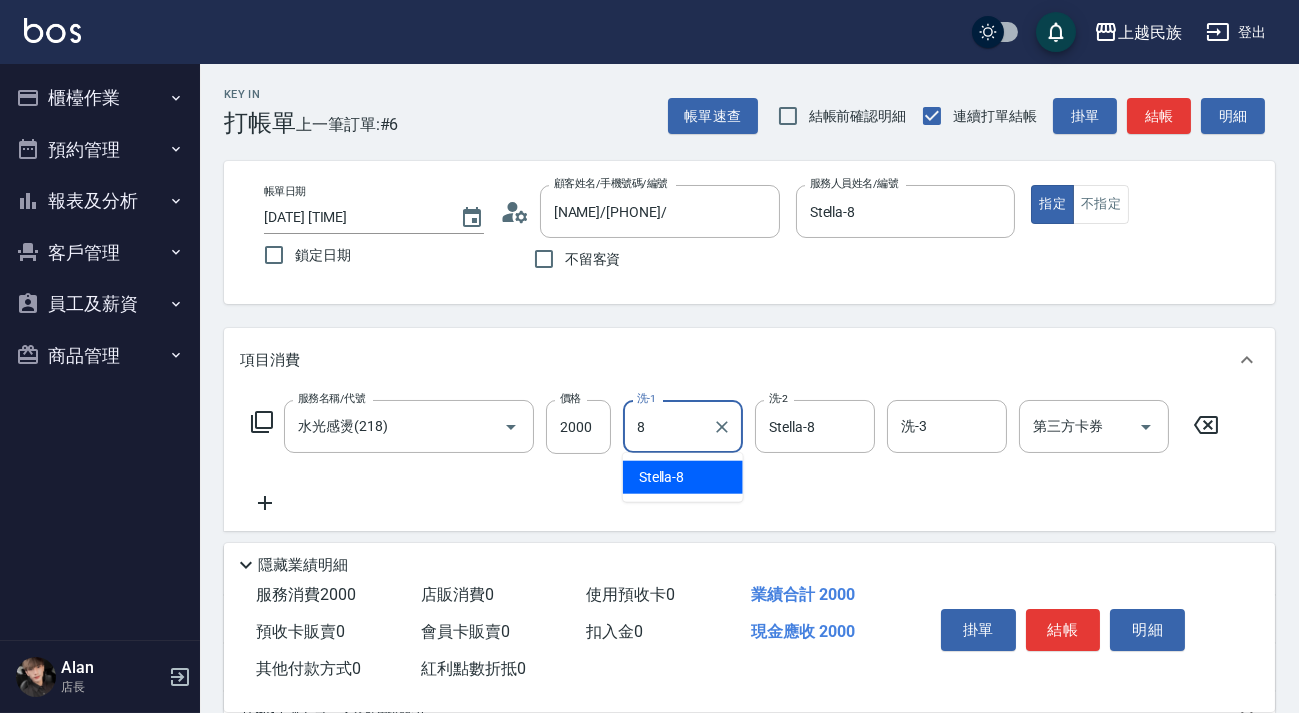 type on "Stella-8" 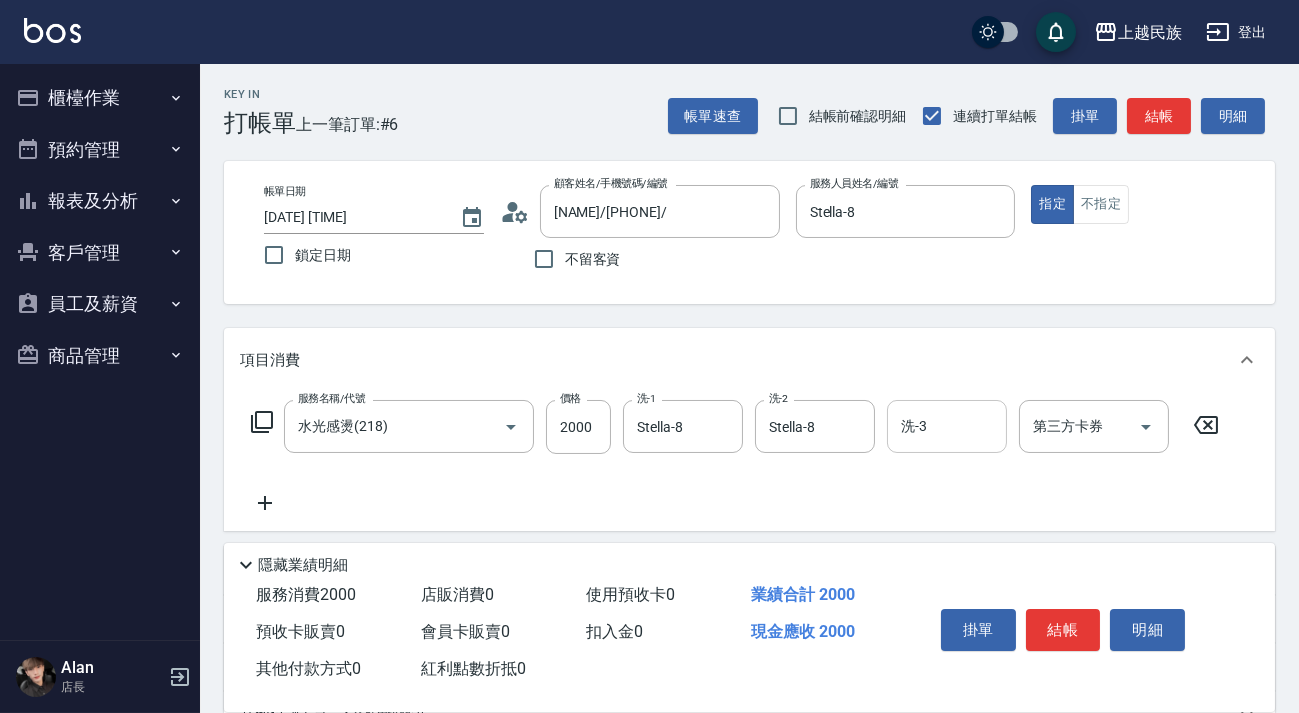 drag, startPoint x: 923, startPoint y: 398, endPoint x: 907, endPoint y: 452, distance: 56.32051 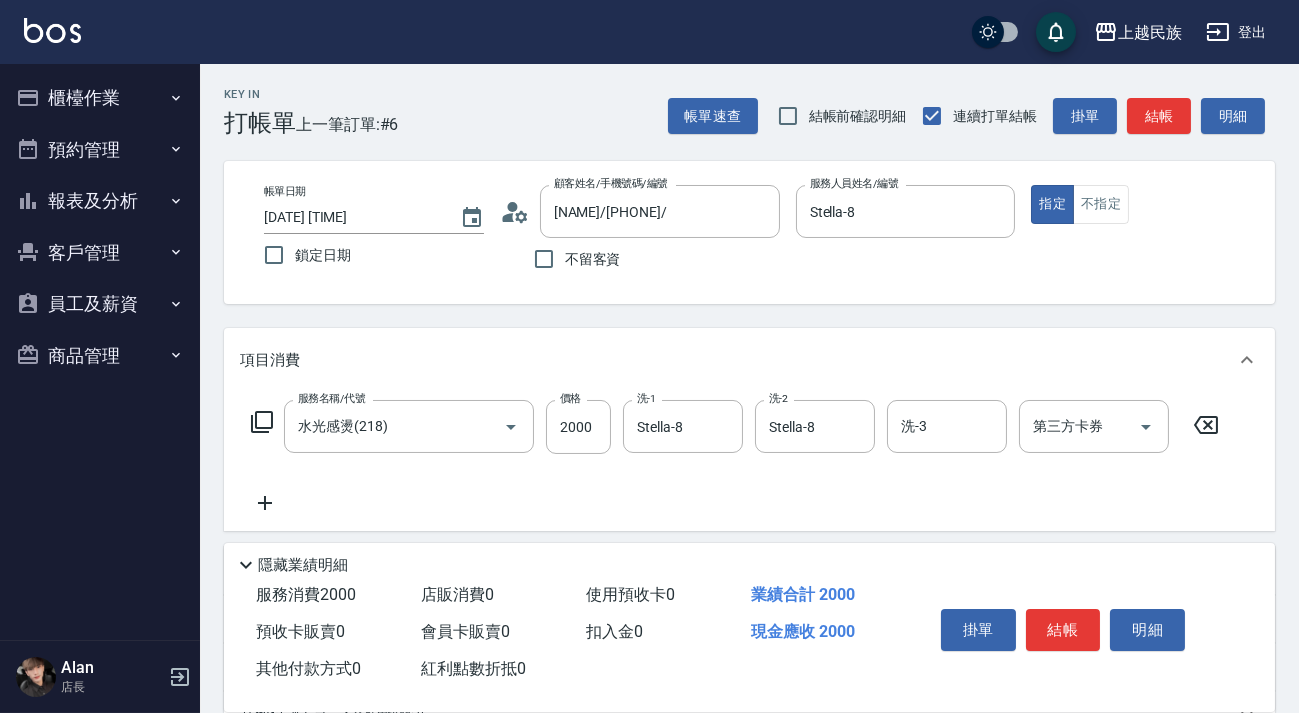 drag, startPoint x: 912, startPoint y: 443, endPoint x: 911, endPoint y: 421, distance: 22.022715 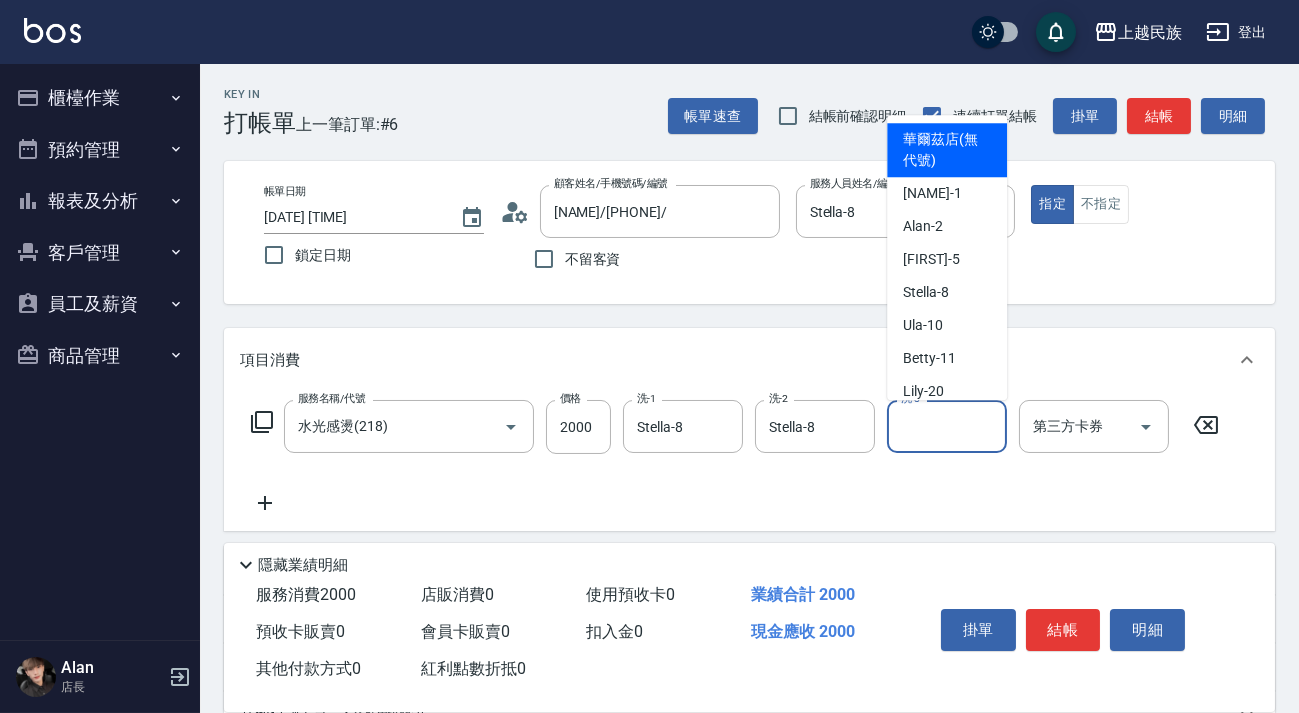 type on "8" 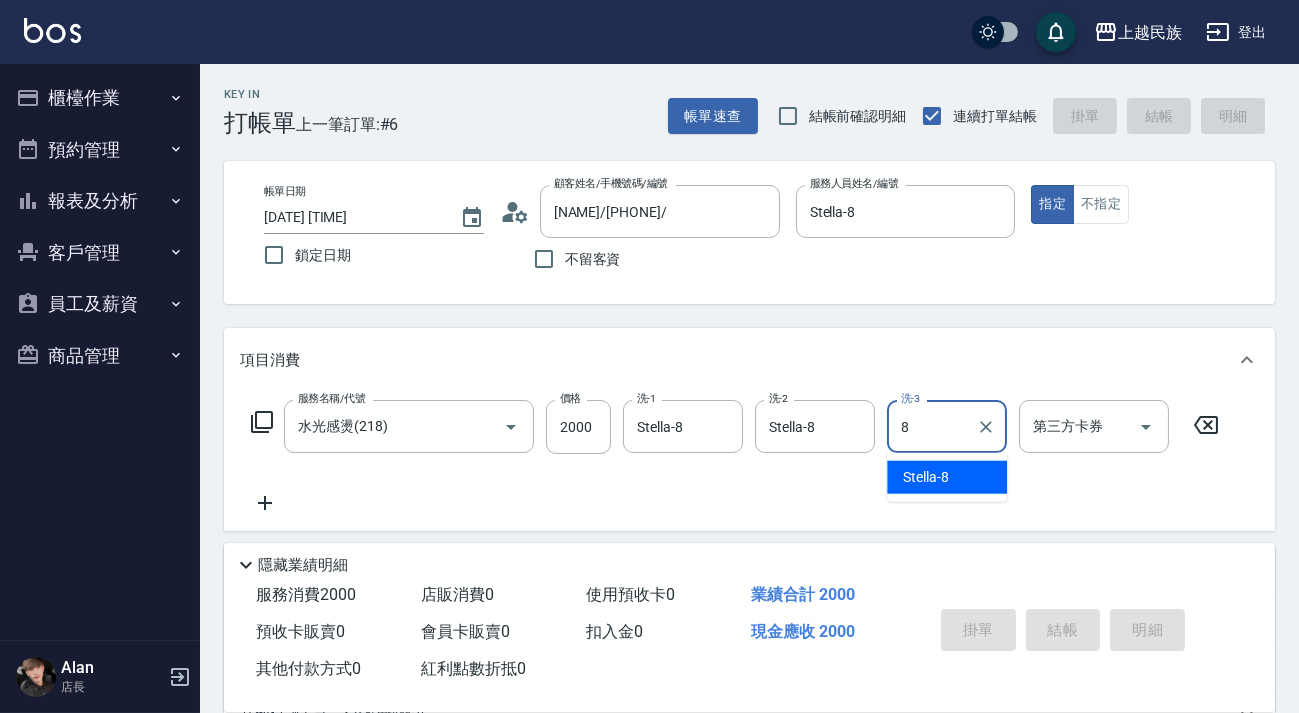 type 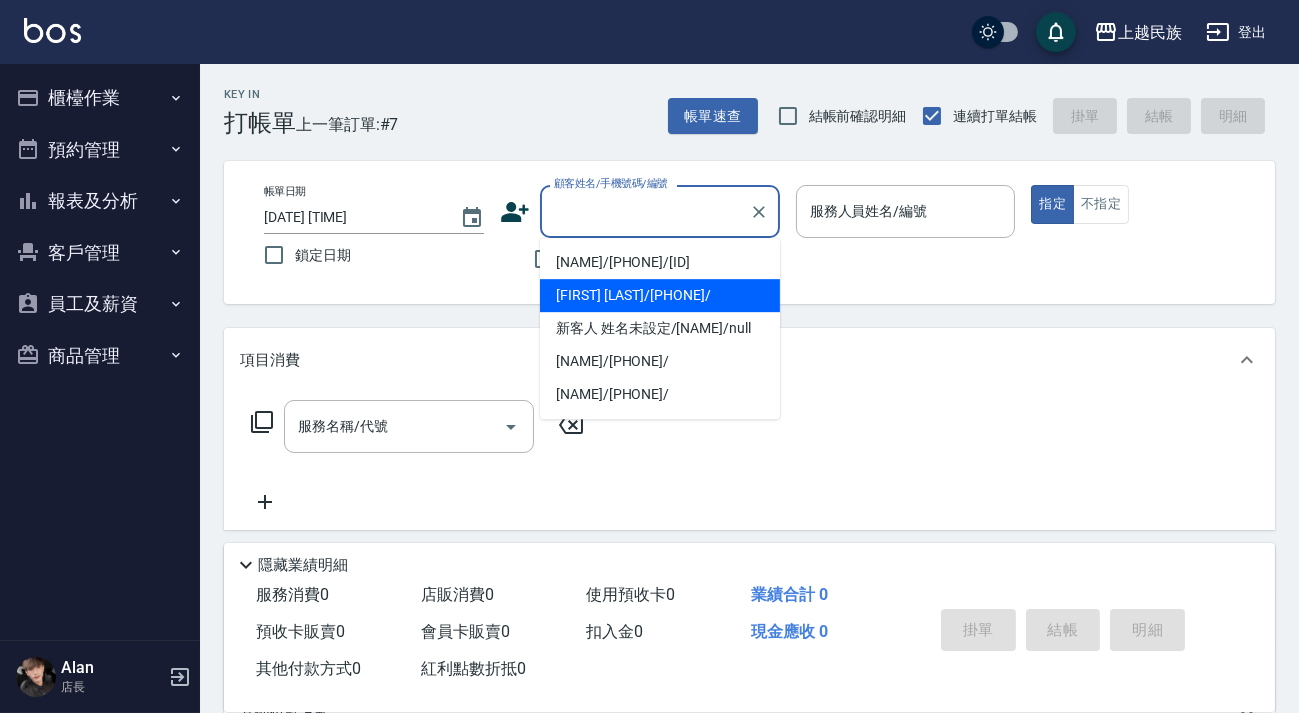type on "5" 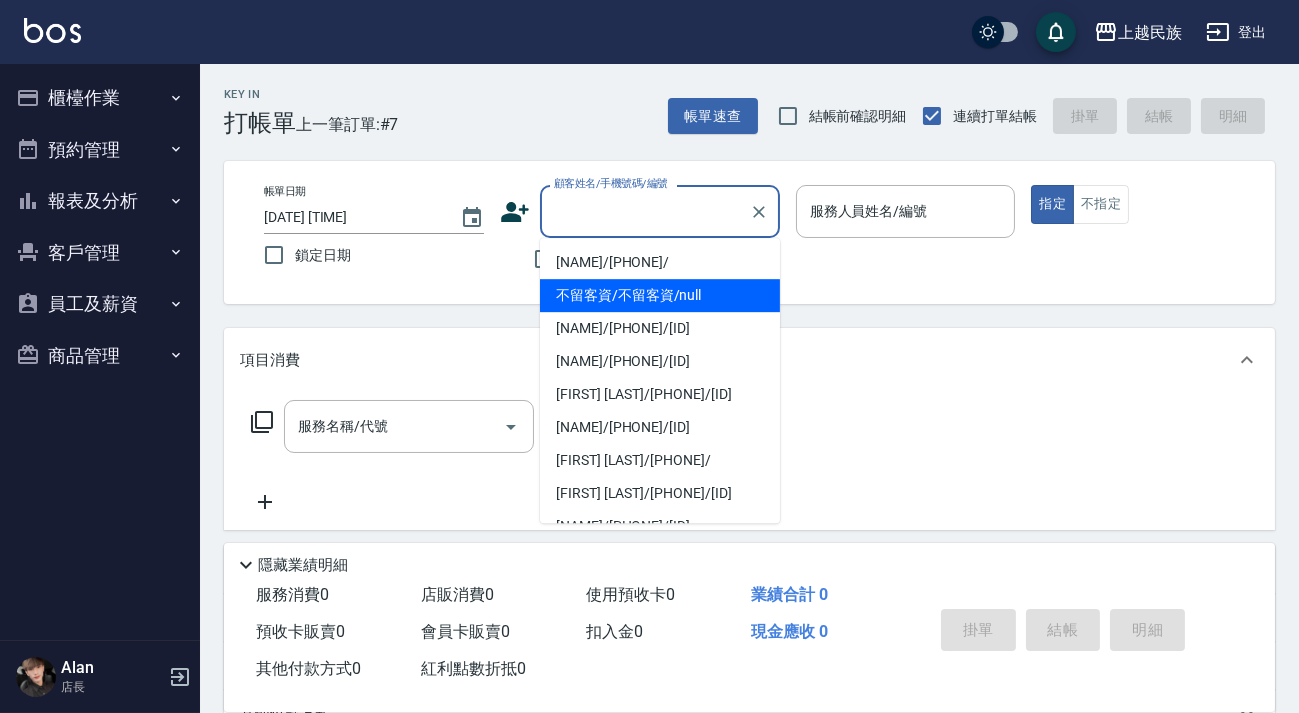 type on "不留客資/不留客資/null" 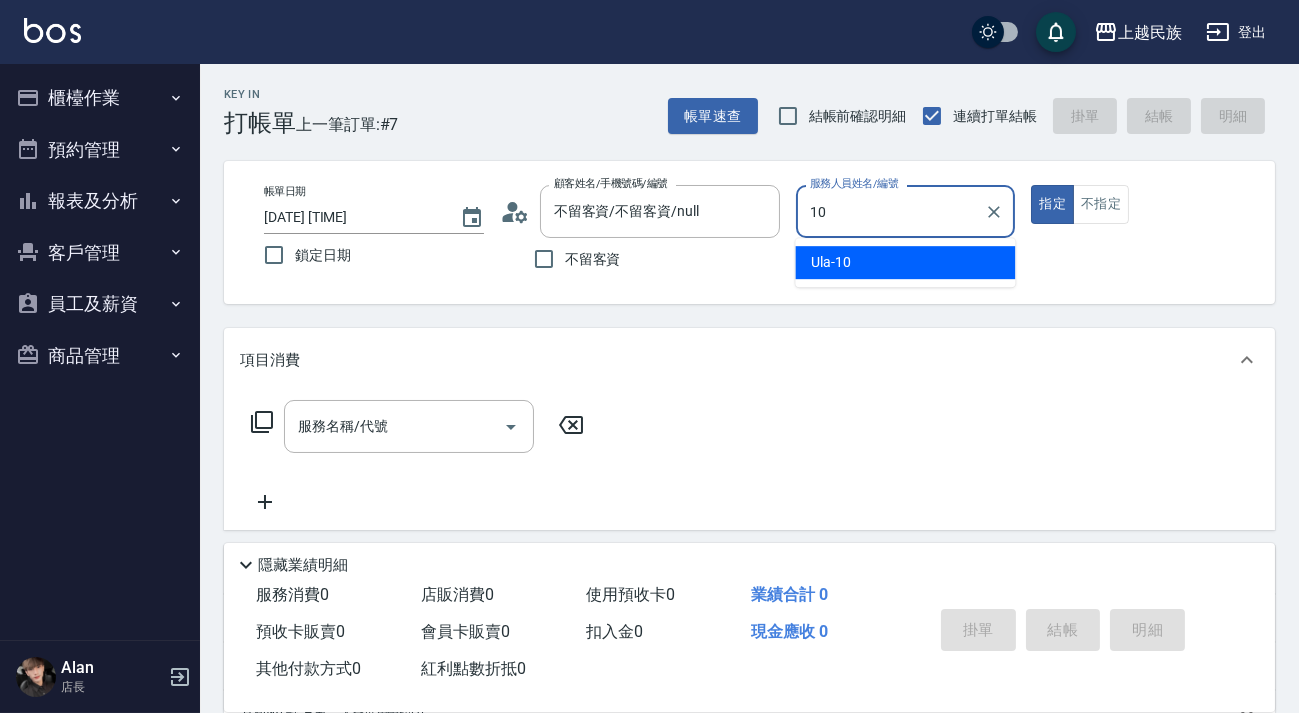 type on "Ula-10" 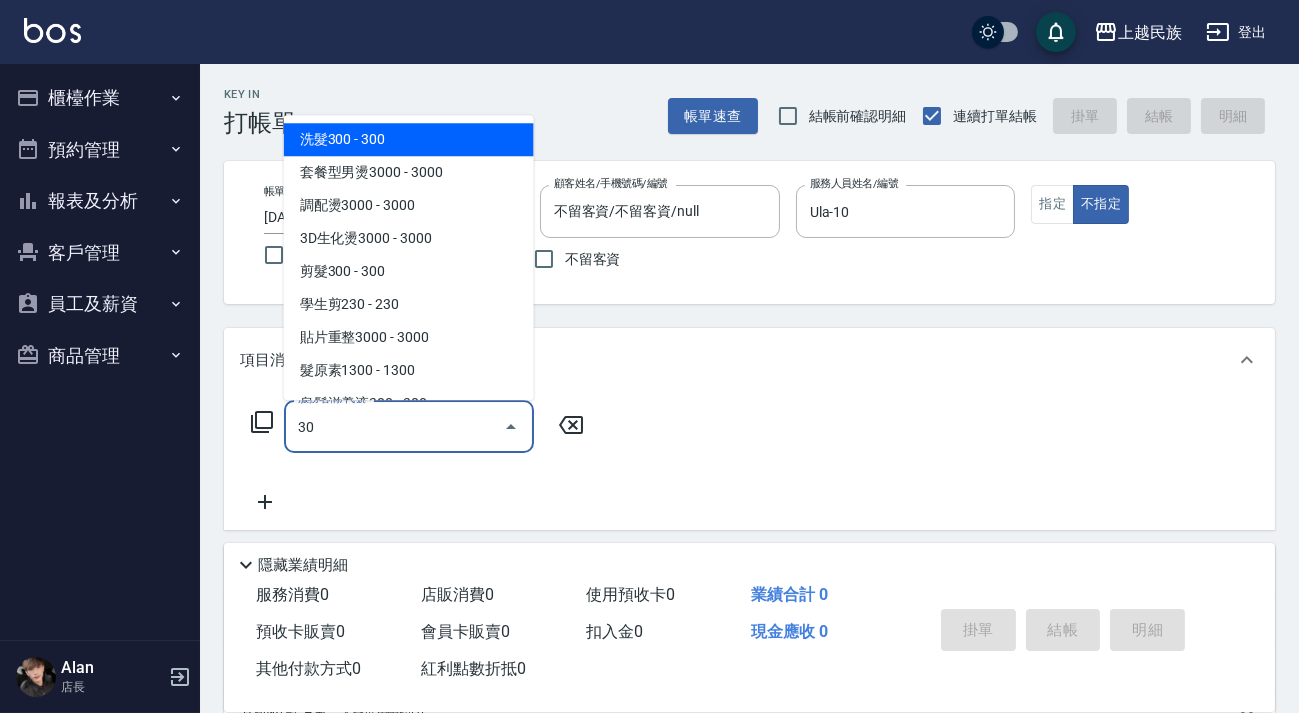 scroll, scrollTop: 7, scrollLeft: 0, axis: vertical 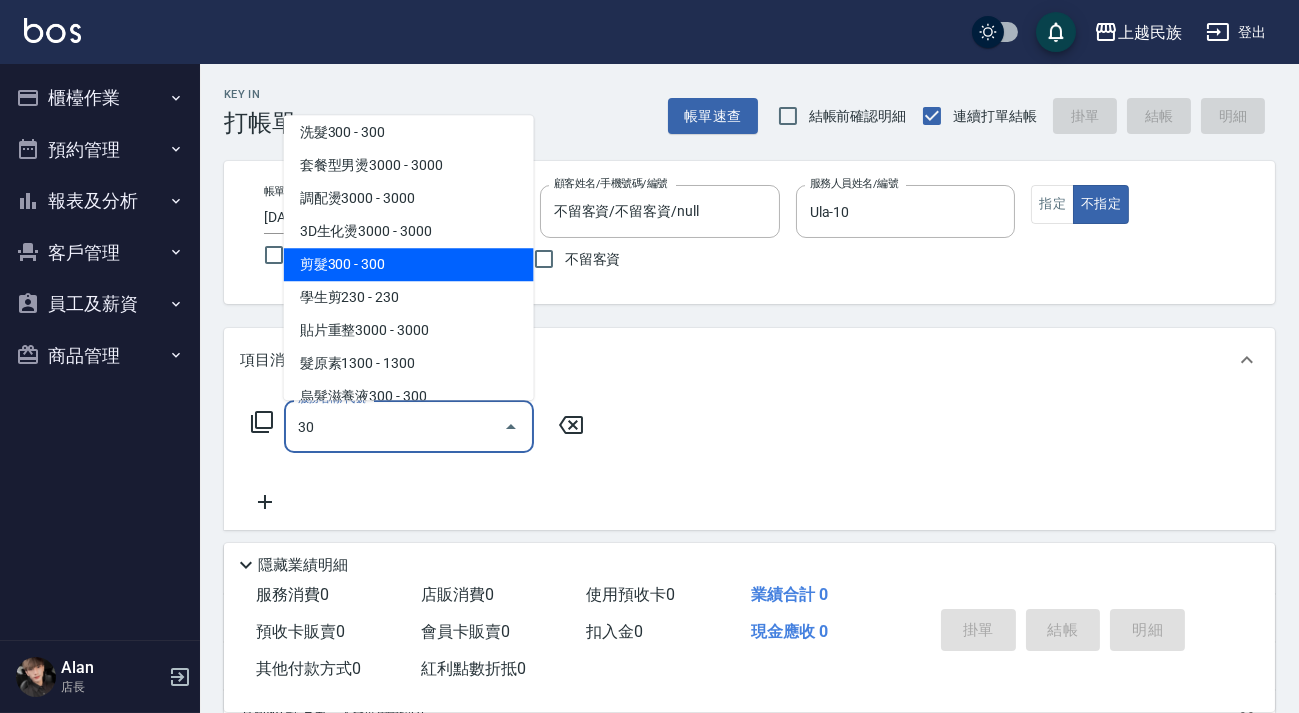 type on "剪髮300([NUMBER])" 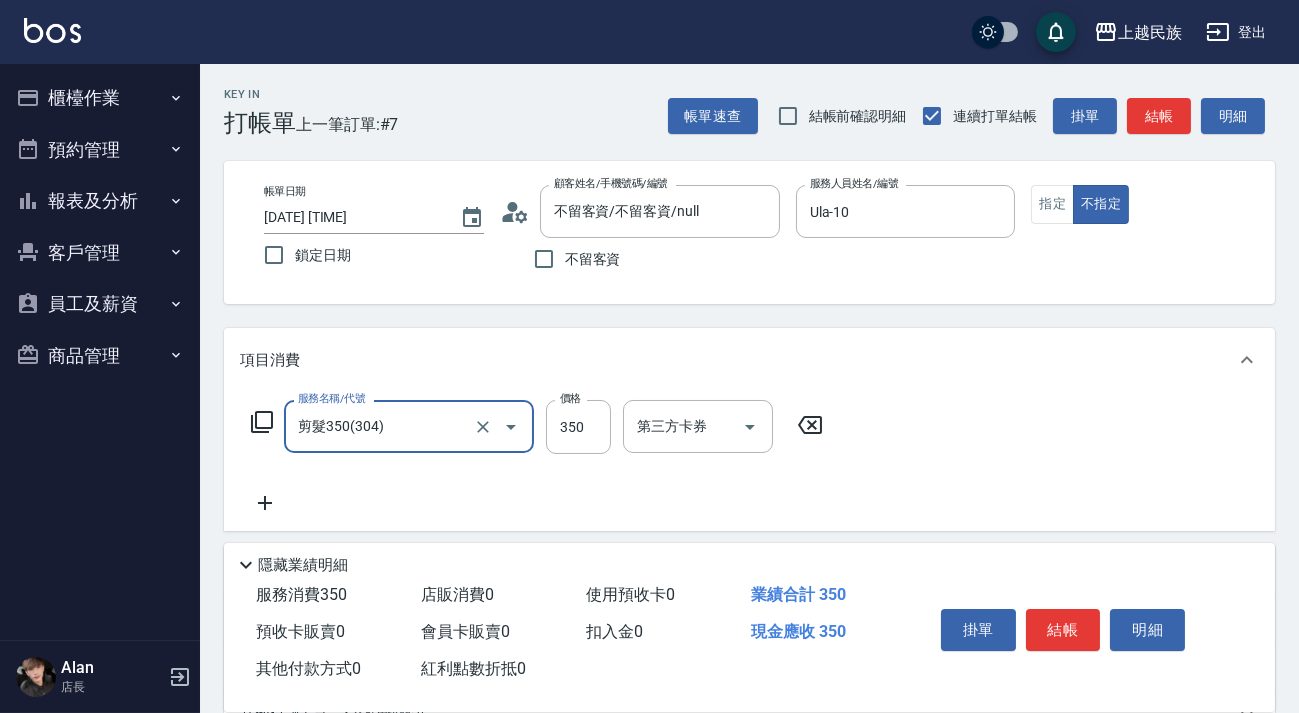 type on "剪髮350(304)" 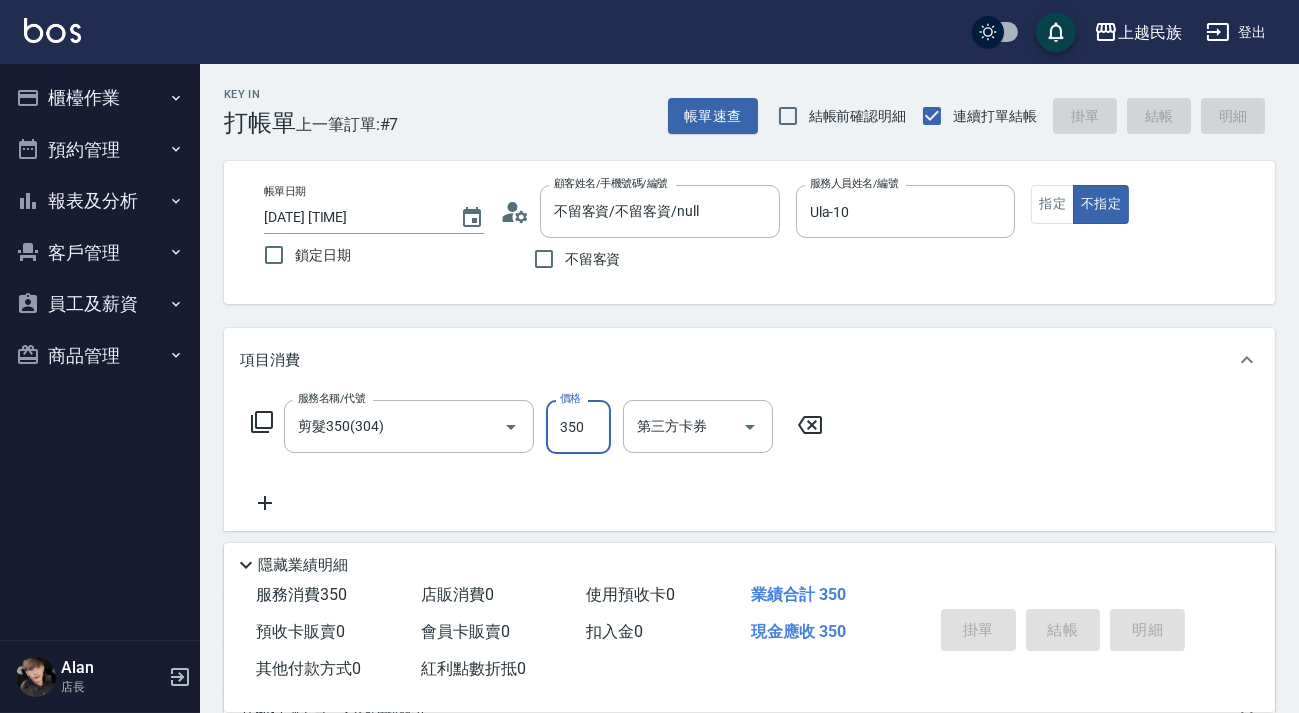 type 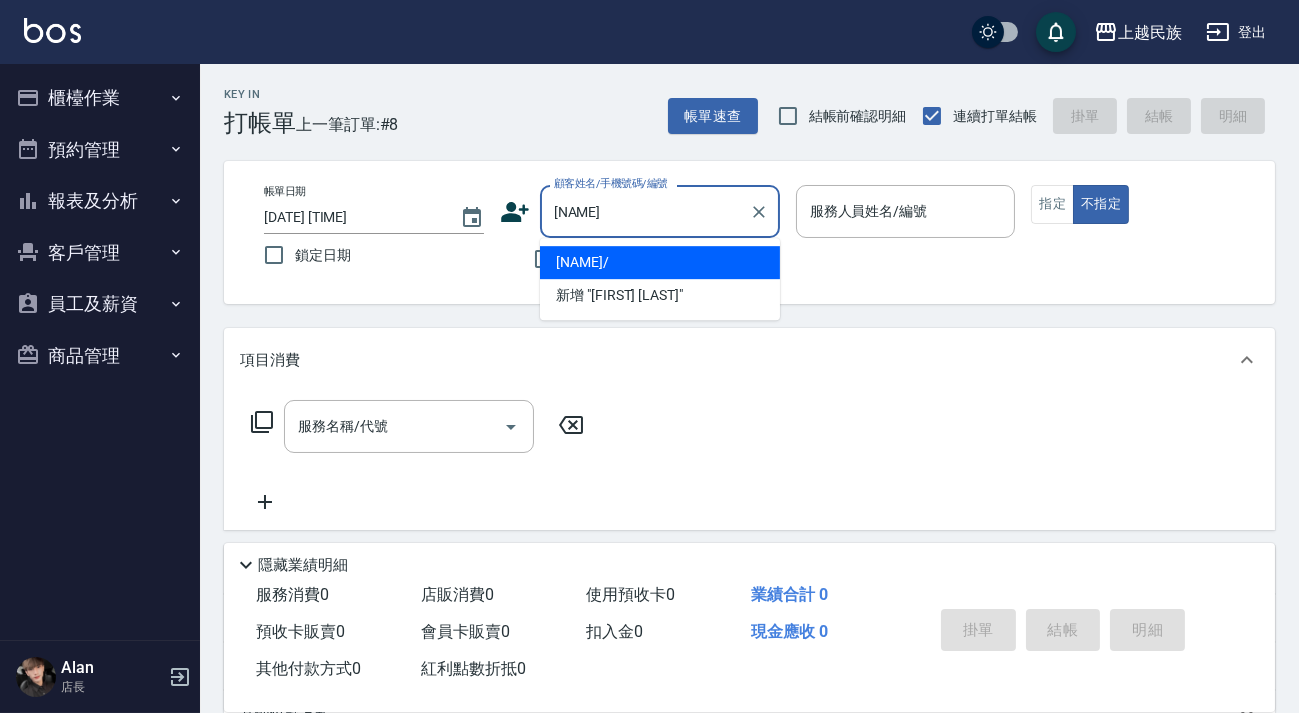 type on "[NAME]/" 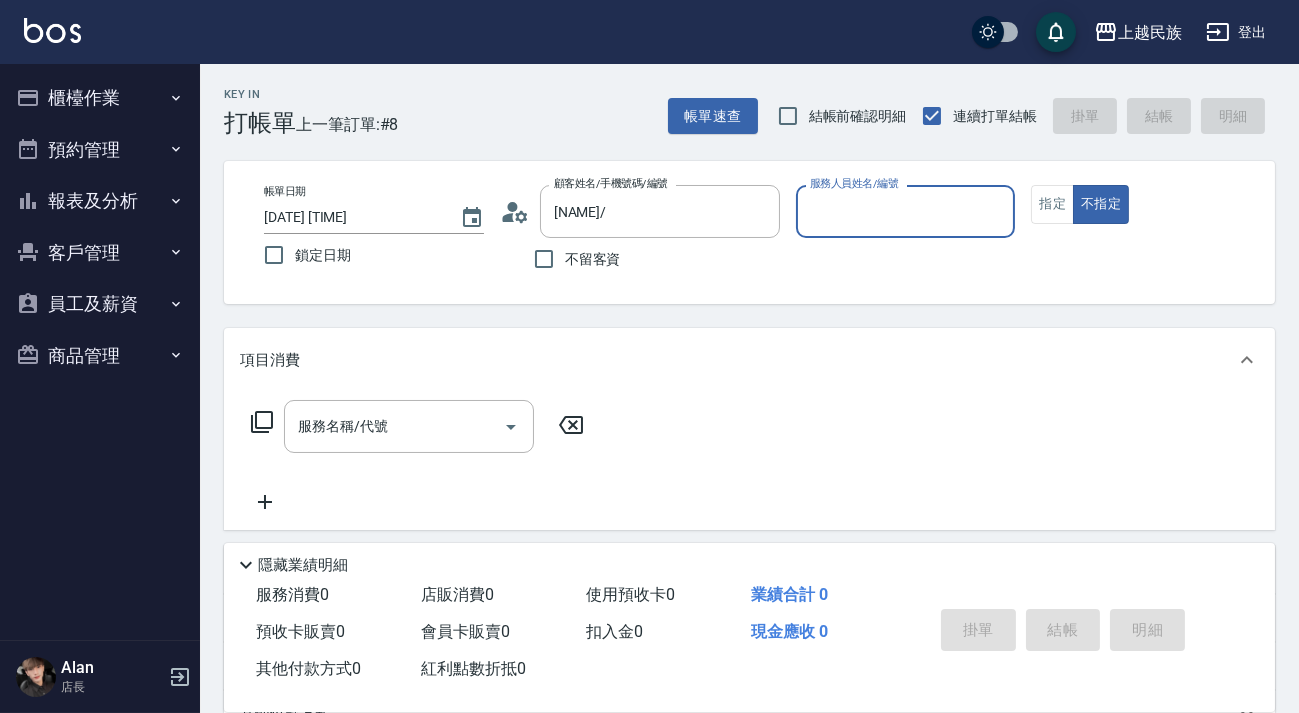 type on "Alan-2" 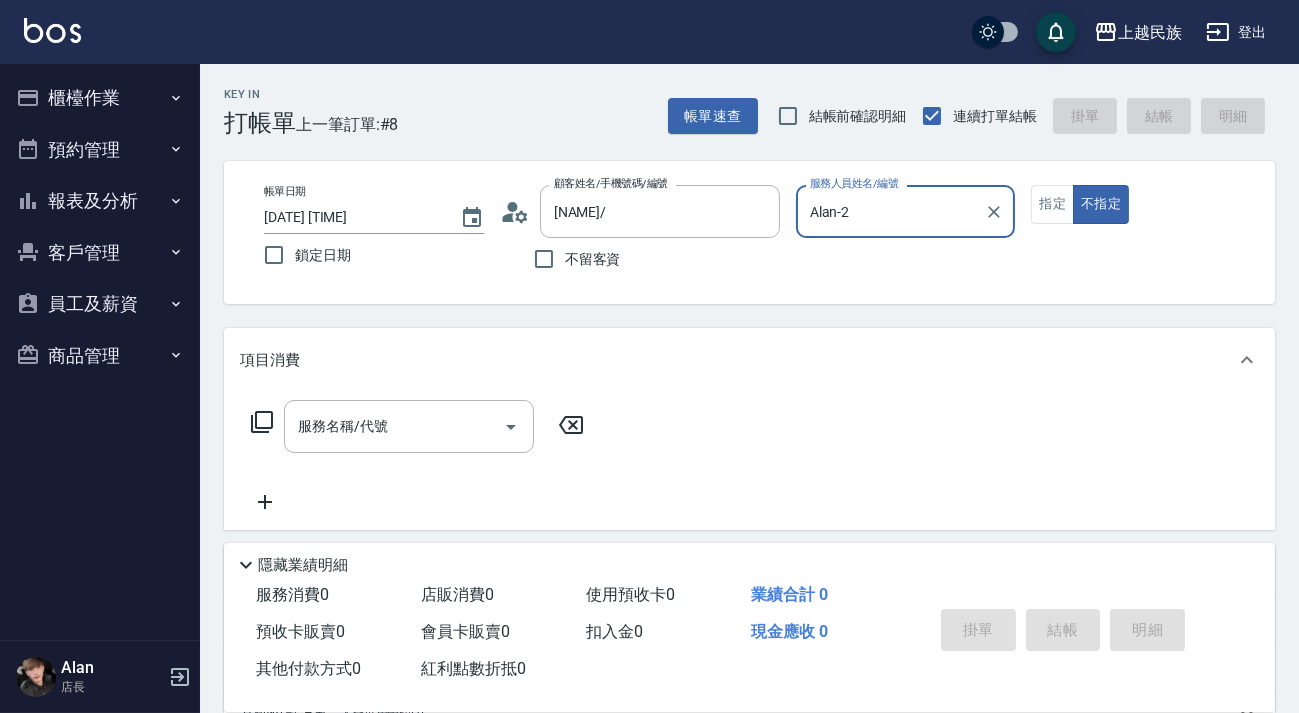 click on "不指定" at bounding box center (1101, 204) 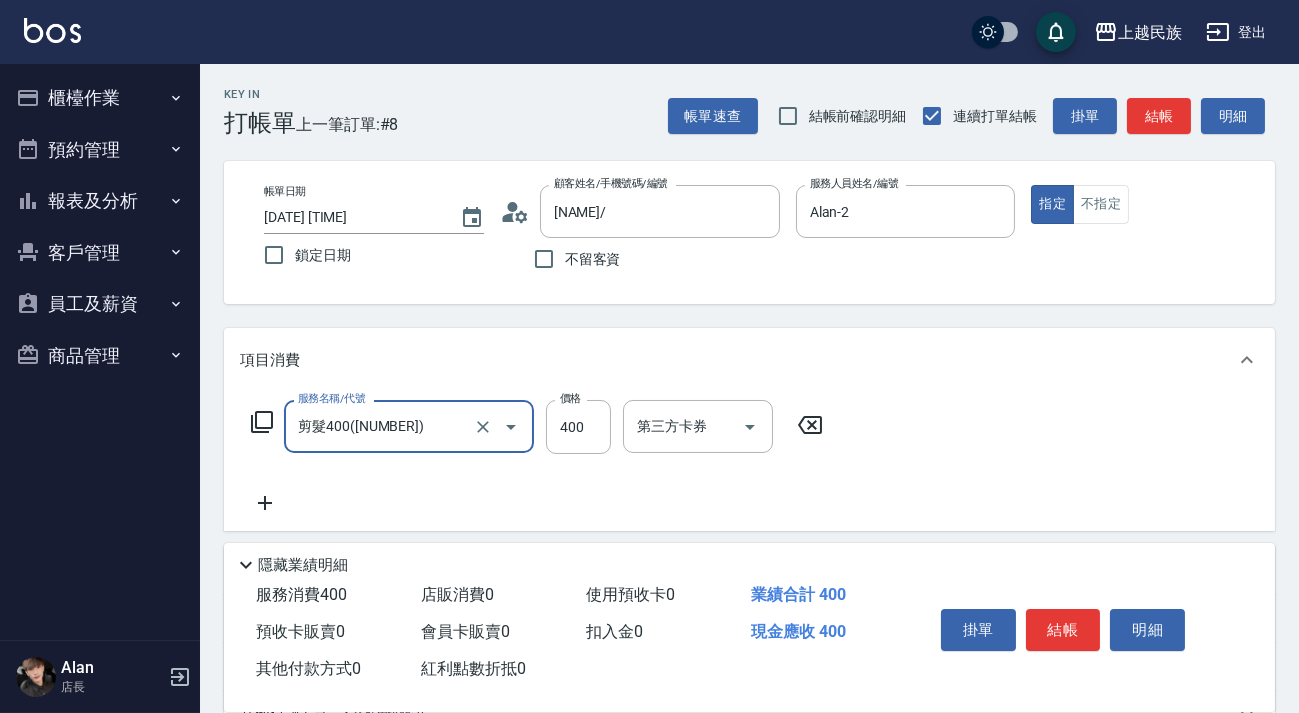 type on "剪髮400([NUMBER])" 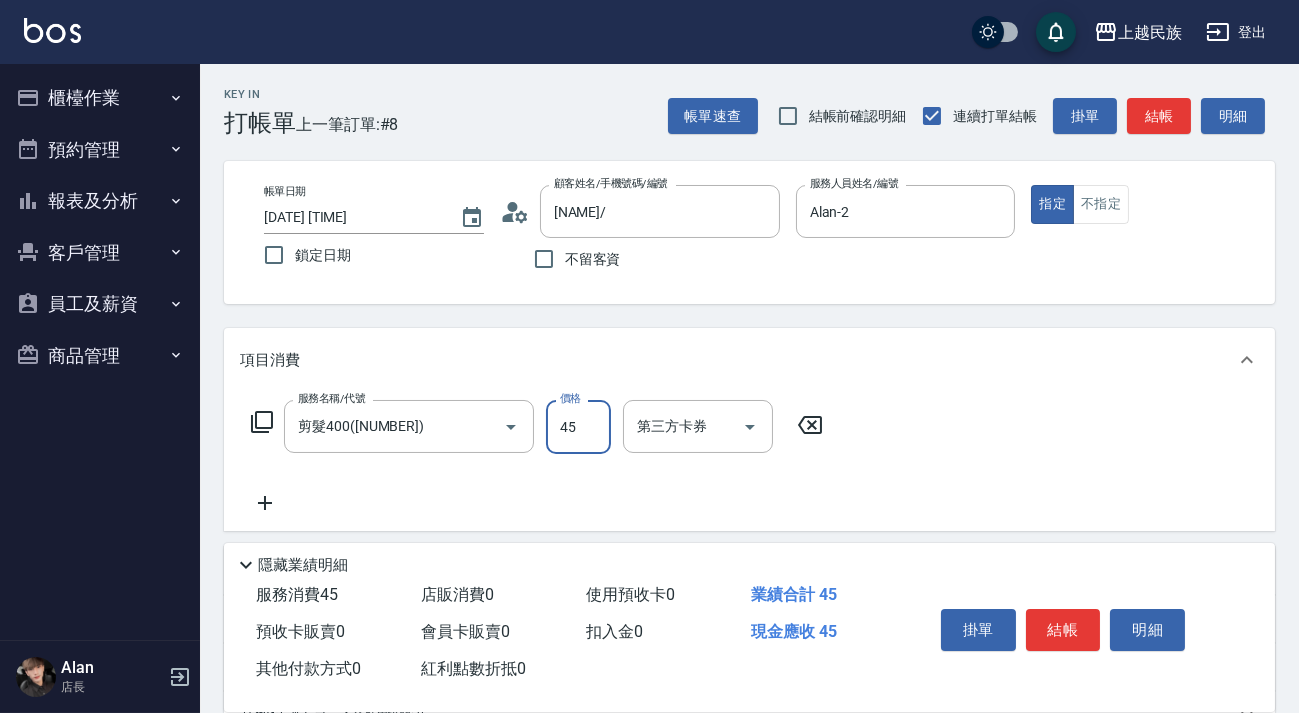 type on "450" 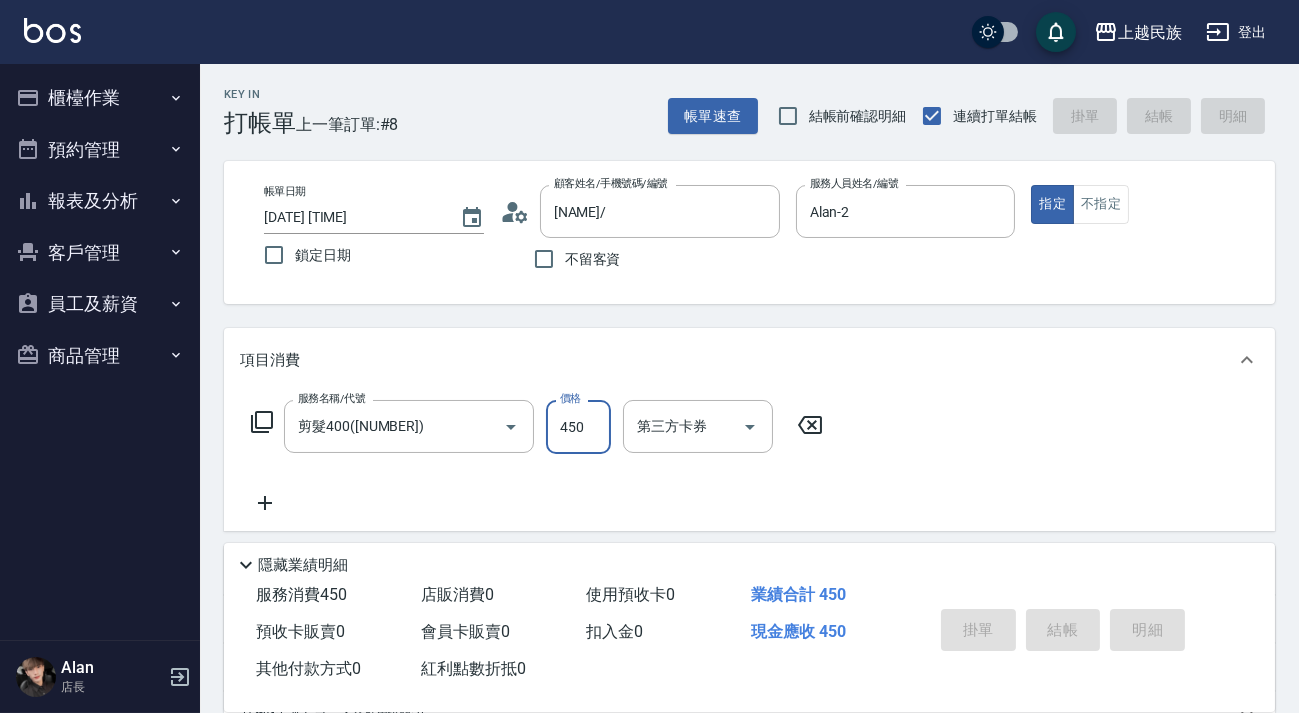 type on "[DATE] [TIME]" 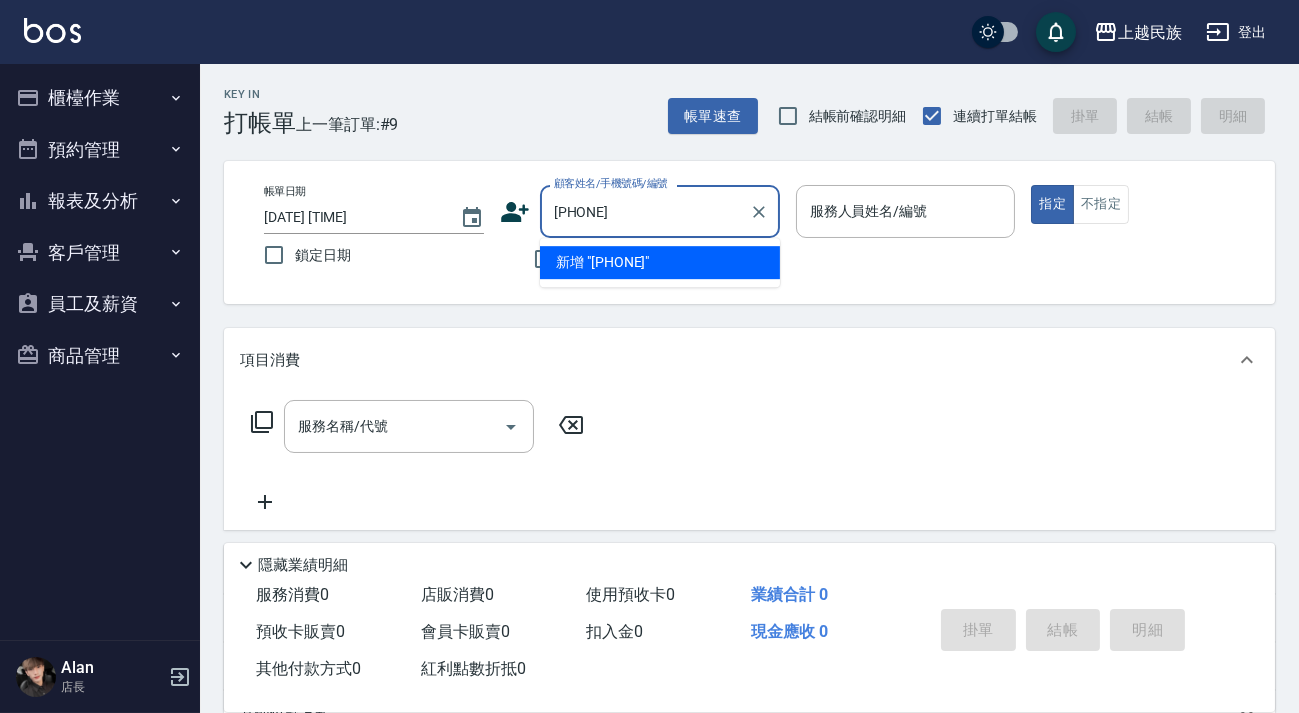 click on "新增 "[PHONE]"" at bounding box center (660, 262) 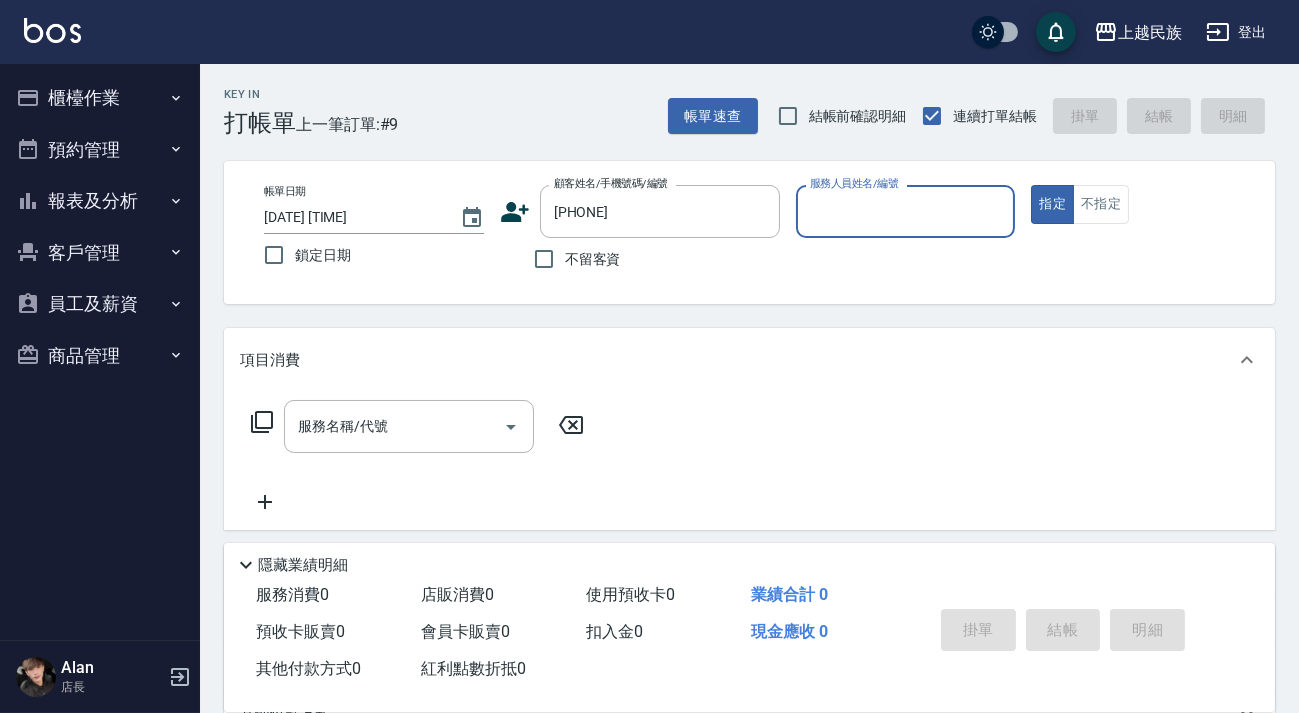 click 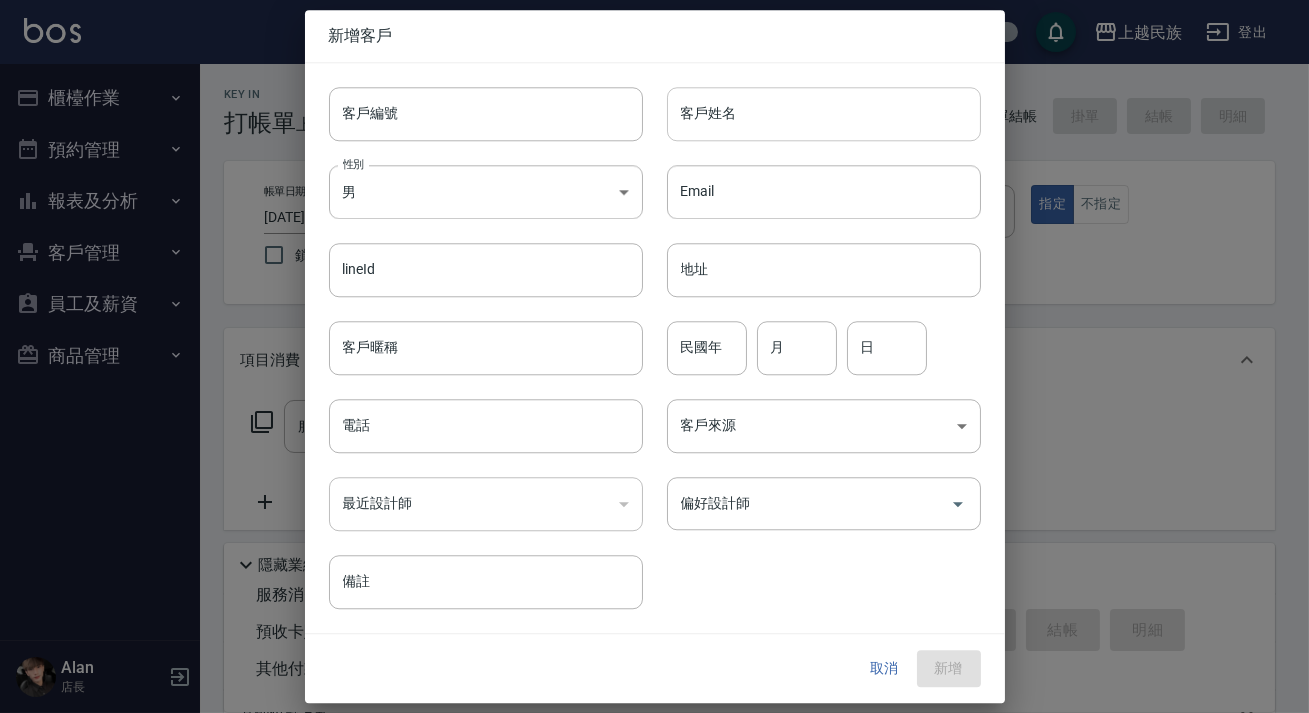 click on "客戶姓名" at bounding box center (824, 114) 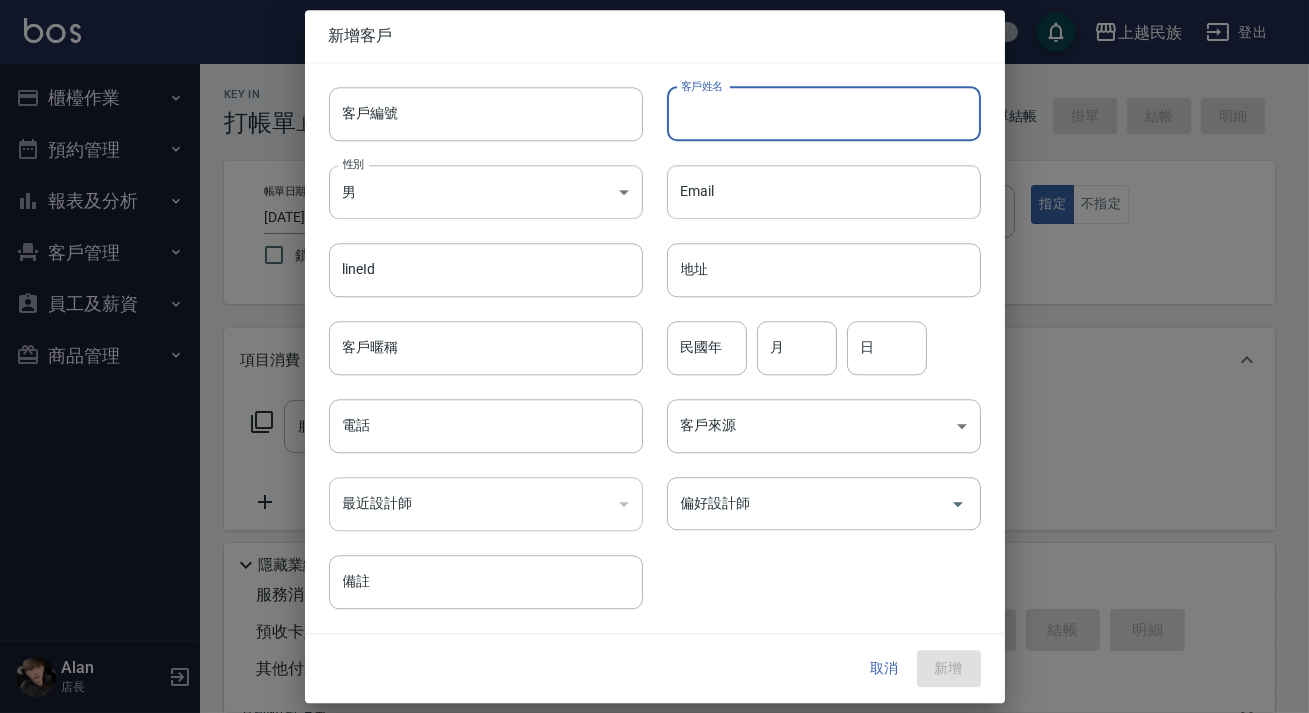 type on "＿" 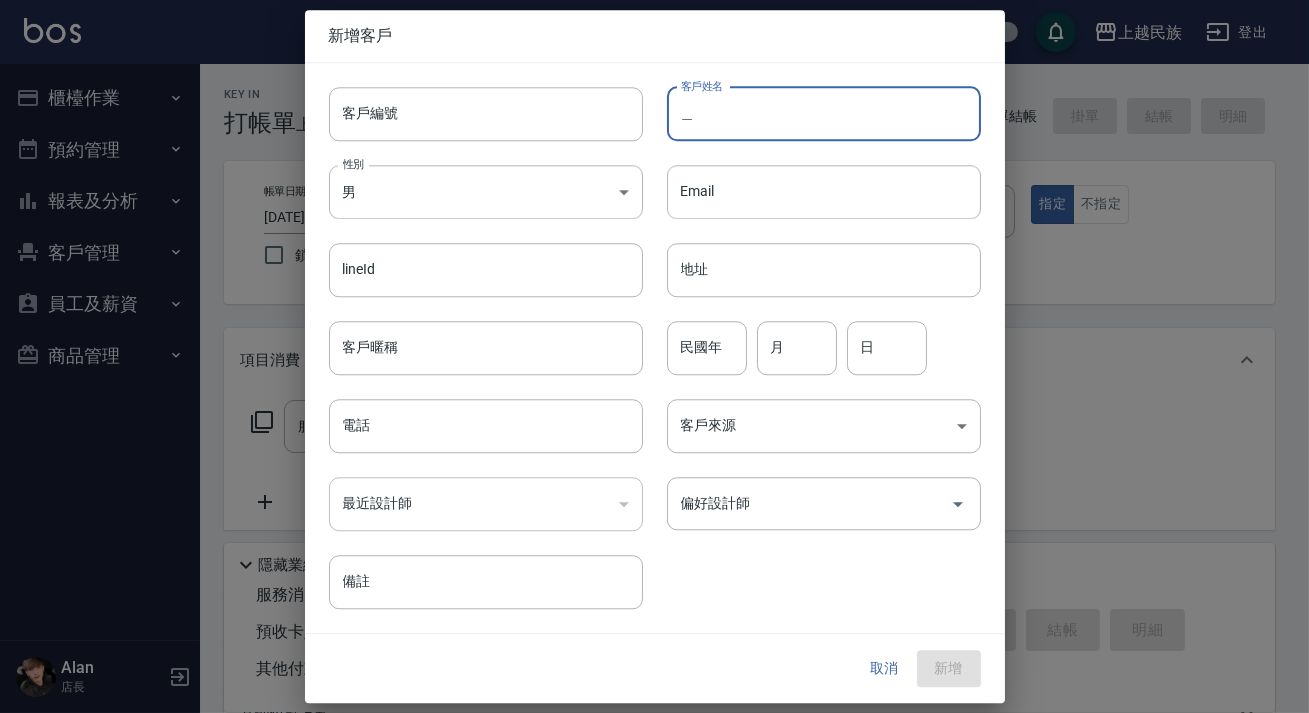 type on "[PHONE]" 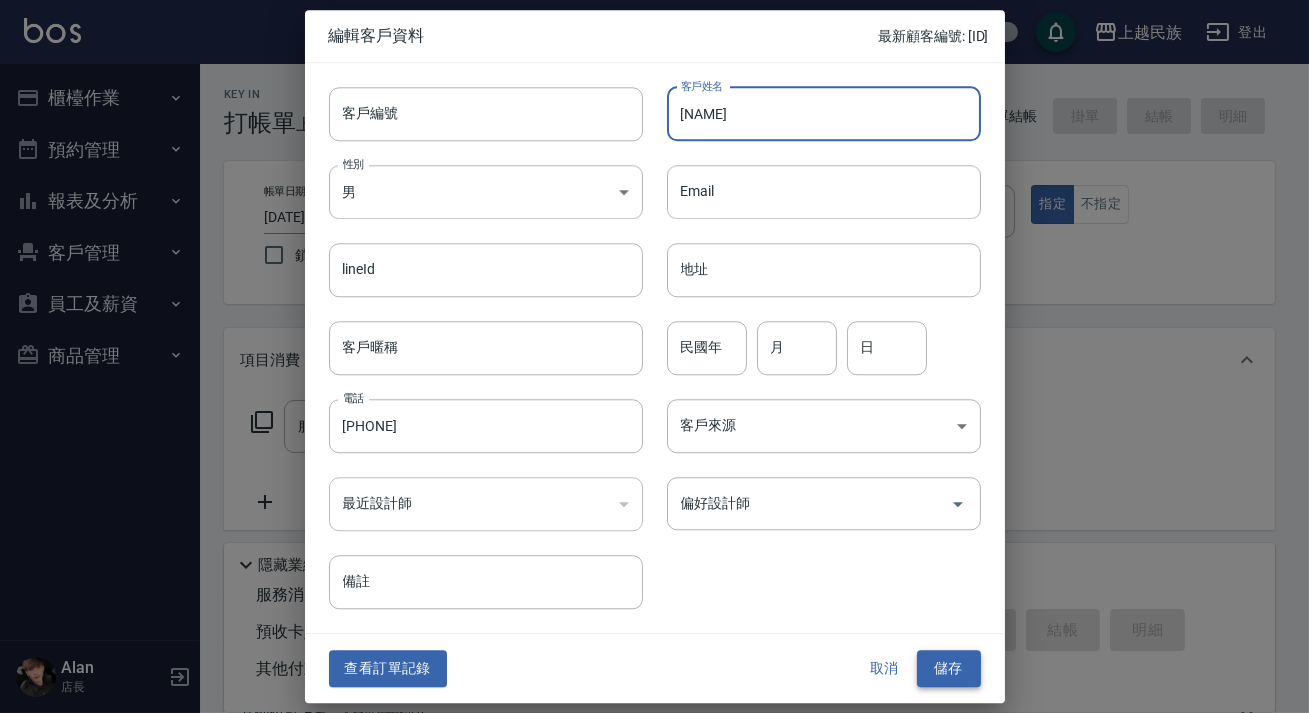 type on "[NAME]" 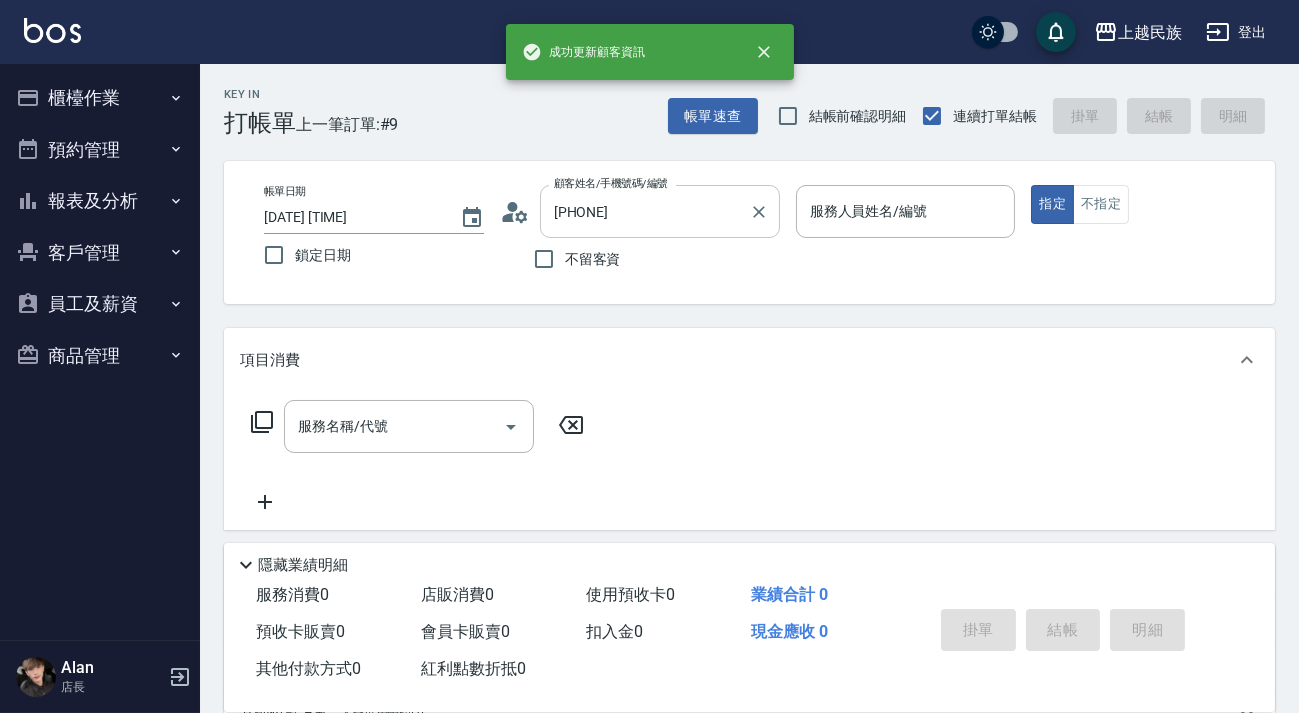 click on "[PHONE]" at bounding box center [645, 211] 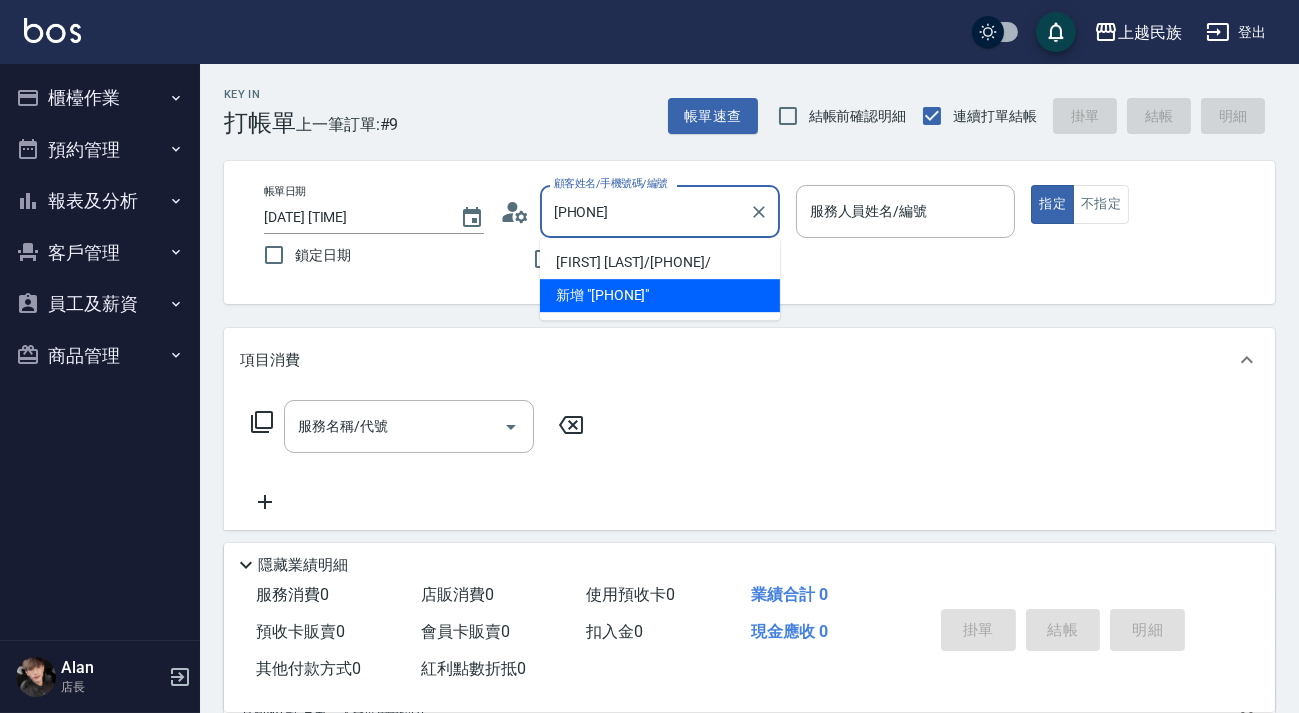 click on "[FIRST] [LAST]/[PHONE]/" at bounding box center (660, 262) 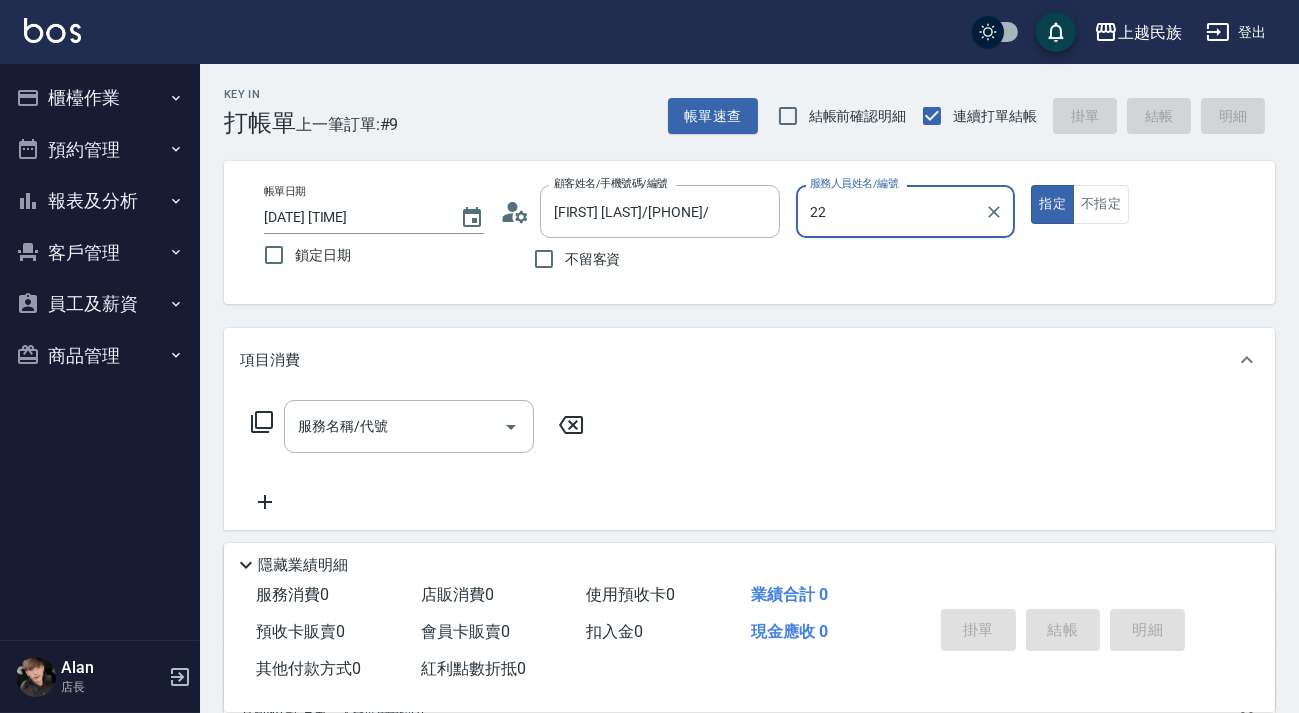 type on "2" 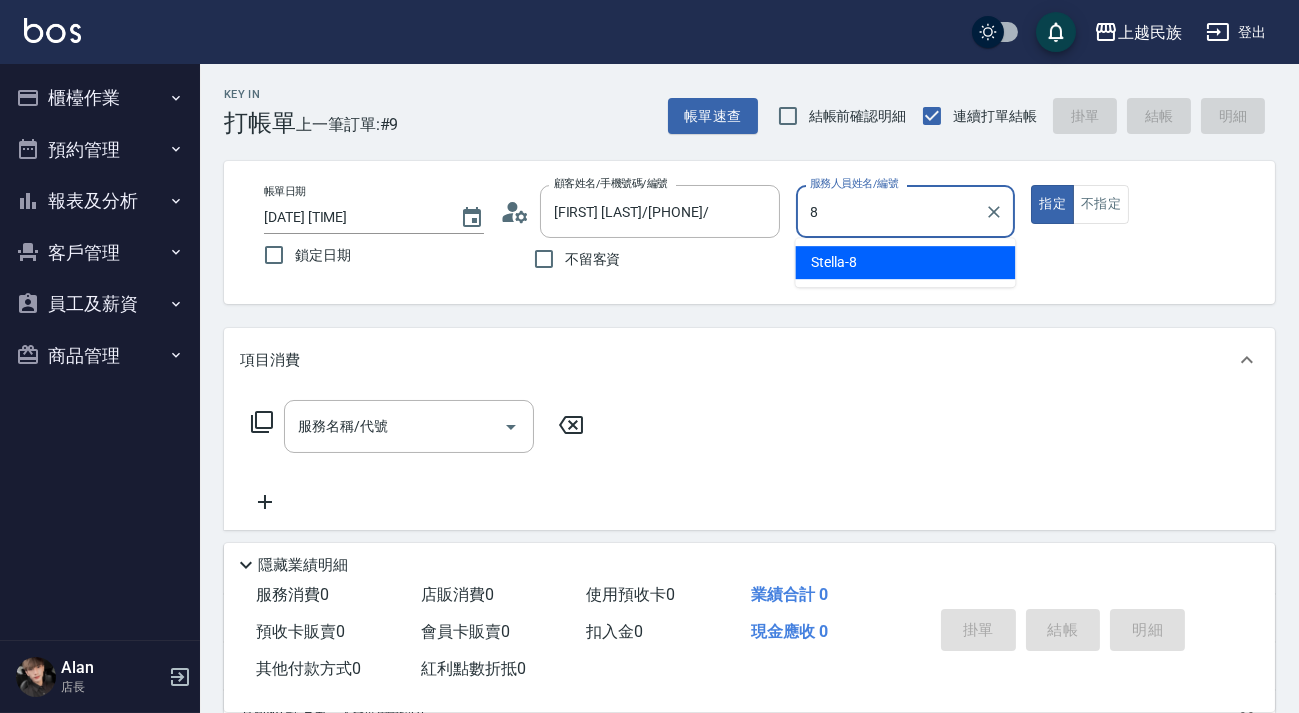 type on "Stella-8" 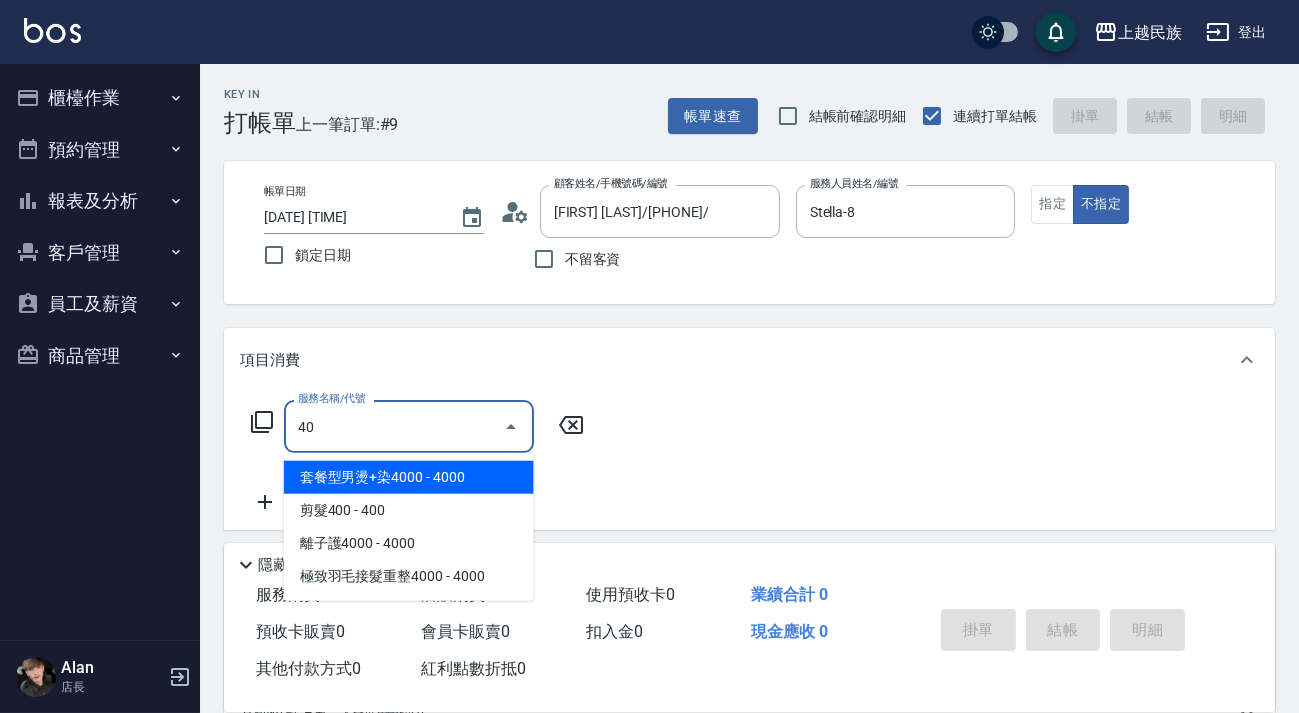 type on "剪髮400([NUMBER])" 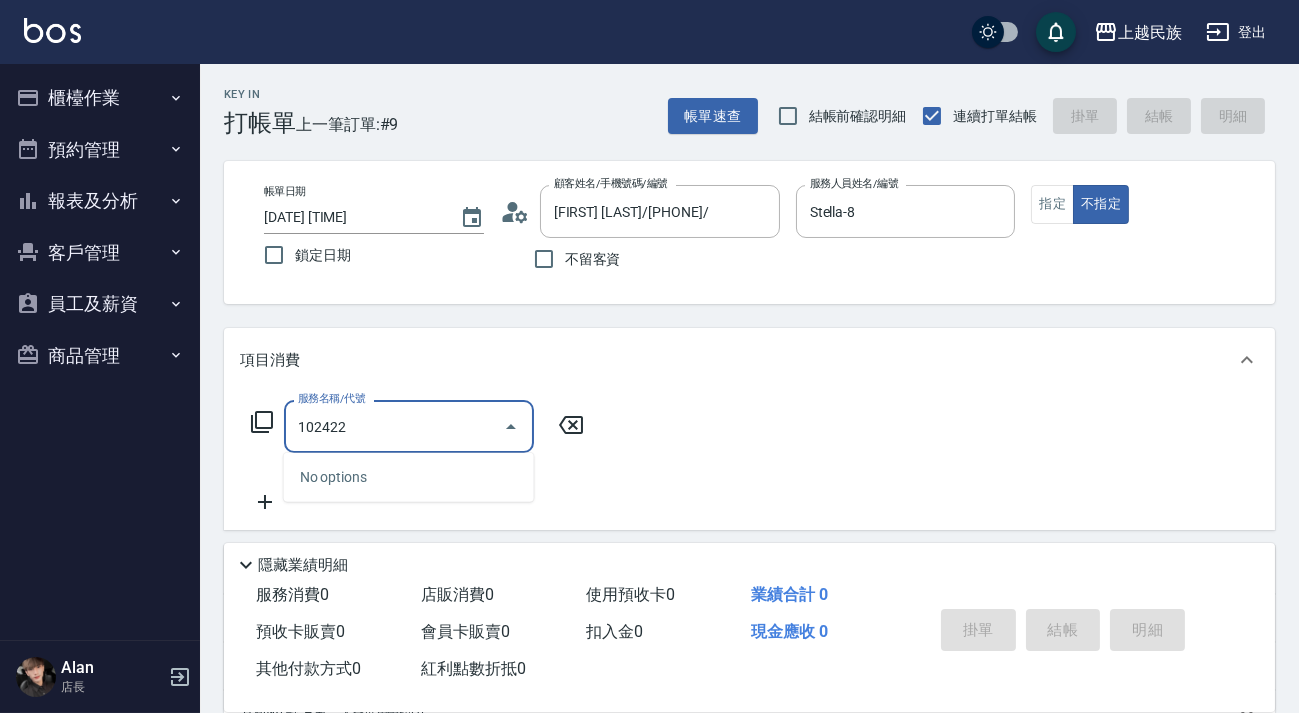 type on "102422" 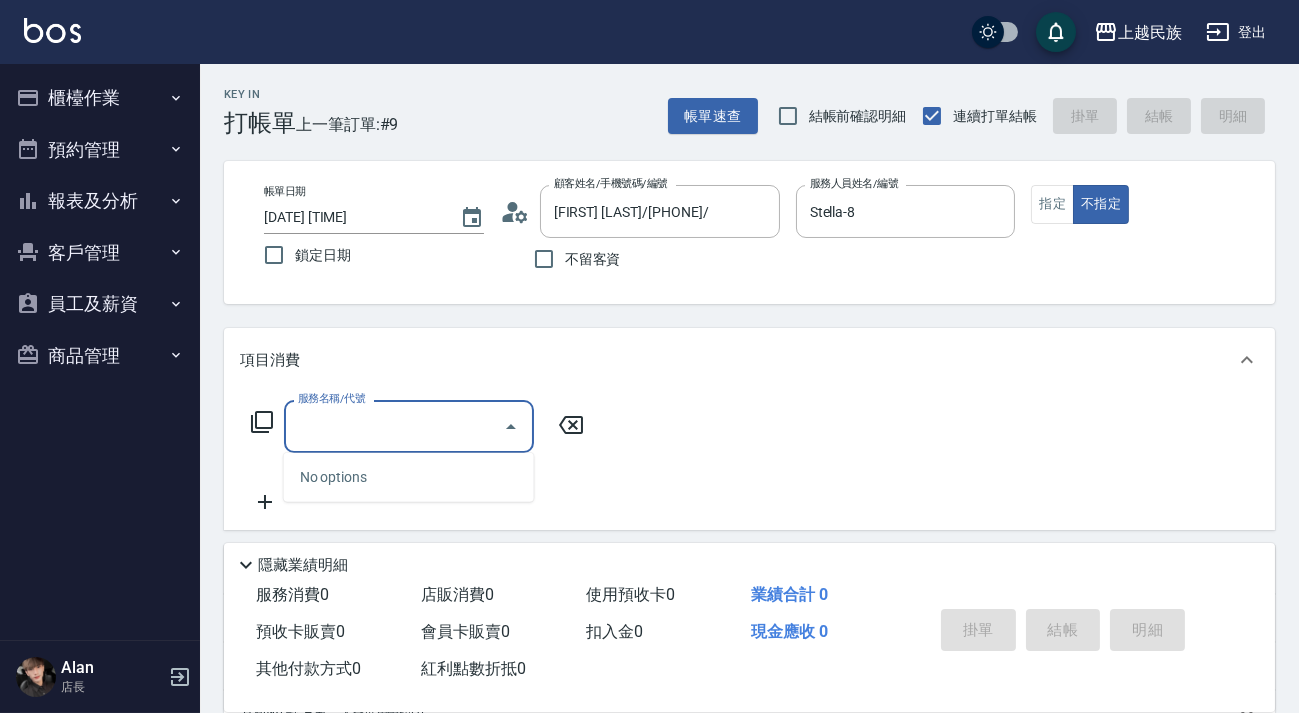 click on "櫃檯作業" at bounding box center (100, 98) 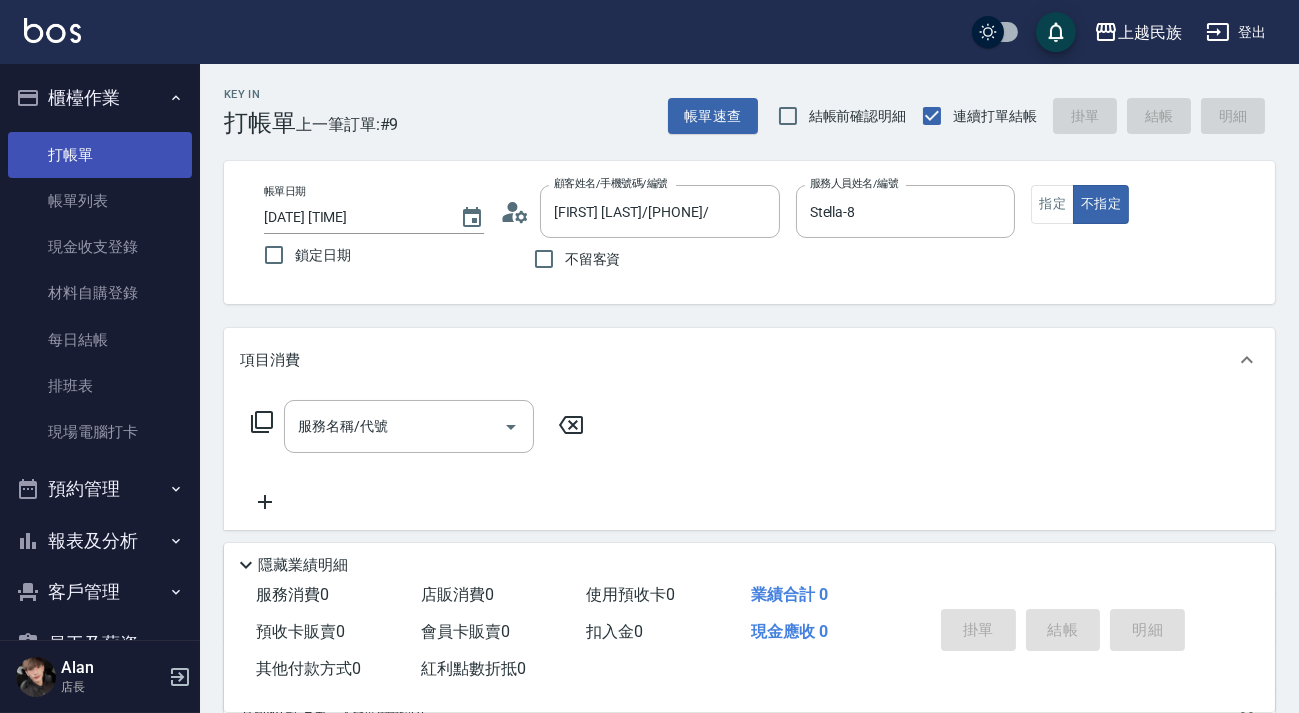 click on "打帳單" at bounding box center (100, 155) 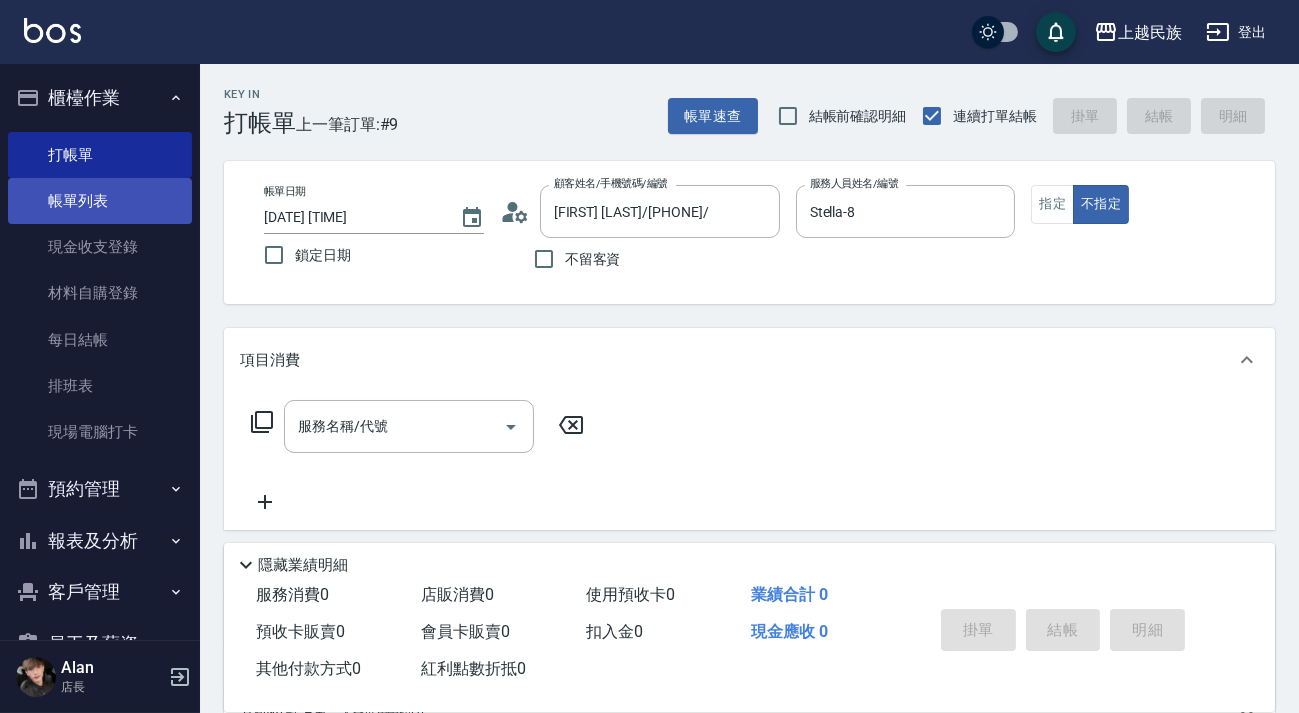 click on "帳單列表" at bounding box center [100, 201] 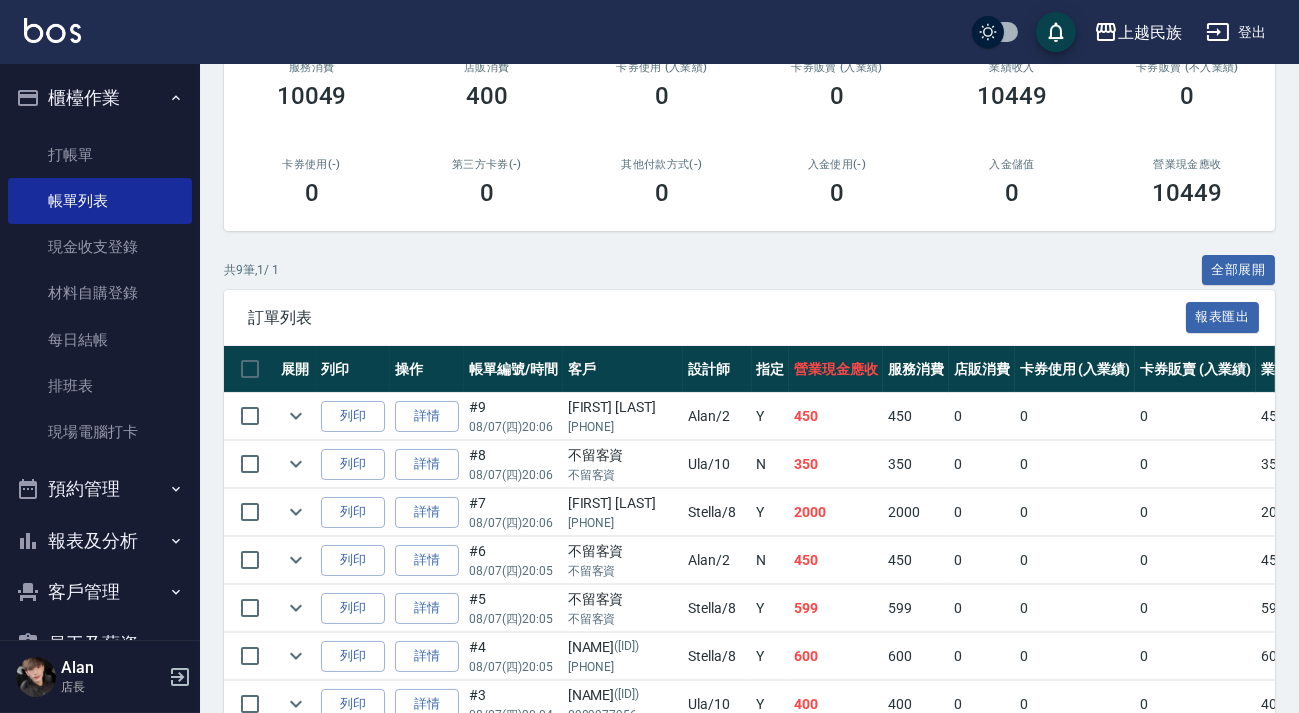 scroll, scrollTop: 0, scrollLeft: 0, axis: both 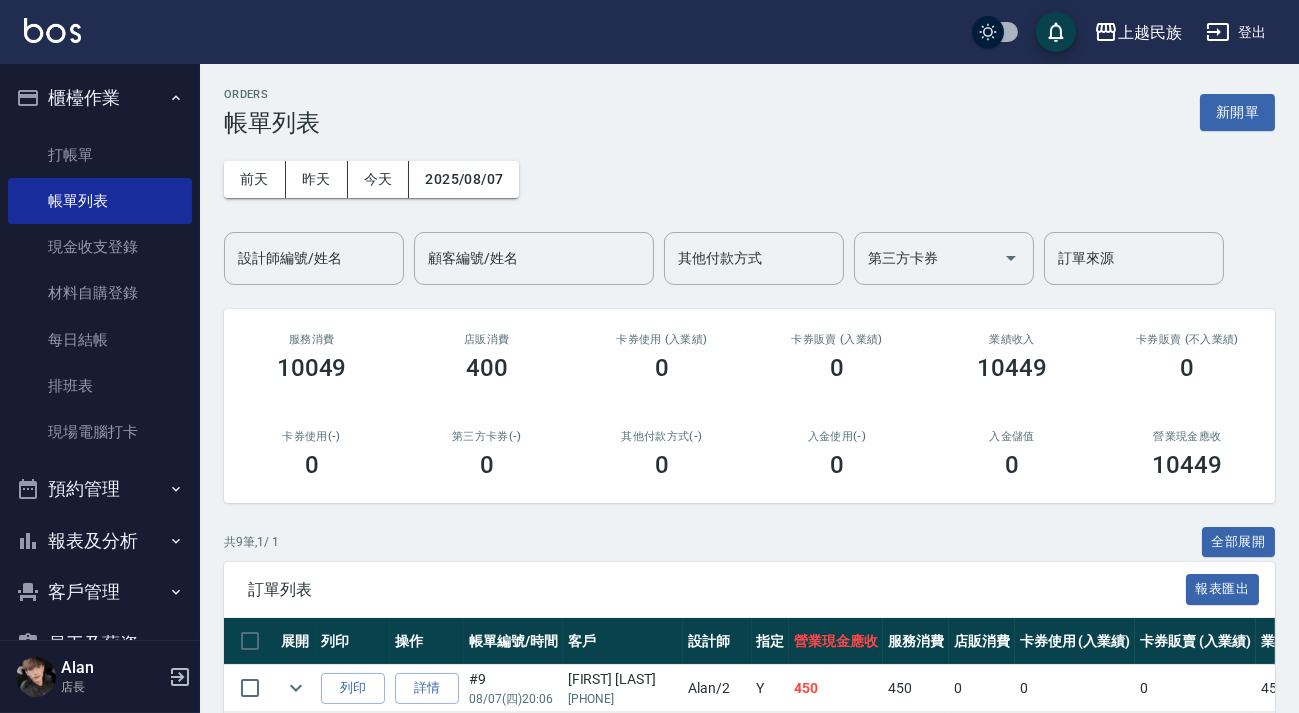 drag, startPoint x: 87, startPoint y: 155, endPoint x: 214, endPoint y: 189, distance: 131.47243 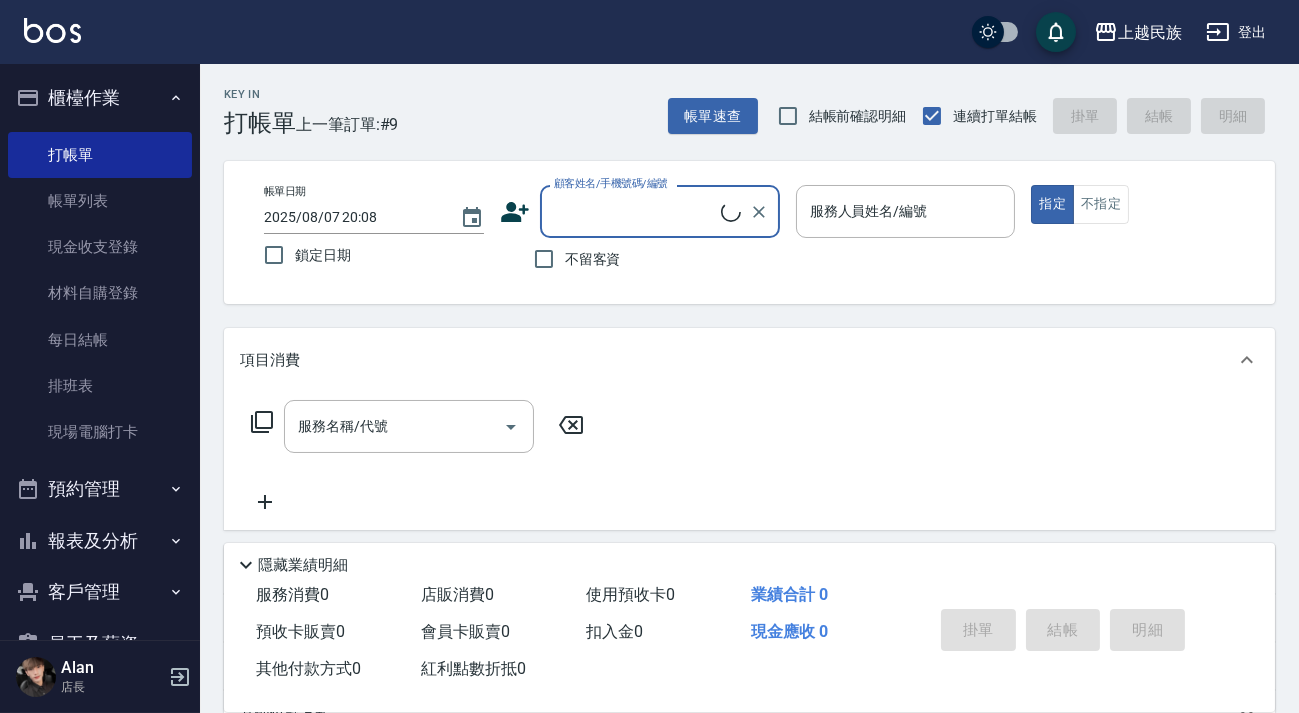 click on "顧客姓名/手機號碼/編號" at bounding box center (635, 211) 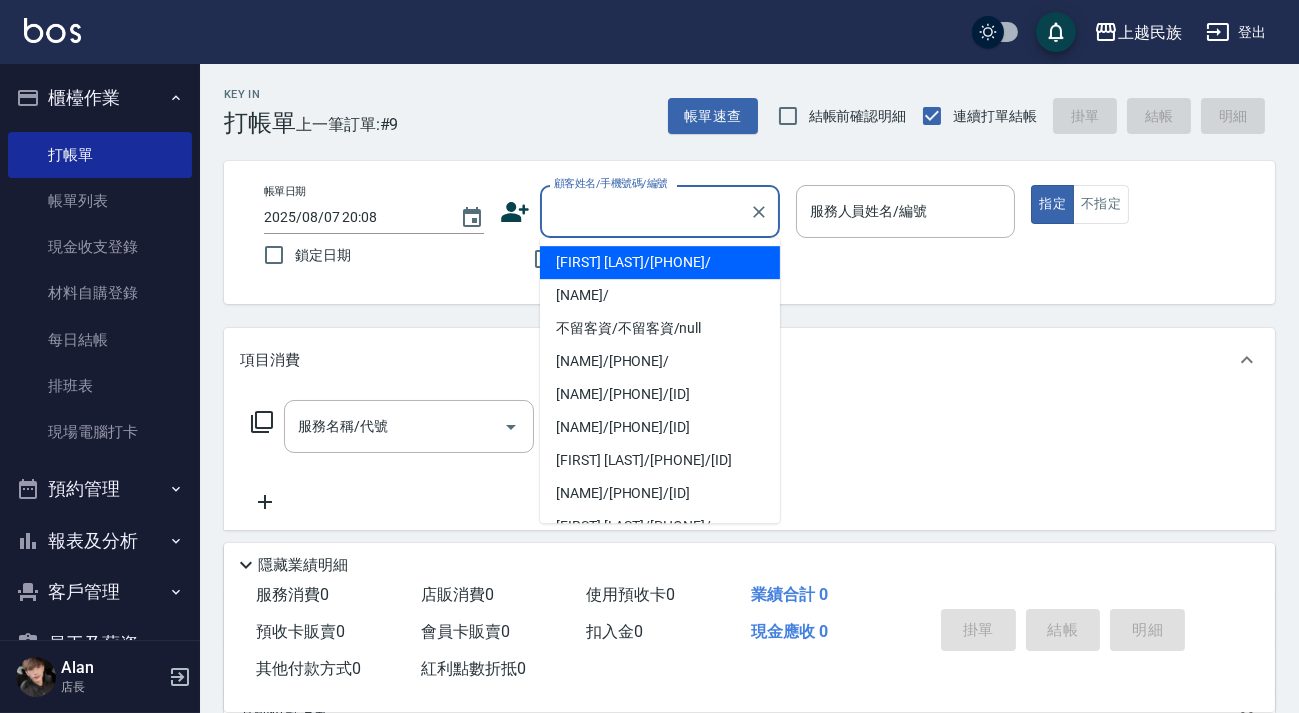 click on "[FIRST] [LAST]/[PHONE]/" at bounding box center (660, 262) 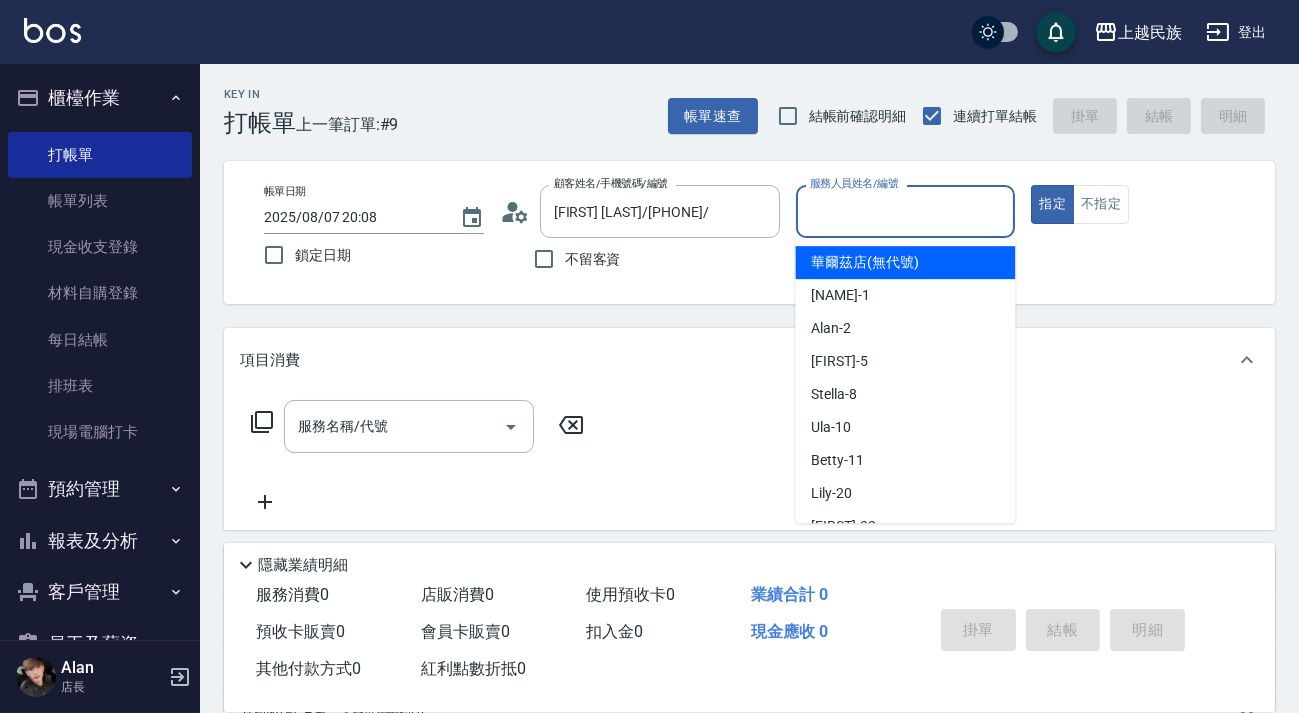 drag, startPoint x: 971, startPoint y: 216, endPoint x: 938, endPoint y: 299, distance: 89.31965 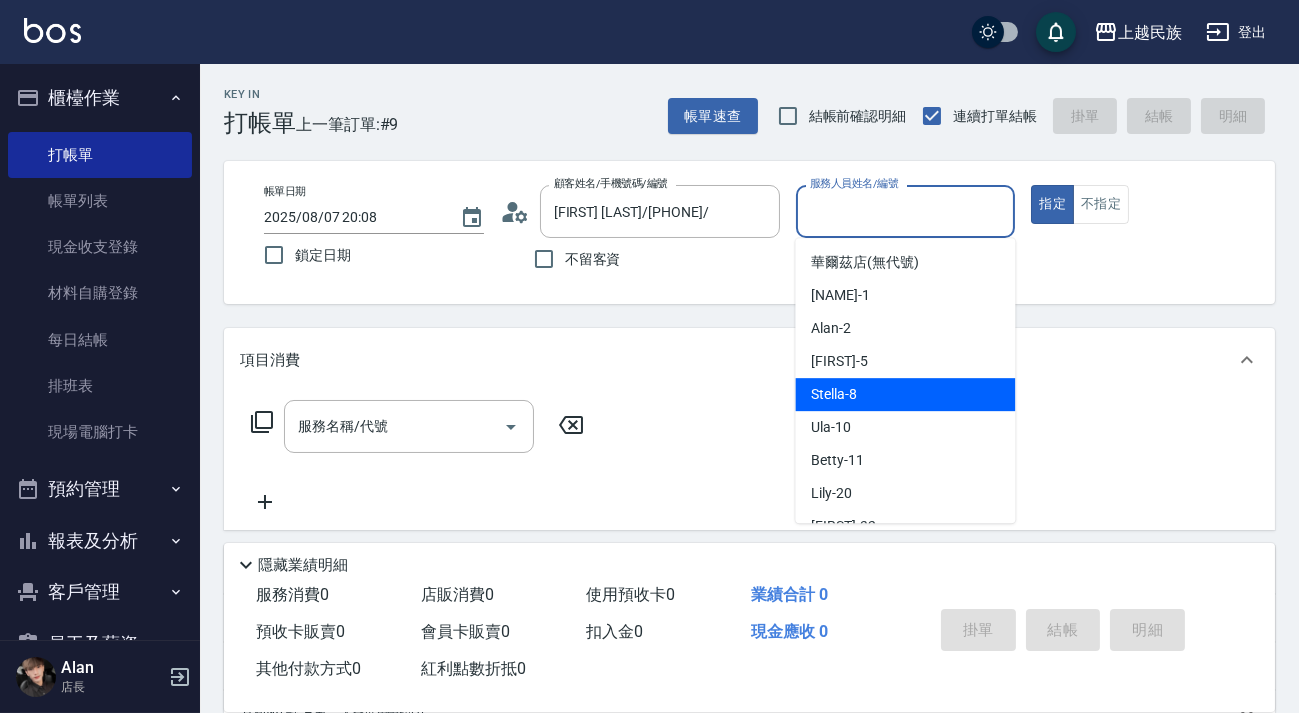 click on "[NAME] -8" at bounding box center (905, 394) 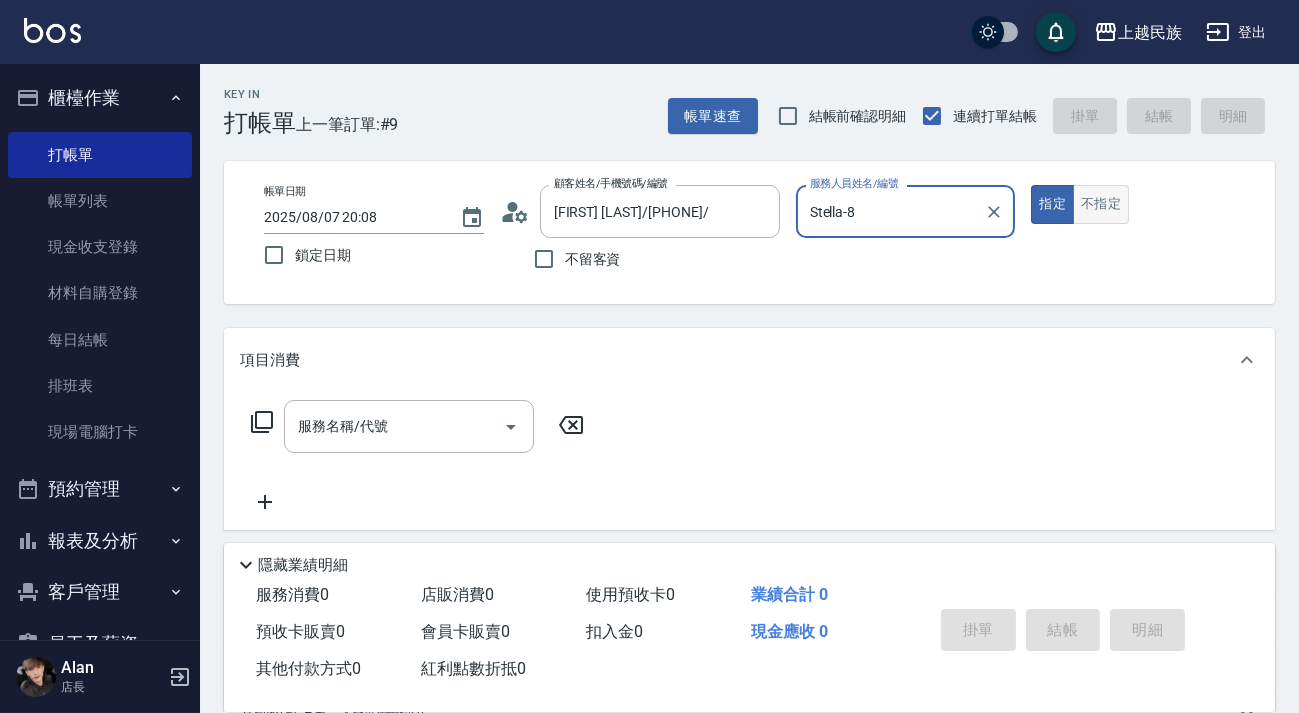 click on "不指定" at bounding box center (1101, 204) 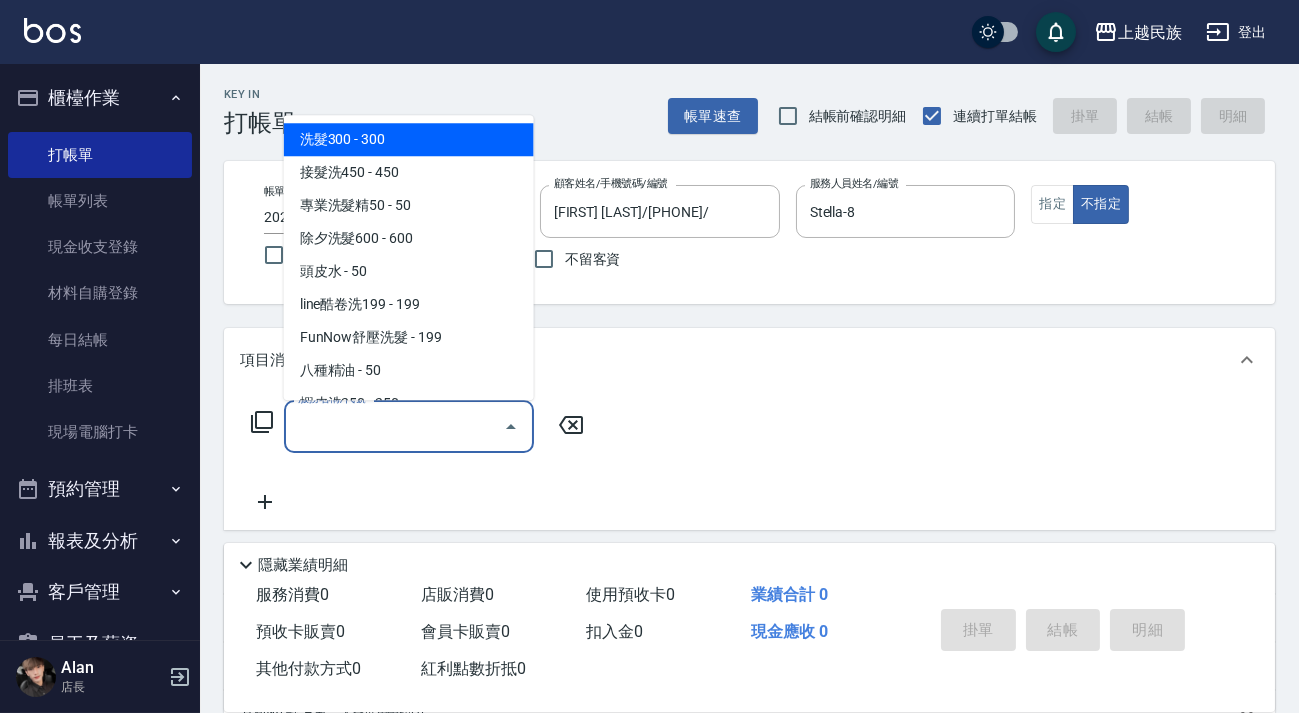 click on "服務名稱/代號" at bounding box center (394, 426) 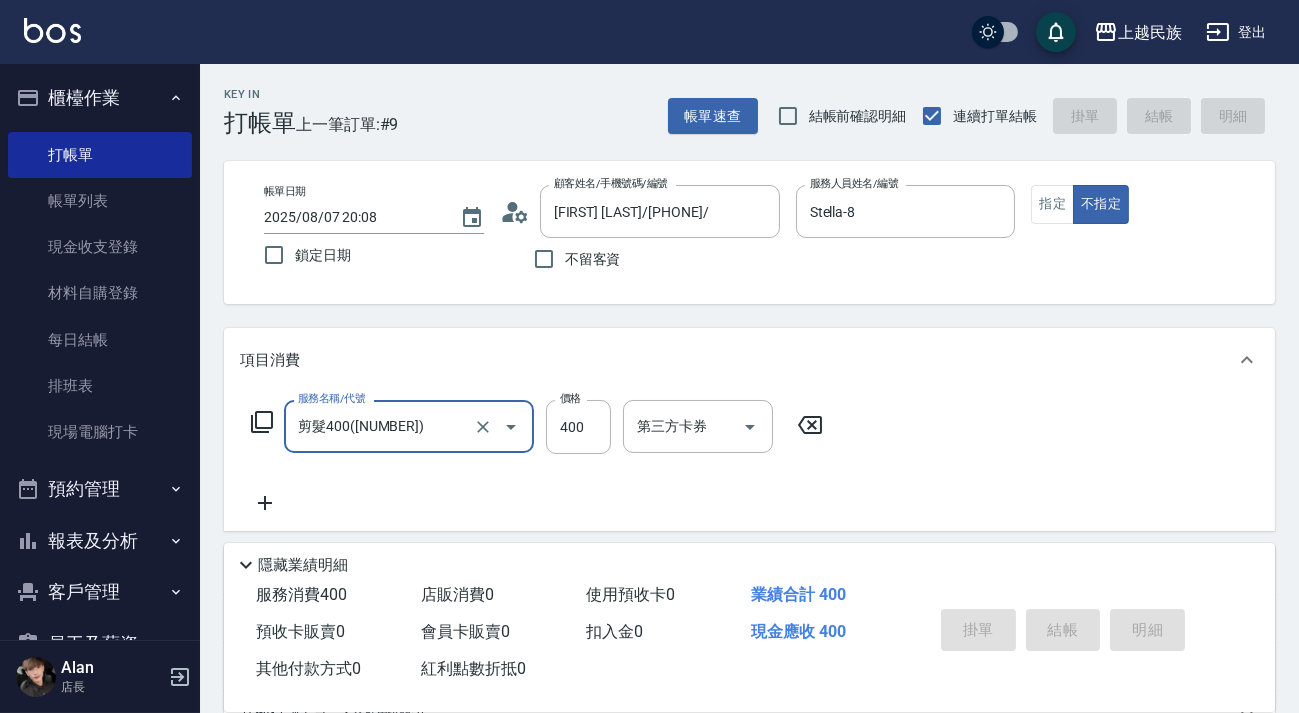 type on "剪髮400([NUMBER])" 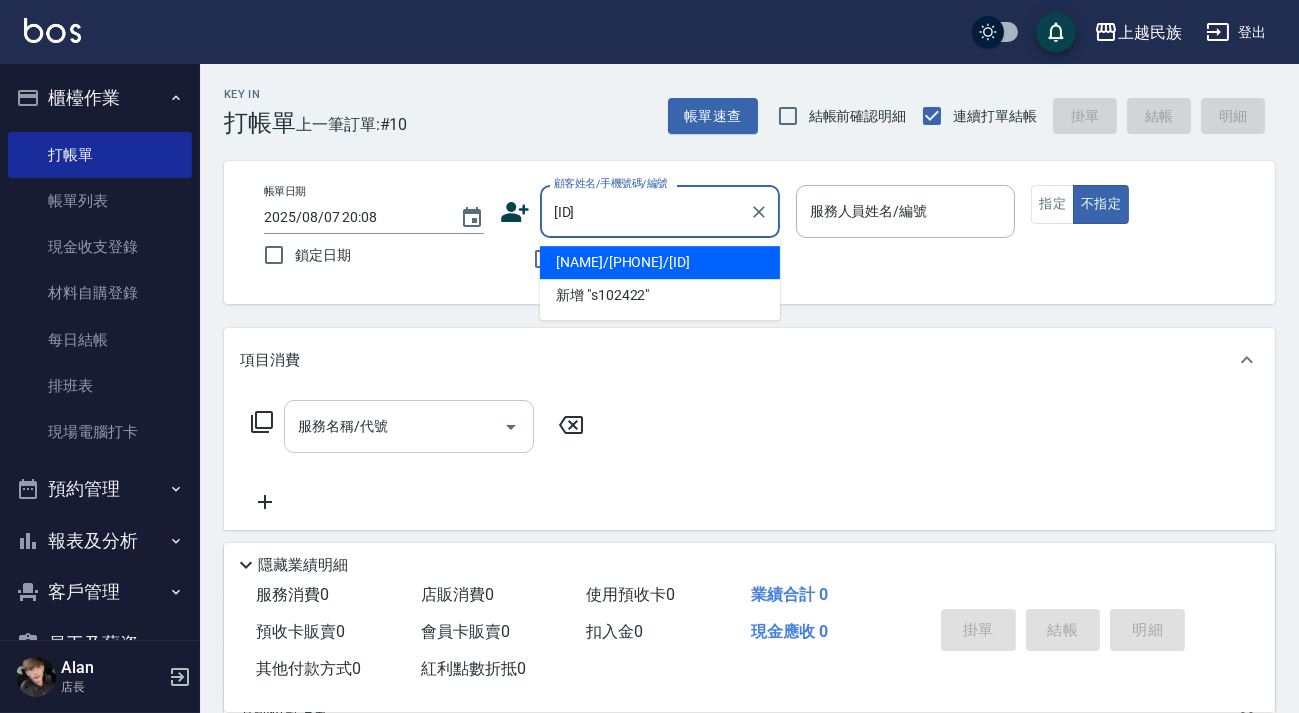 type on "[NAME]/[PHONE]/[ID]" 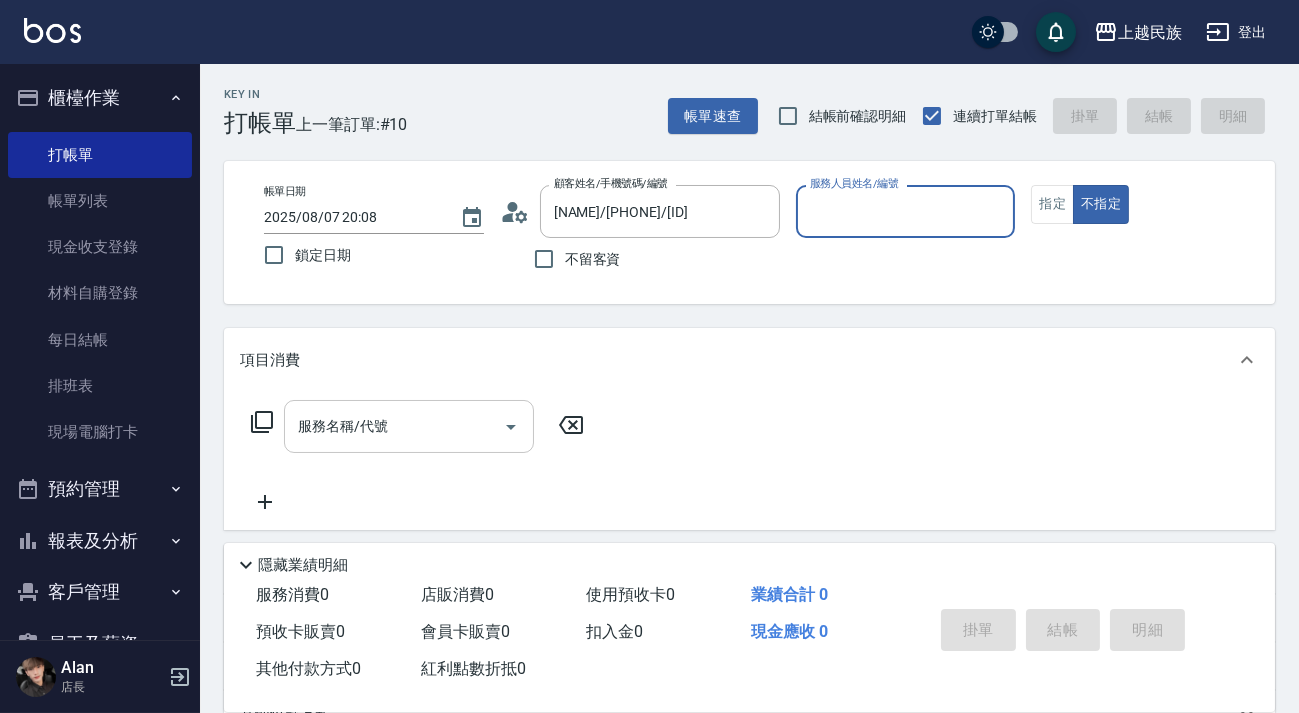 type on "Stella-8" 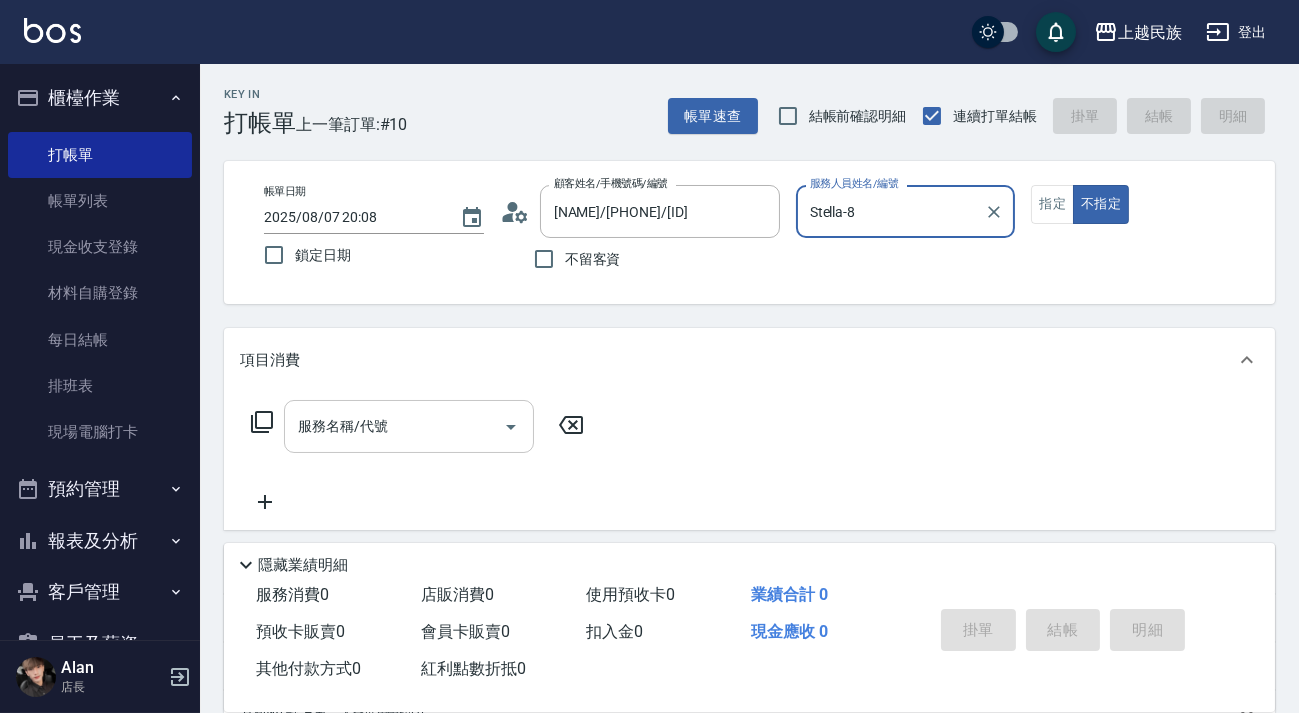 click on "不指定" at bounding box center [1101, 204] 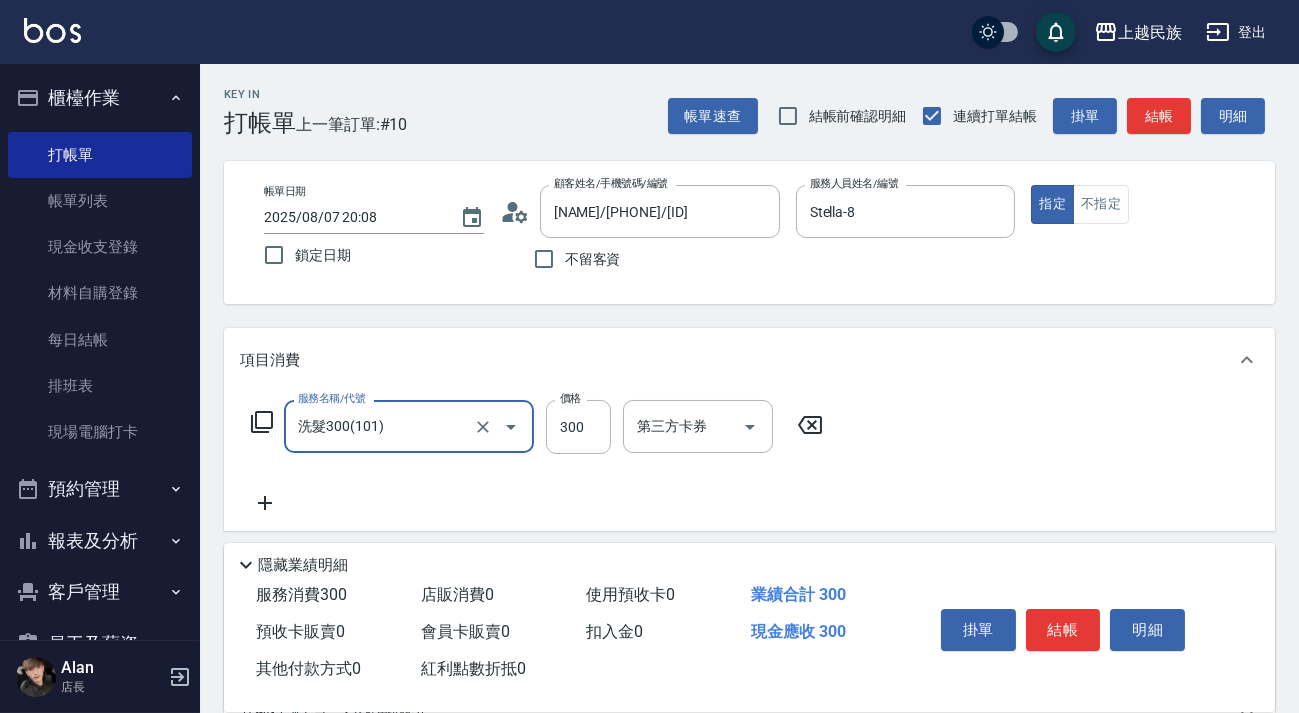 type on "洗髮300(101)" 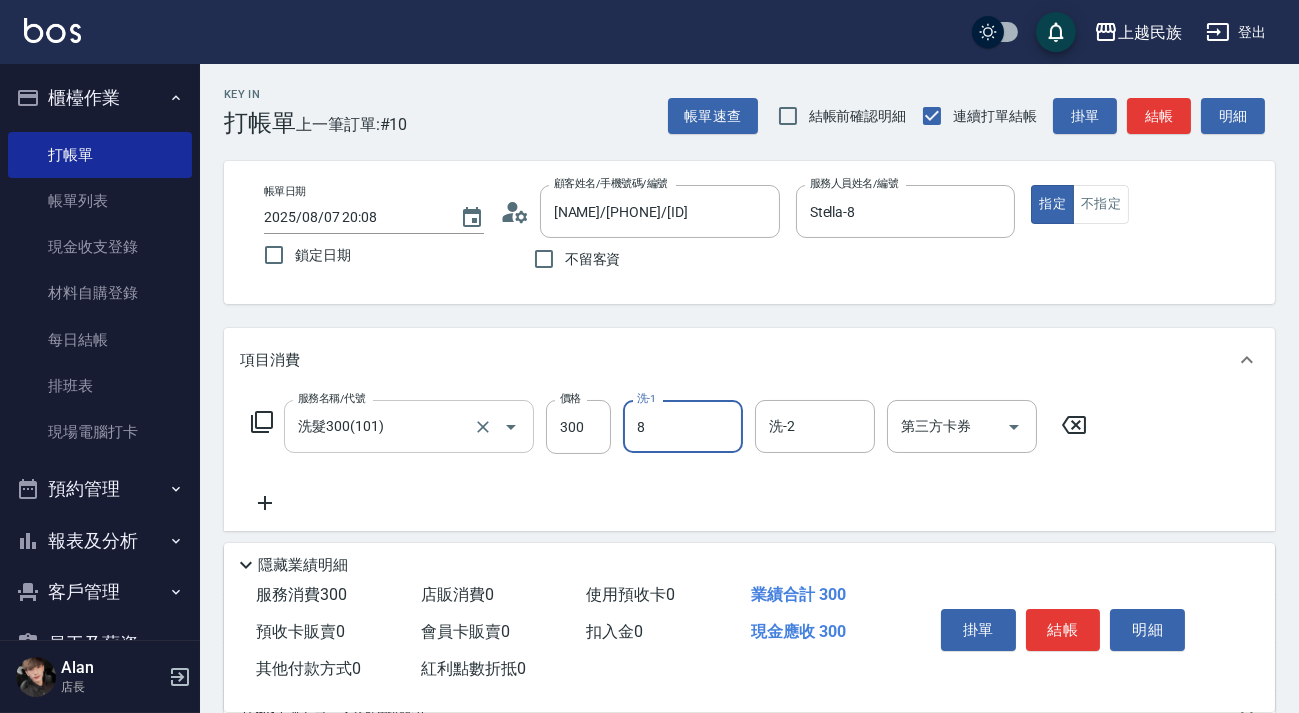 type on "Stella-8" 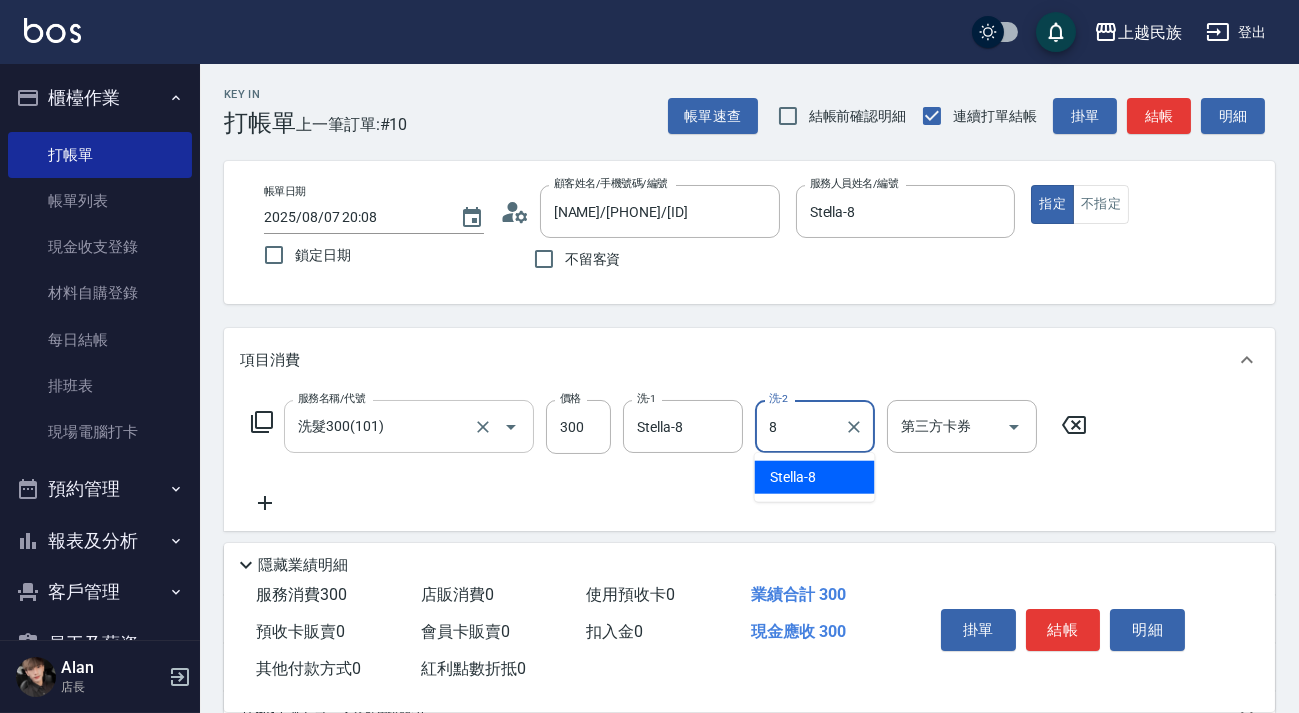type on "Stella-8" 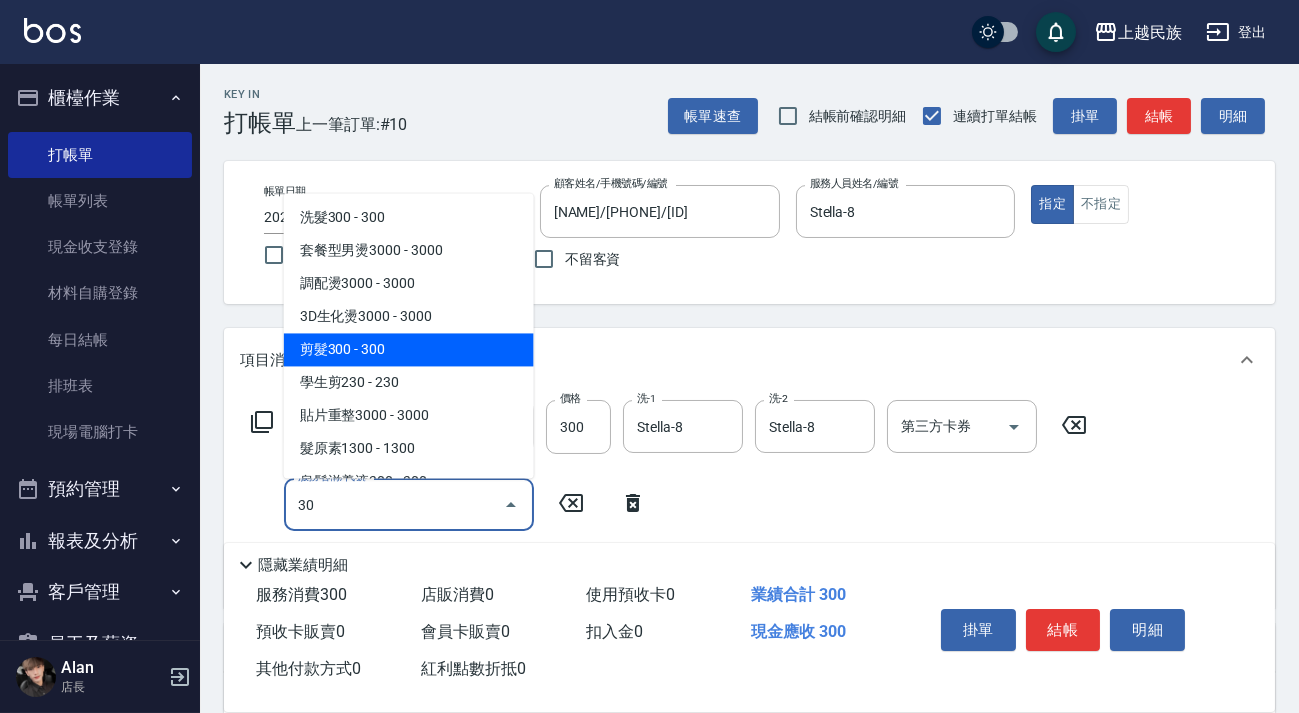 type on "剪髮300([NUMBER])" 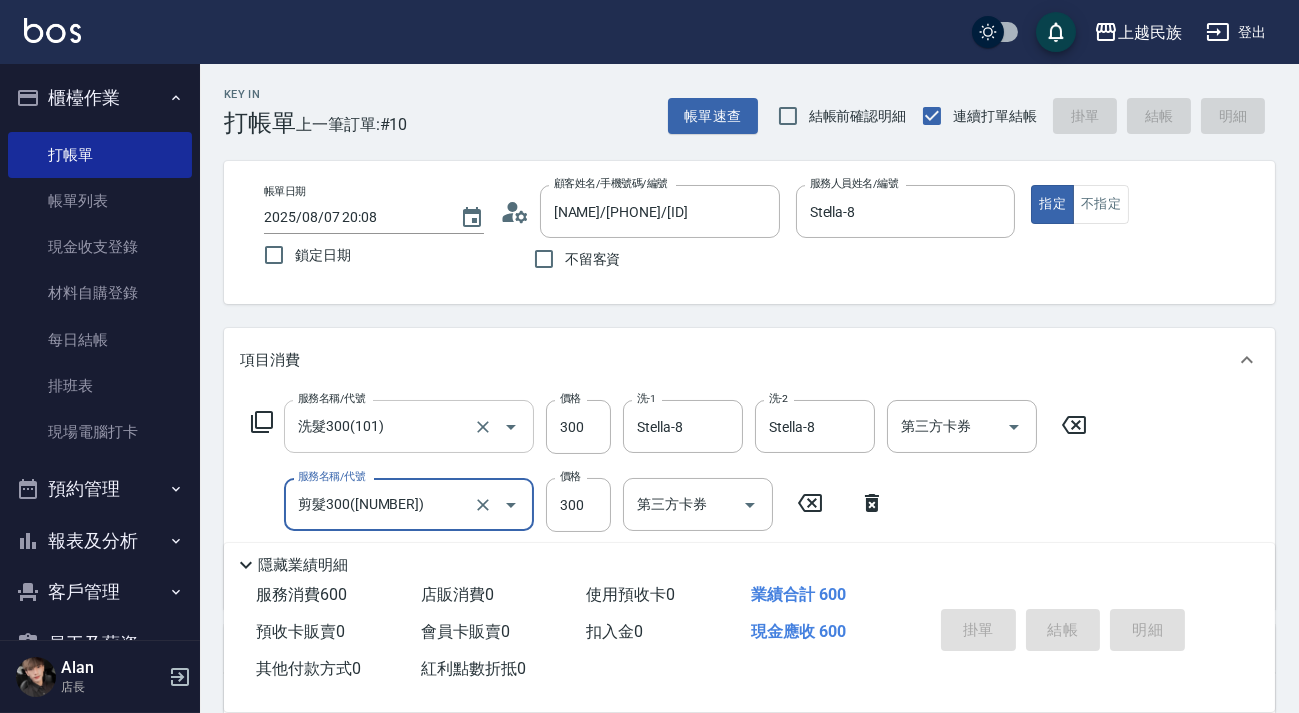 type 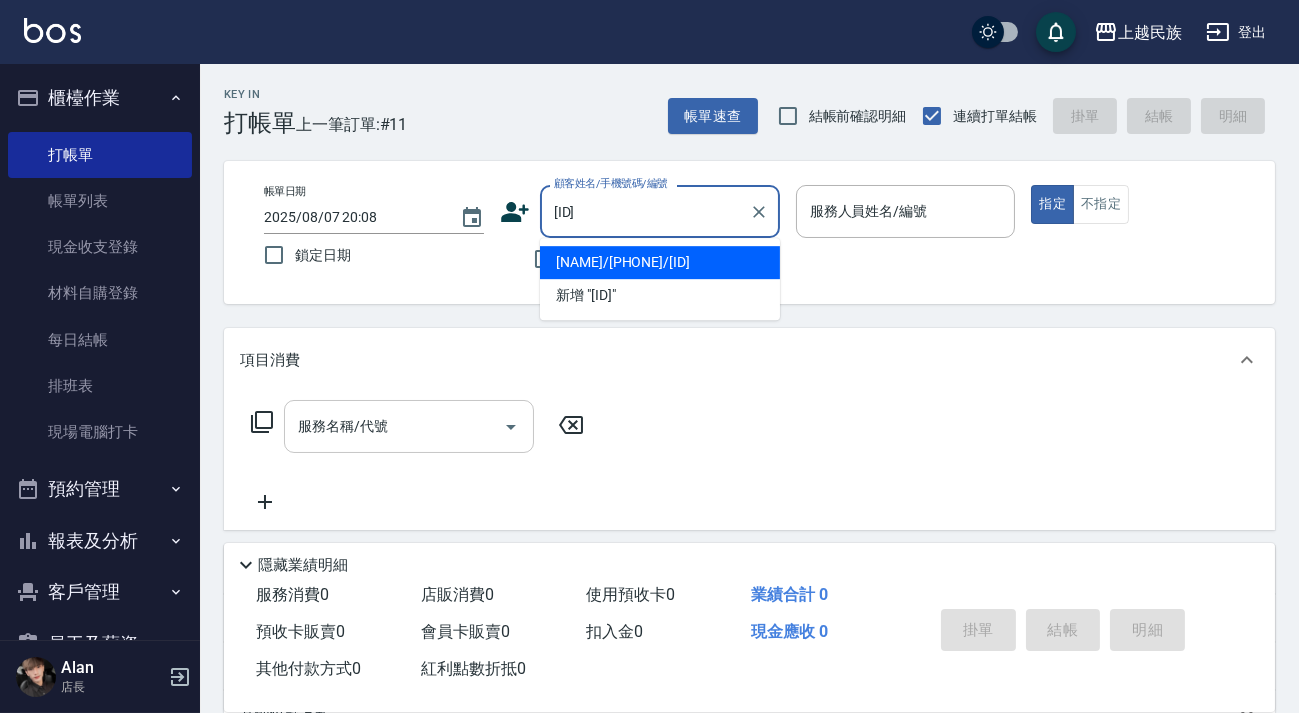 type on "[NAME]/[PHONE]/[ID]" 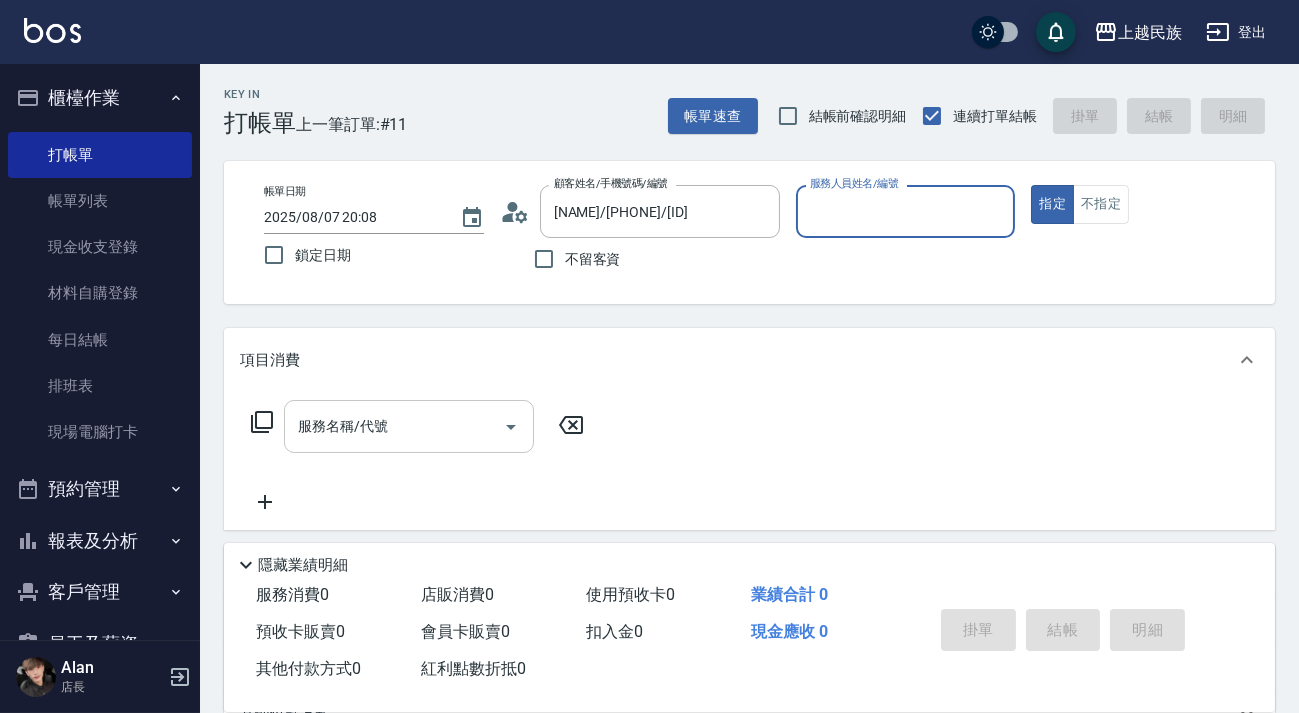 type on "Alan-2" 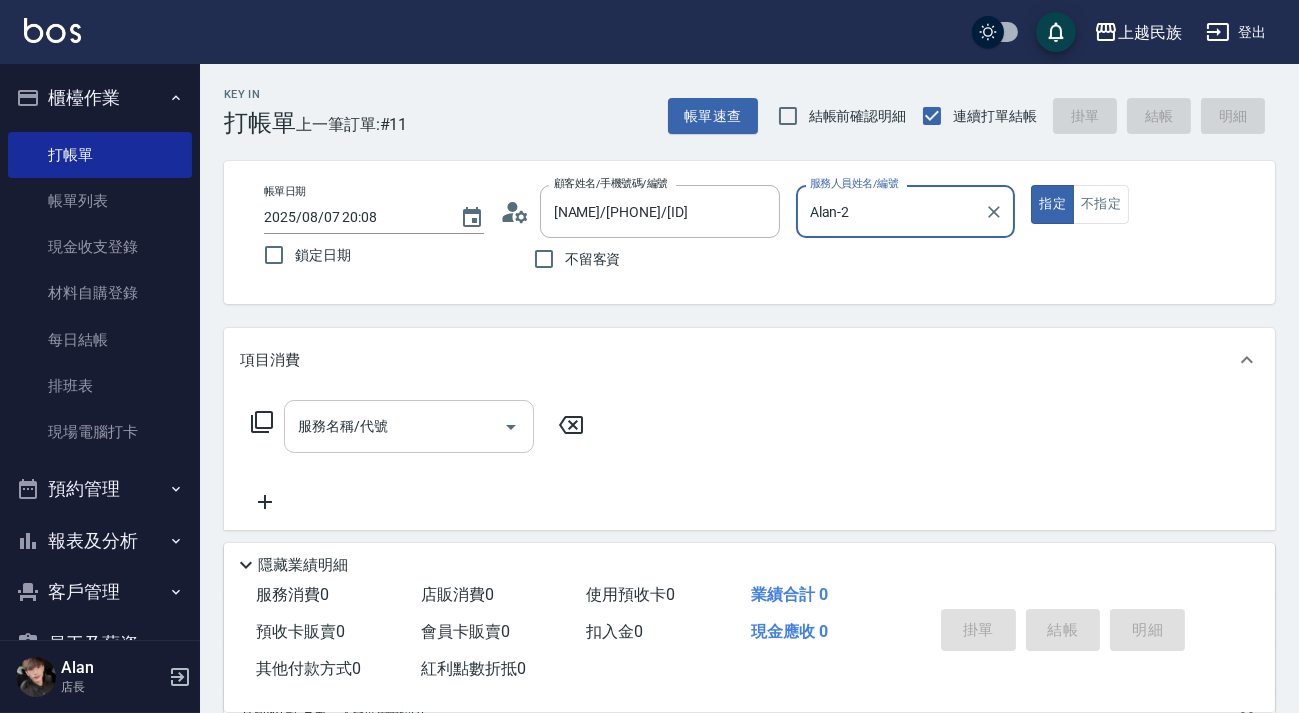 click on "指定" at bounding box center (1052, 204) 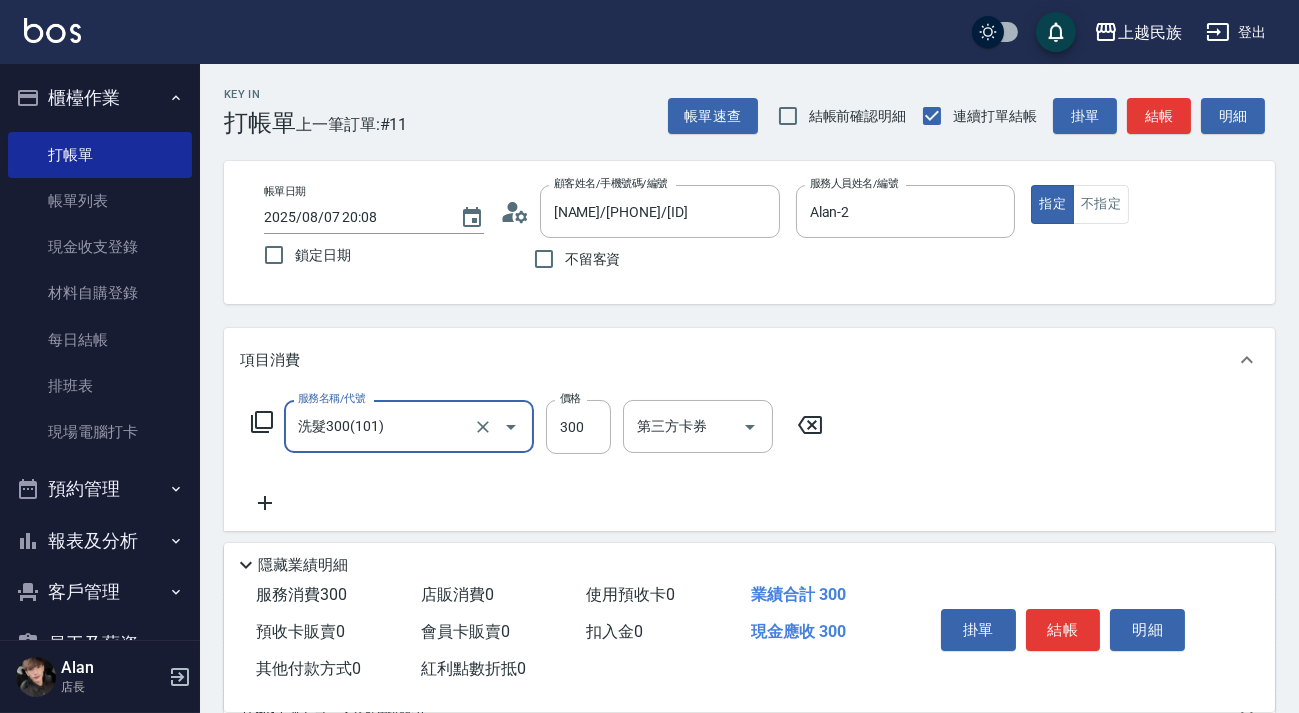 type on "洗髮300(101)" 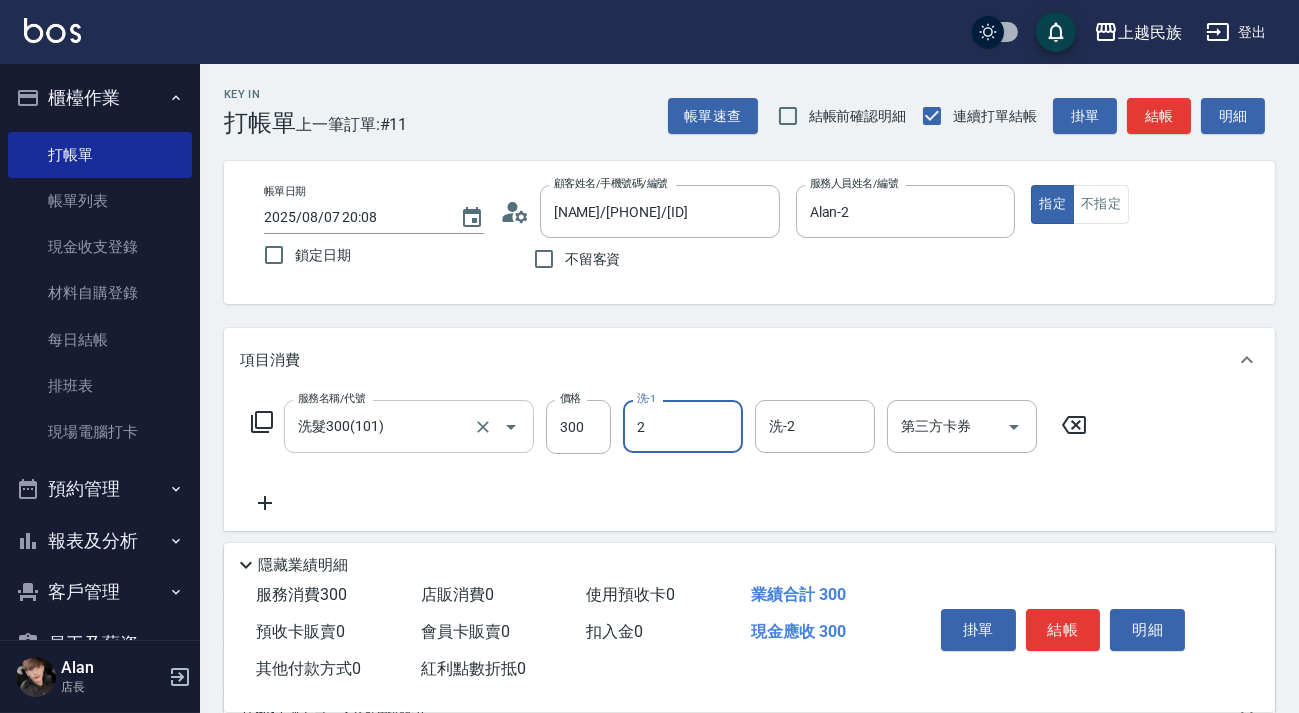 type on "Alan-2" 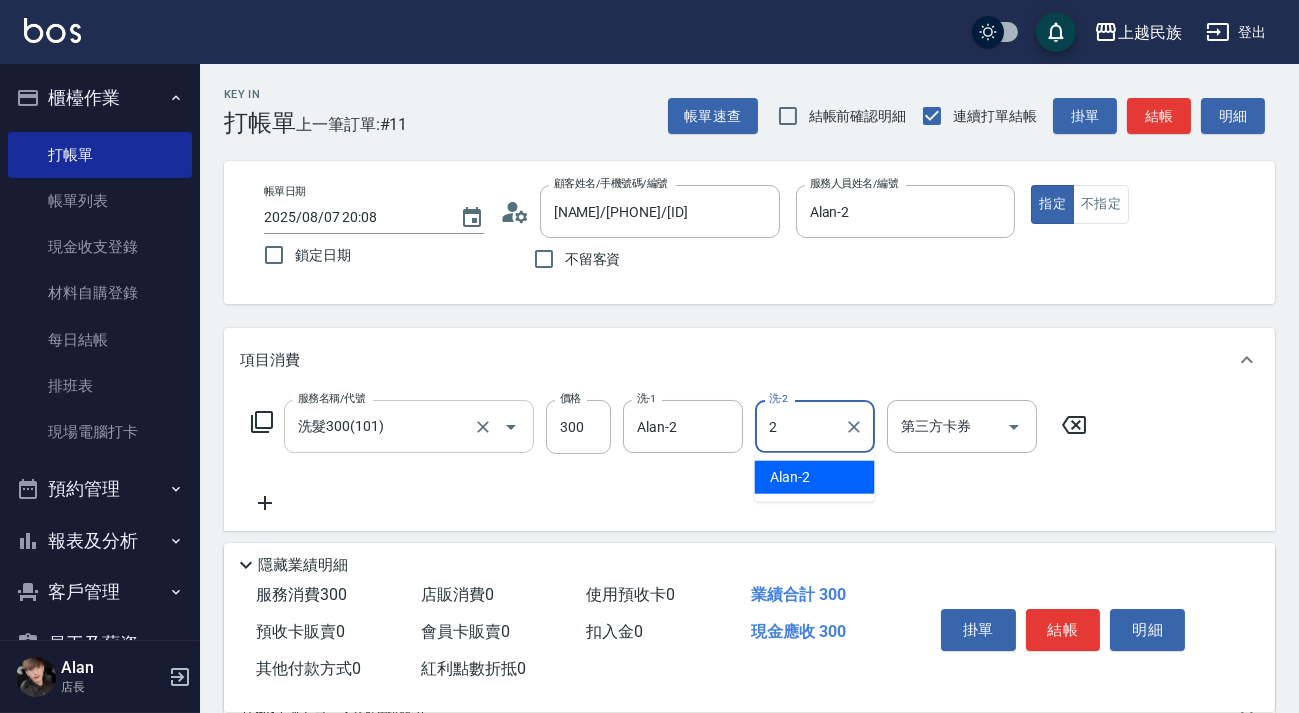 type on "Alan-2" 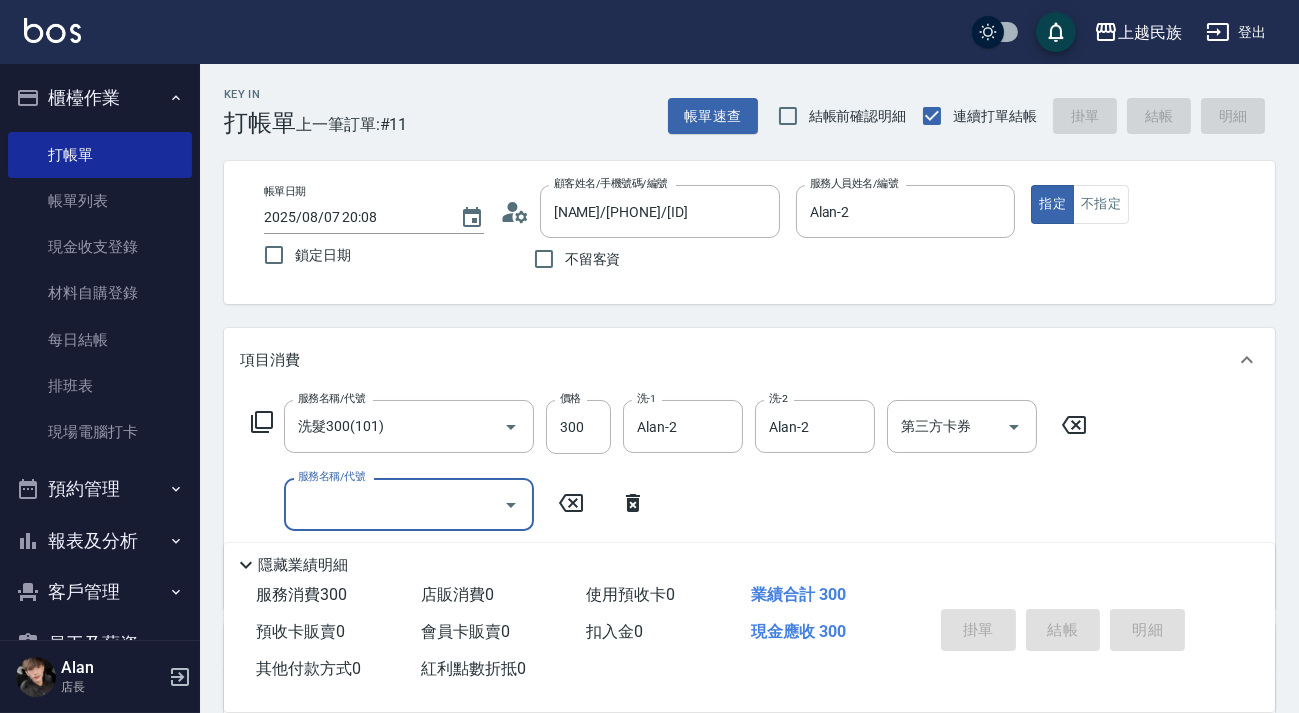 type on "2025/08/07 20:09" 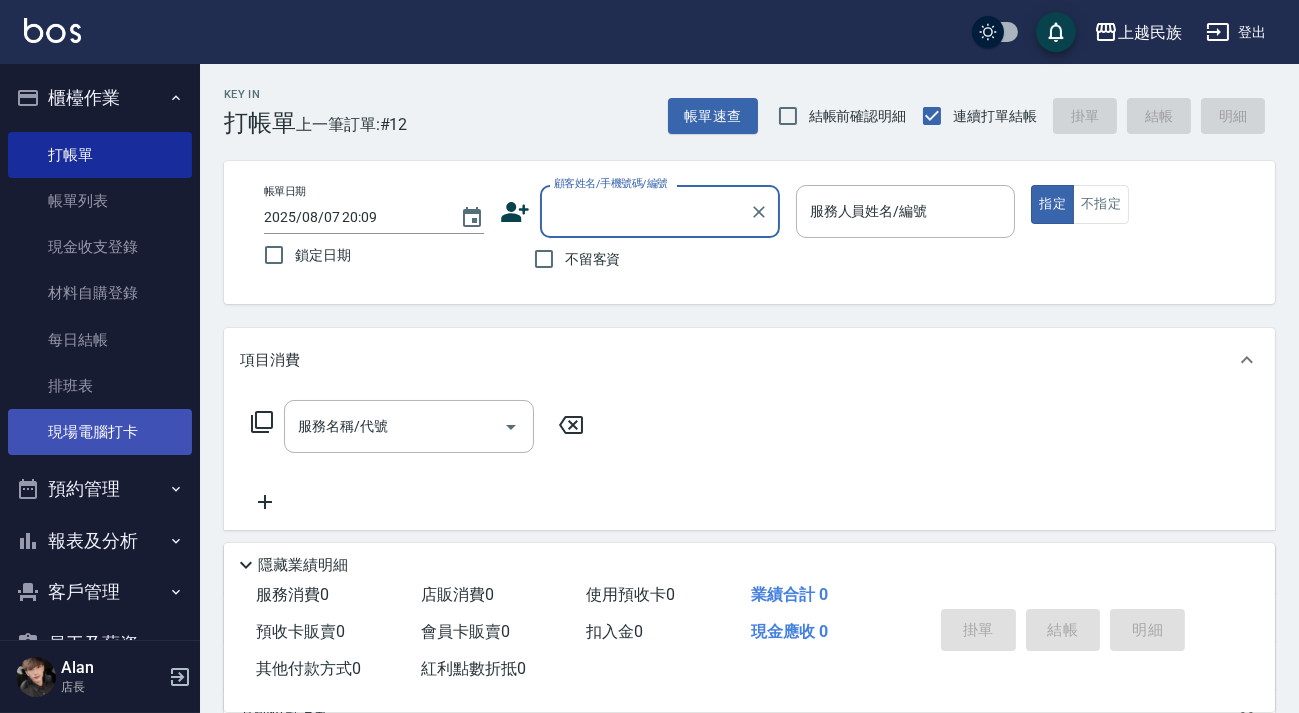 click on "現場電腦打卡" at bounding box center (100, 432) 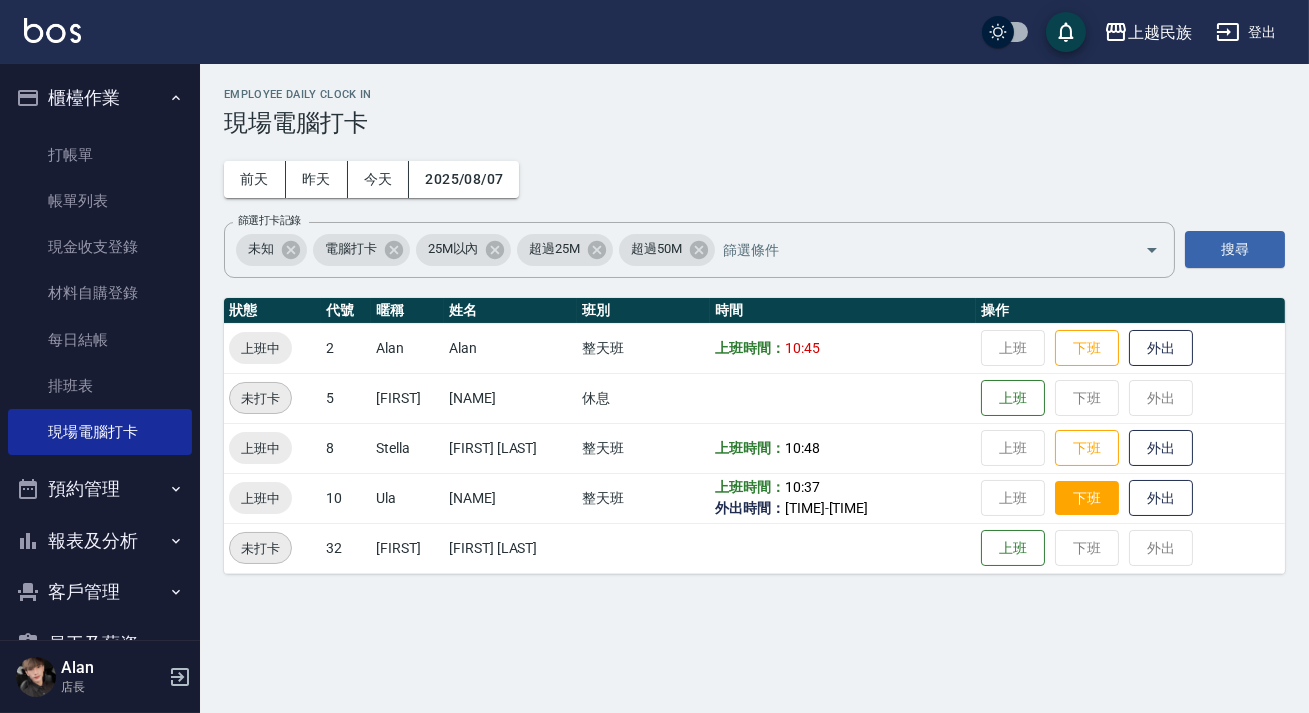 click on "下班" at bounding box center [1087, 498] 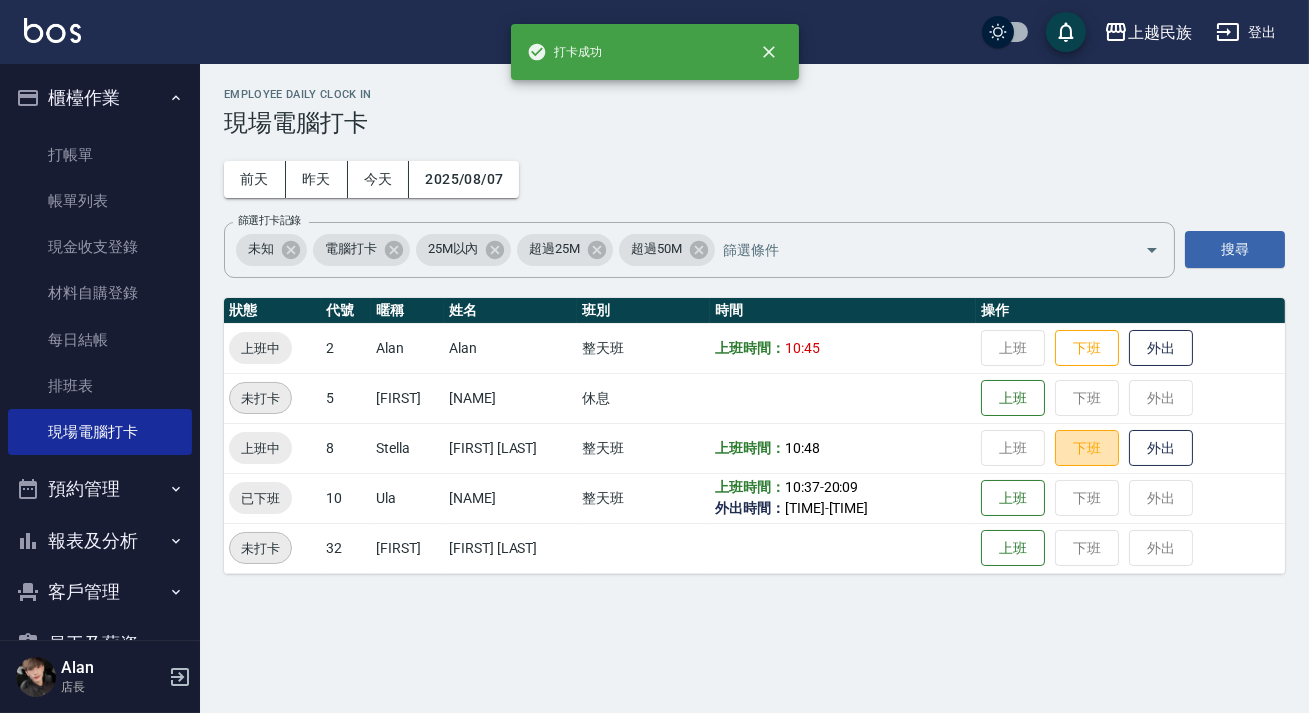 drag, startPoint x: 1083, startPoint y: 460, endPoint x: 1118, endPoint y: 424, distance: 50.20956 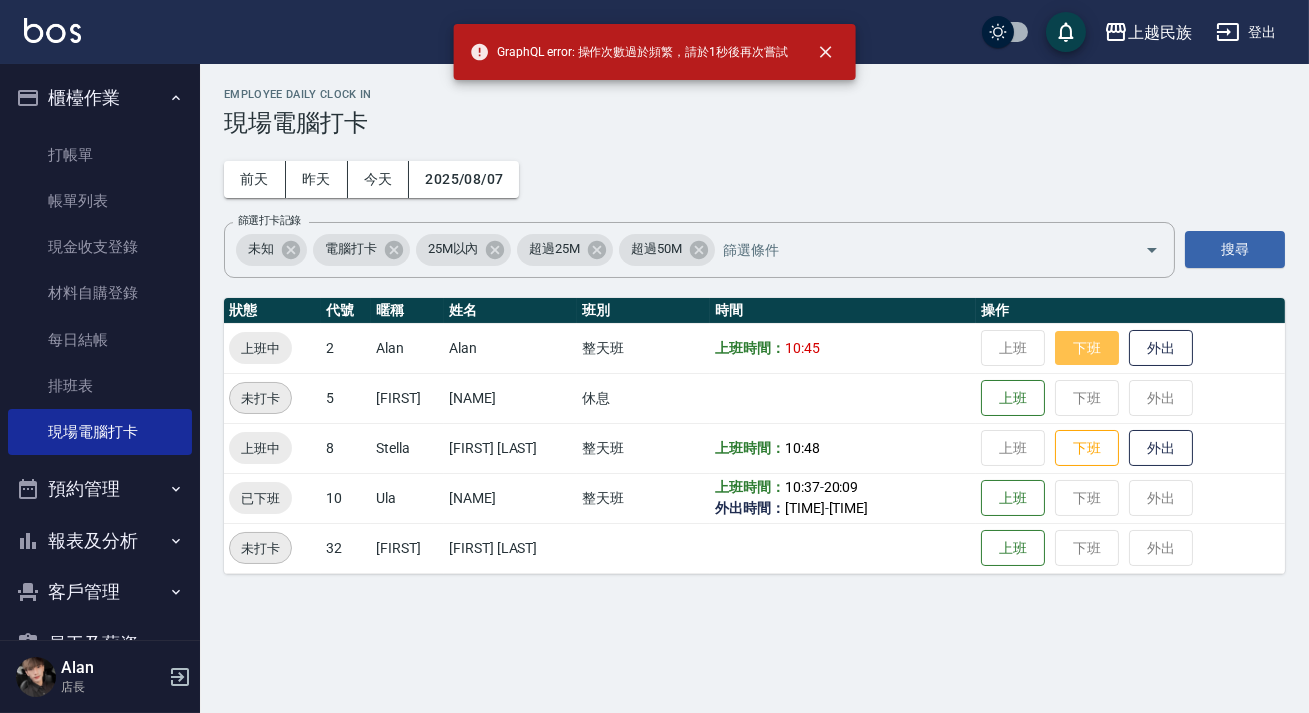 click on "下班" at bounding box center (1087, 348) 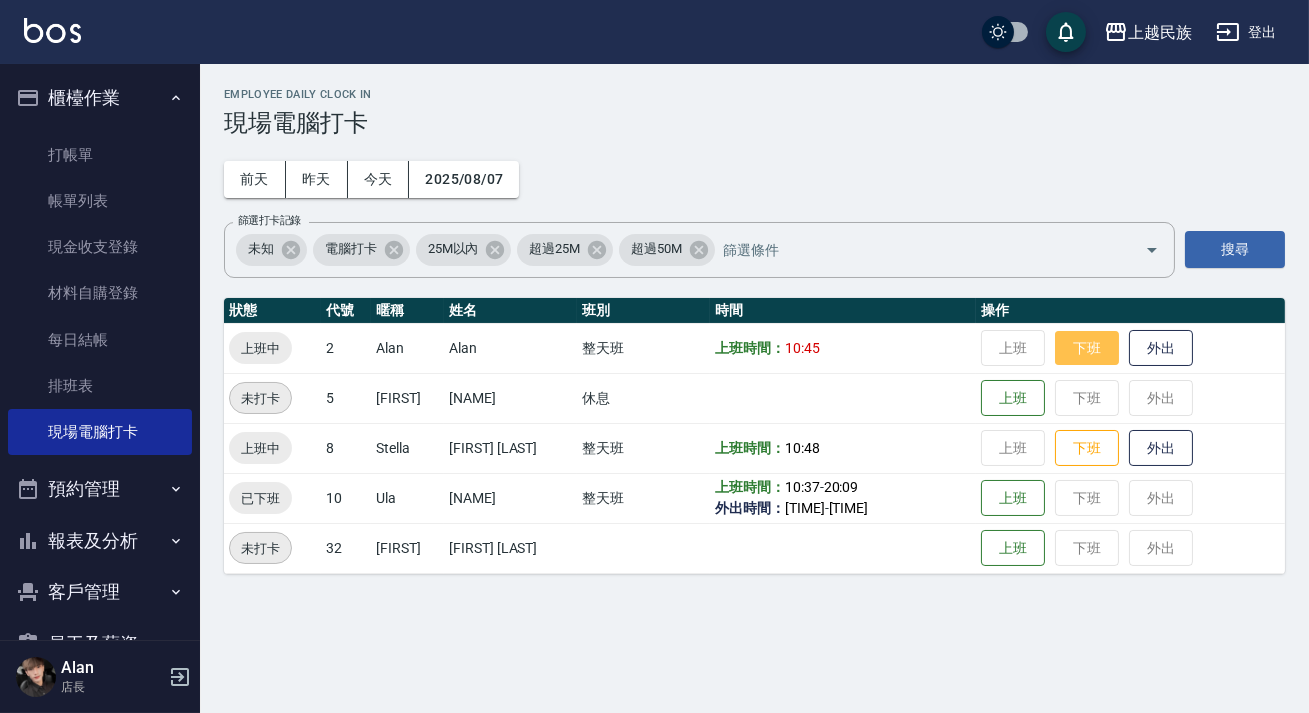 click on "下班" at bounding box center [1087, 348] 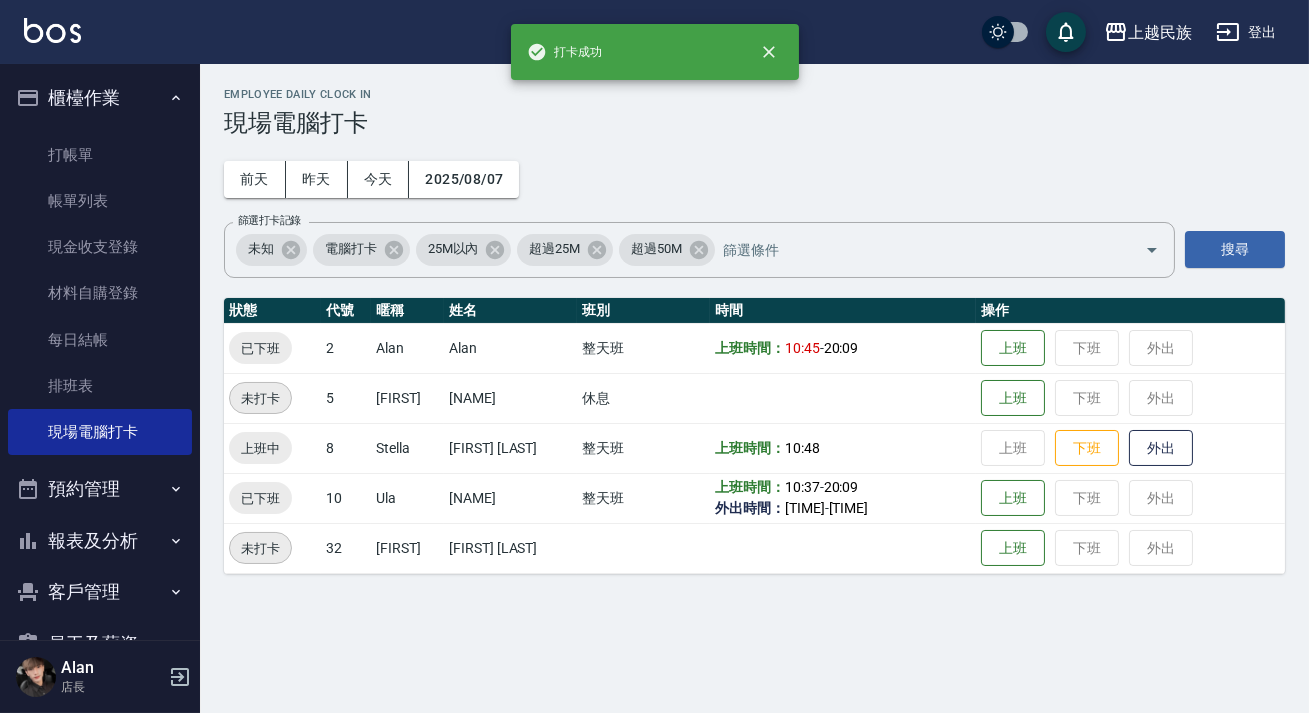 click on "現場電腦打卡" at bounding box center [754, 123] 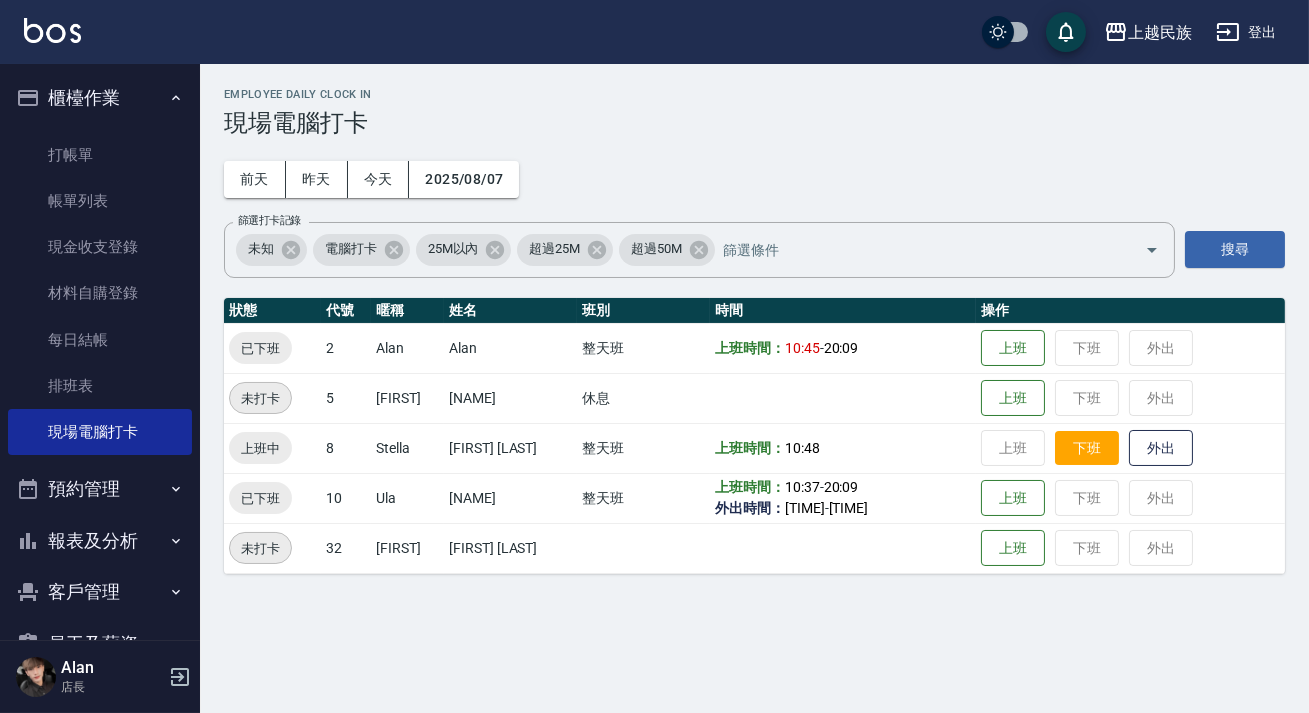 click on "下班" at bounding box center [1087, 448] 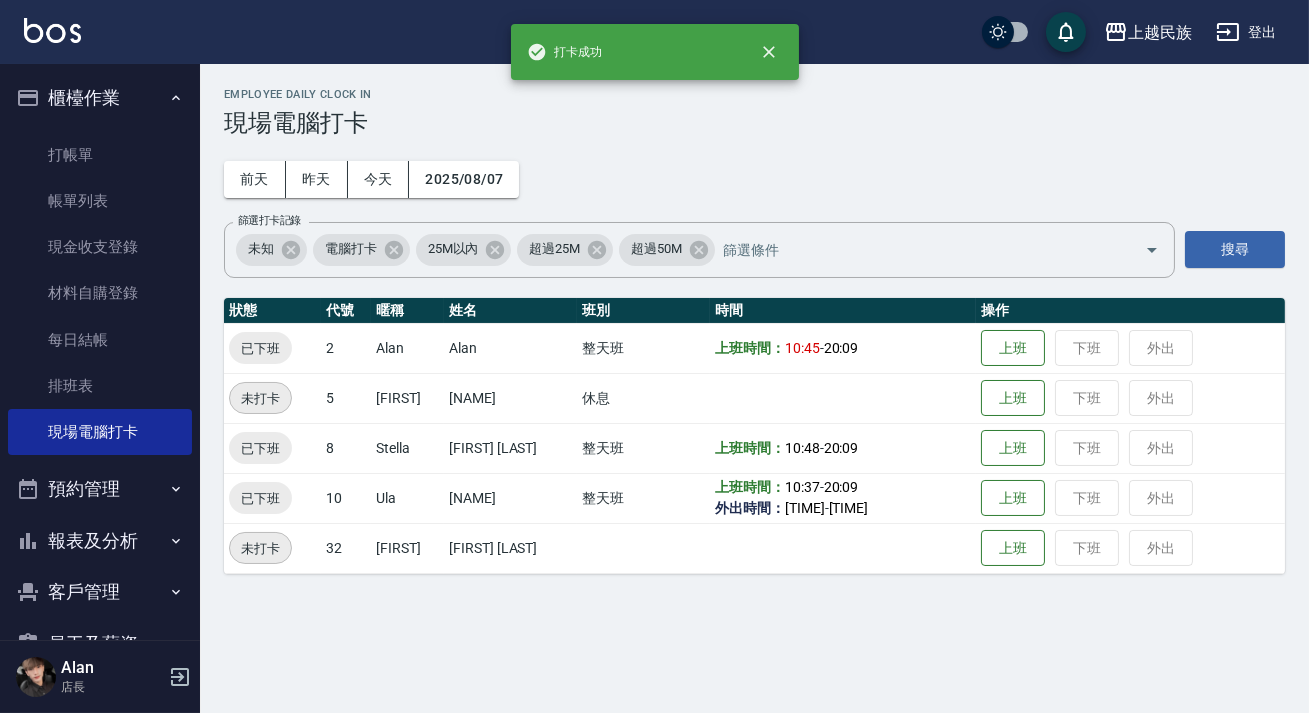 drag, startPoint x: 1052, startPoint y: 92, endPoint x: 948, endPoint y: 159, distance: 123.71338 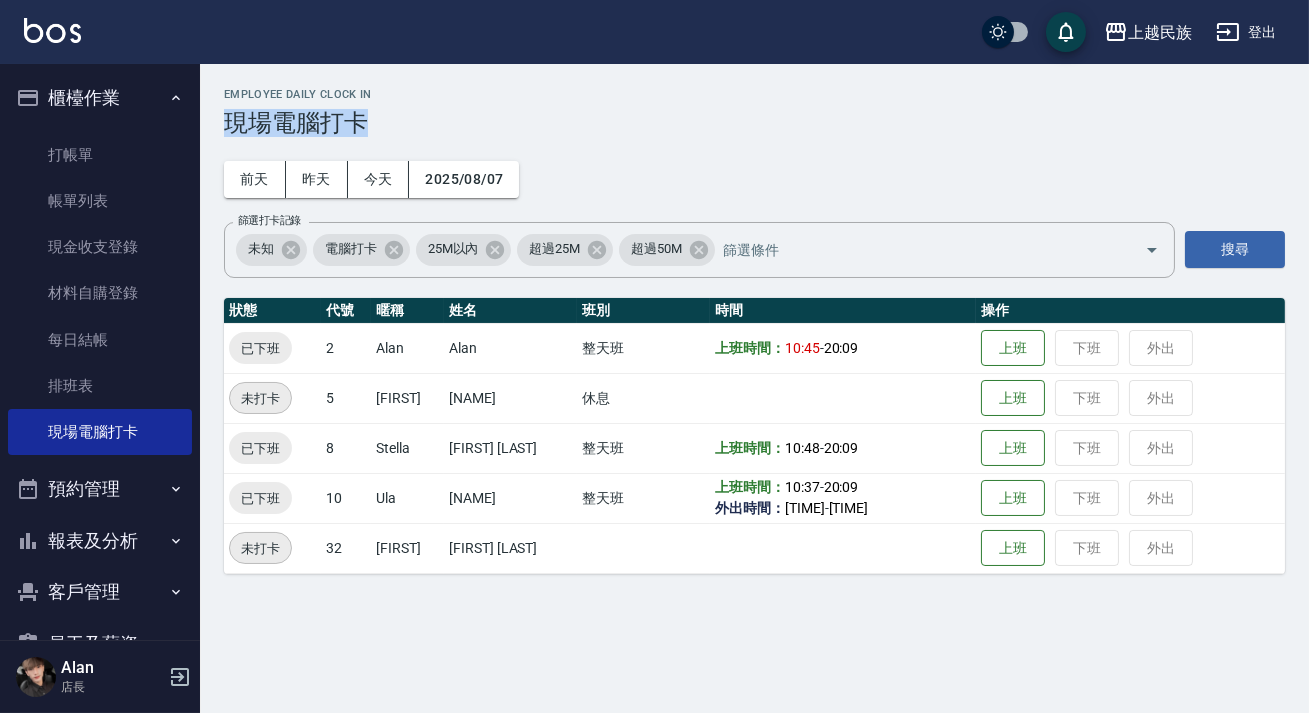 click on "櫃檯作業" at bounding box center [100, 98] 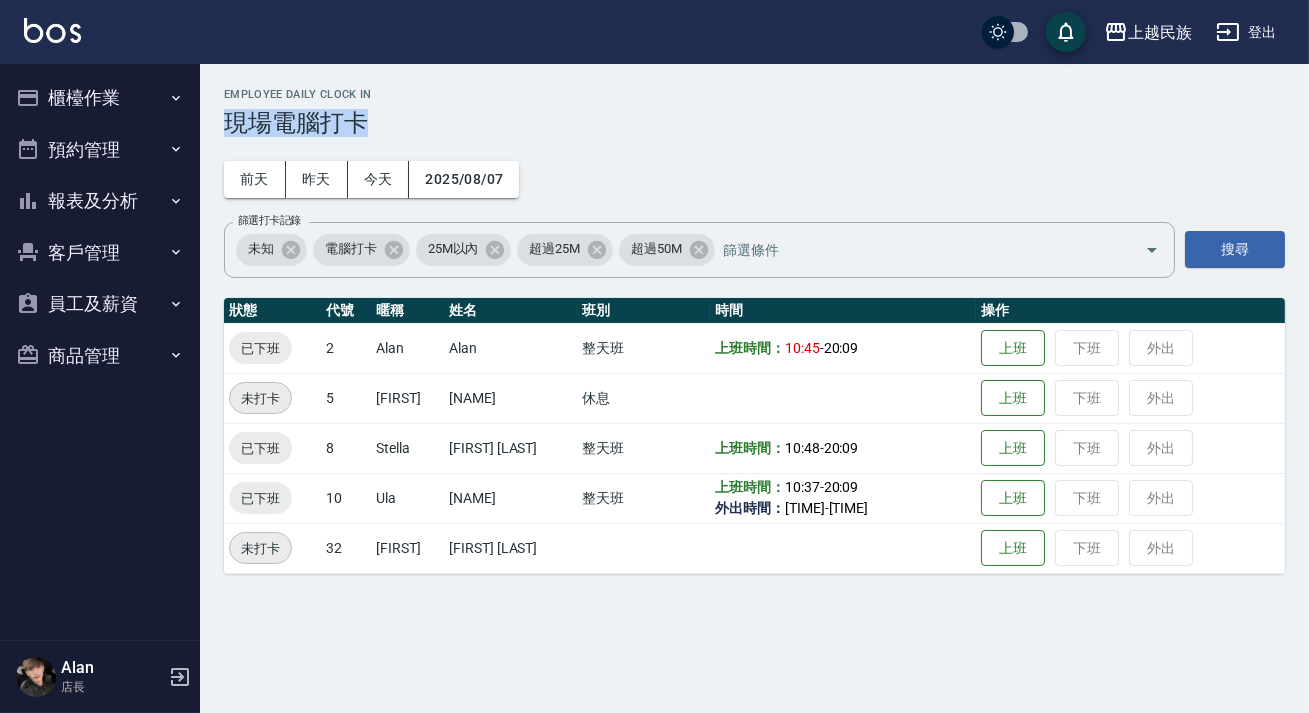 click on "Employee Daily Clock In 現場電腦打卡" at bounding box center (754, 112) 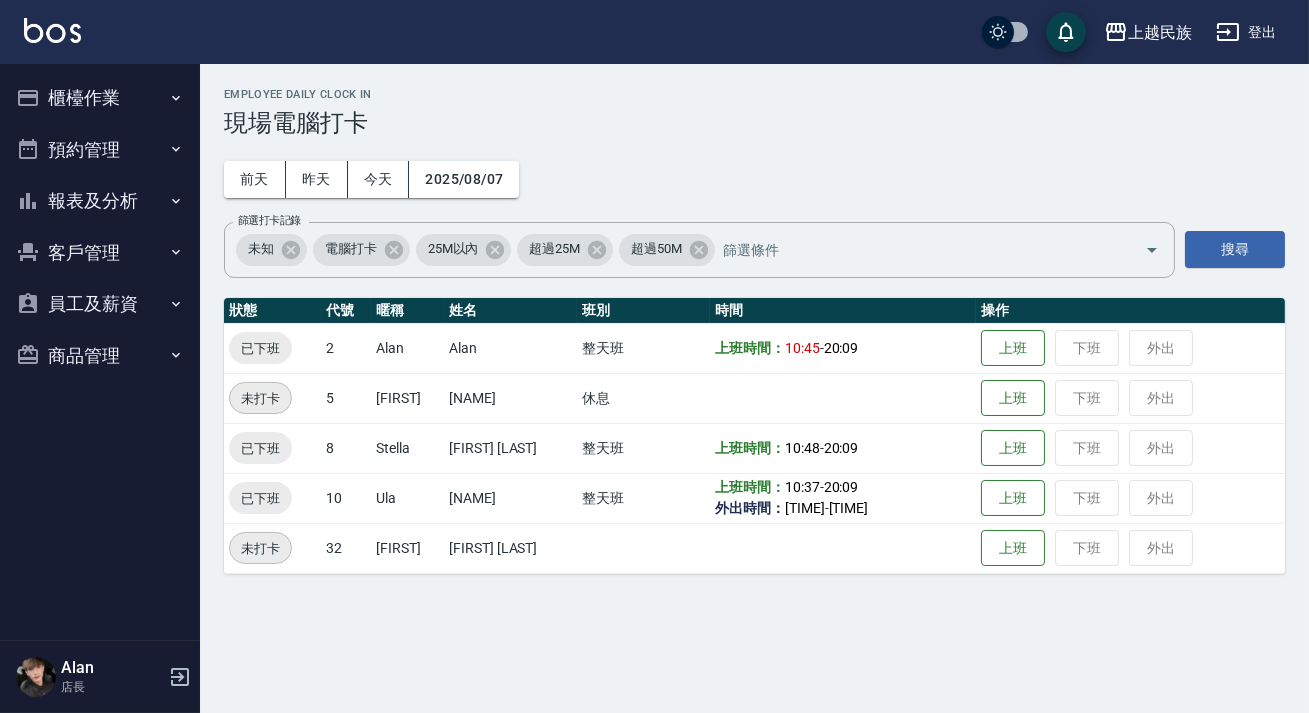 click on "報表及分析" at bounding box center [100, 201] 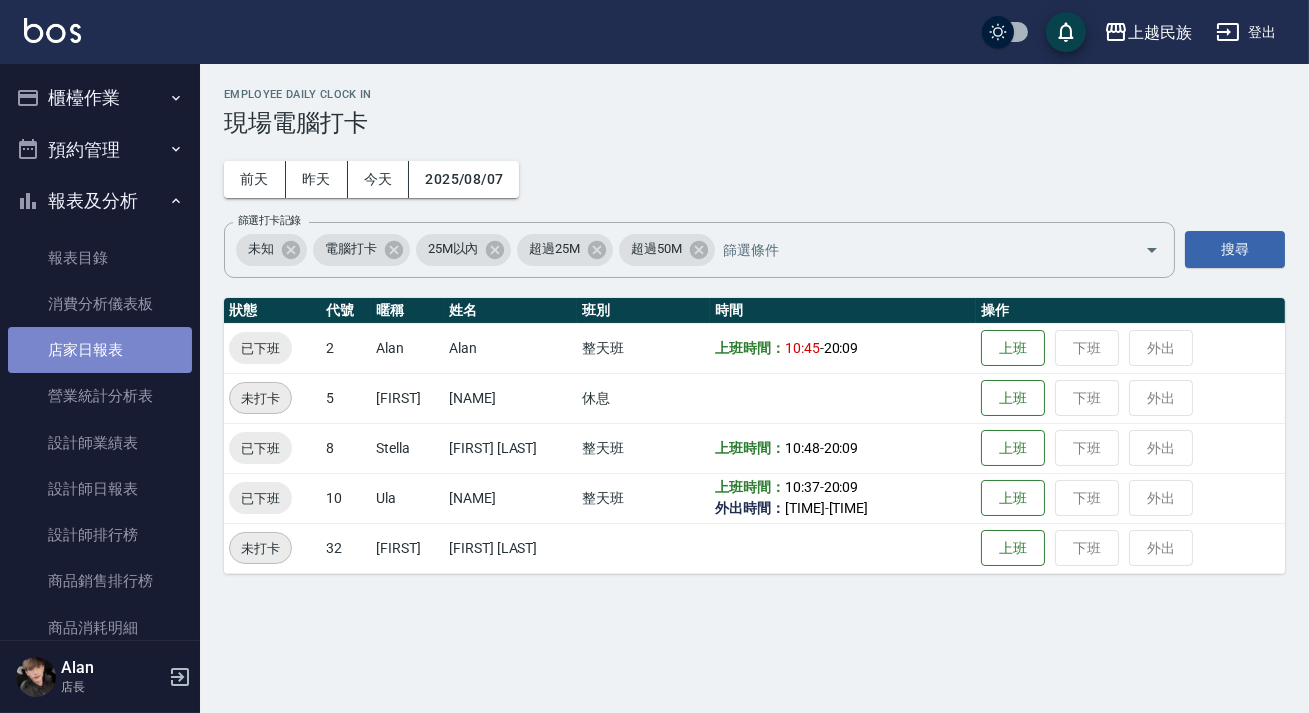 click on "店家日報表" at bounding box center (100, 350) 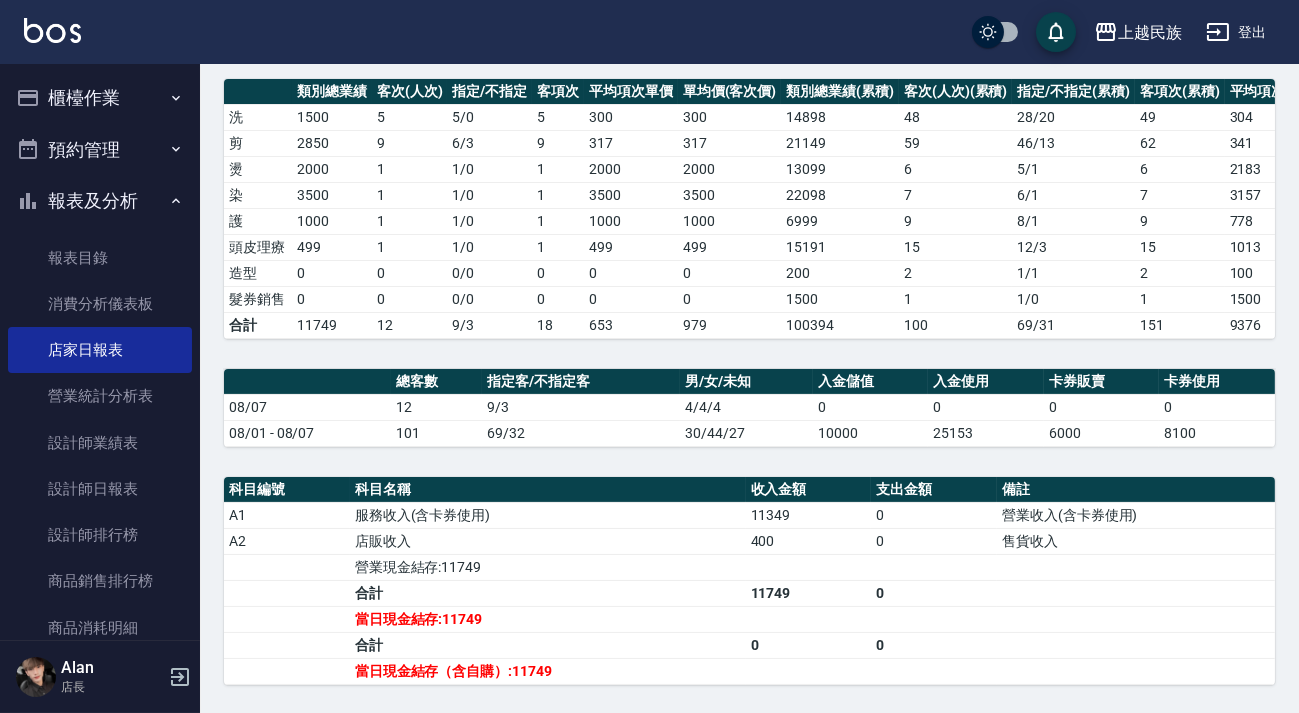 scroll, scrollTop: 568, scrollLeft: 0, axis: vertical 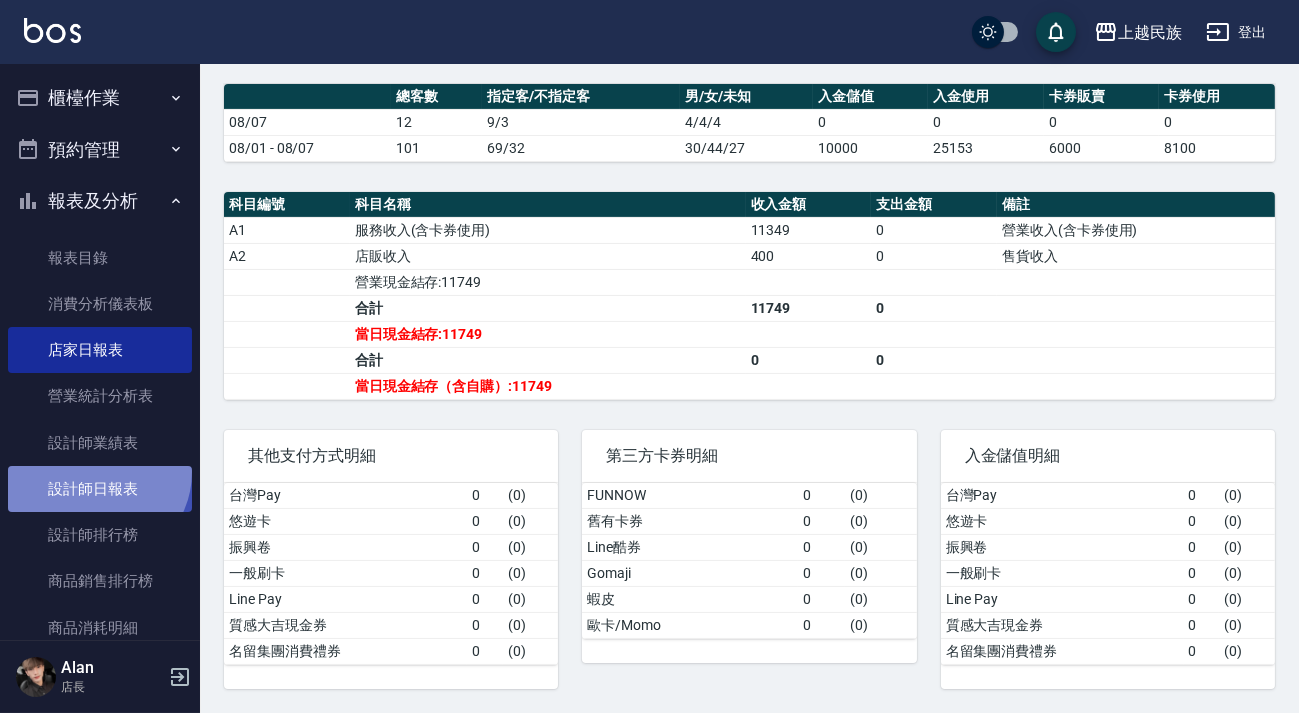 click on "設計師日報表" at bounding box center (100, 489) 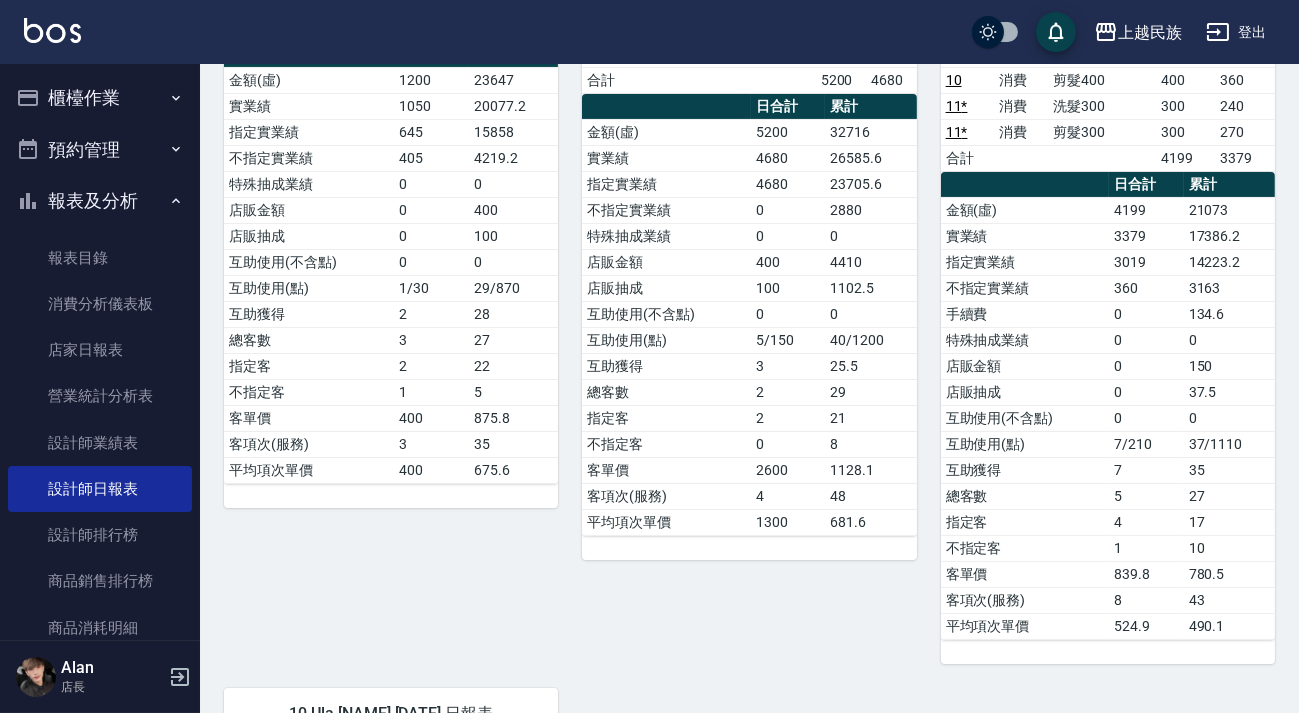 scroll, scrollTop: 272, scrollLeft: 0, axis: vertical 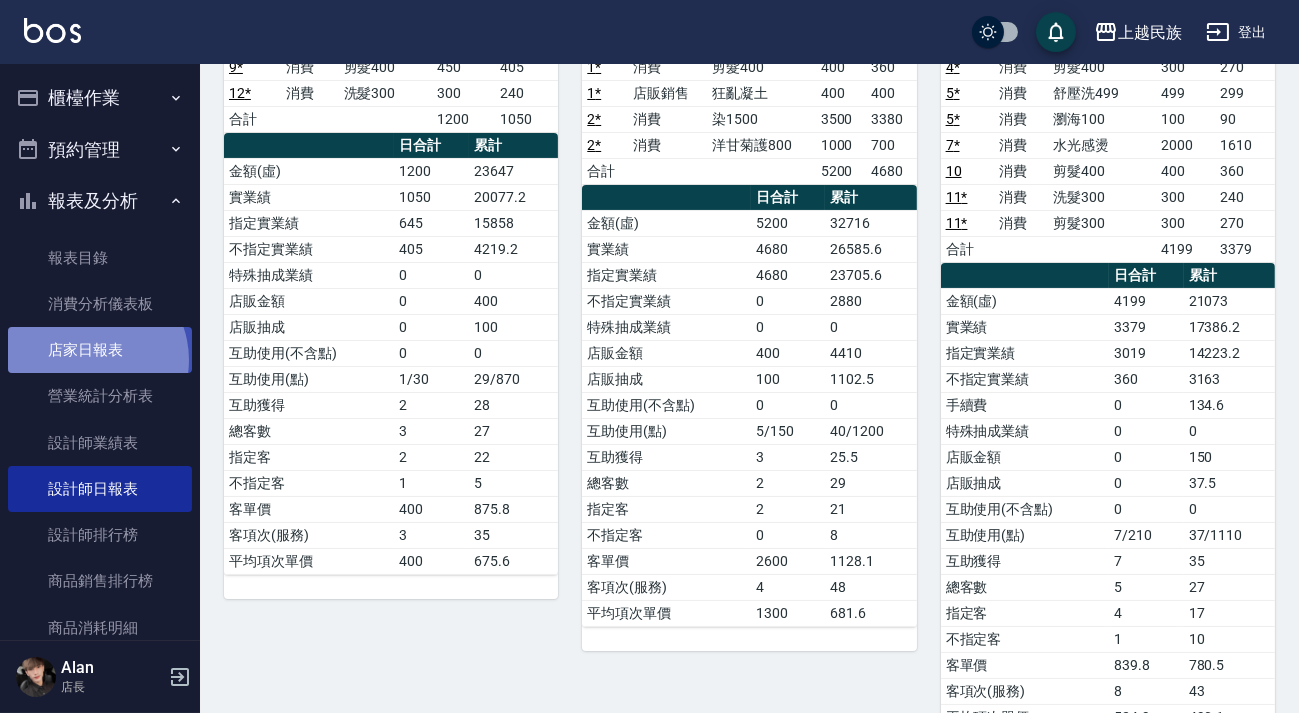click on "店家日報表" at bounding box center (100, 350) 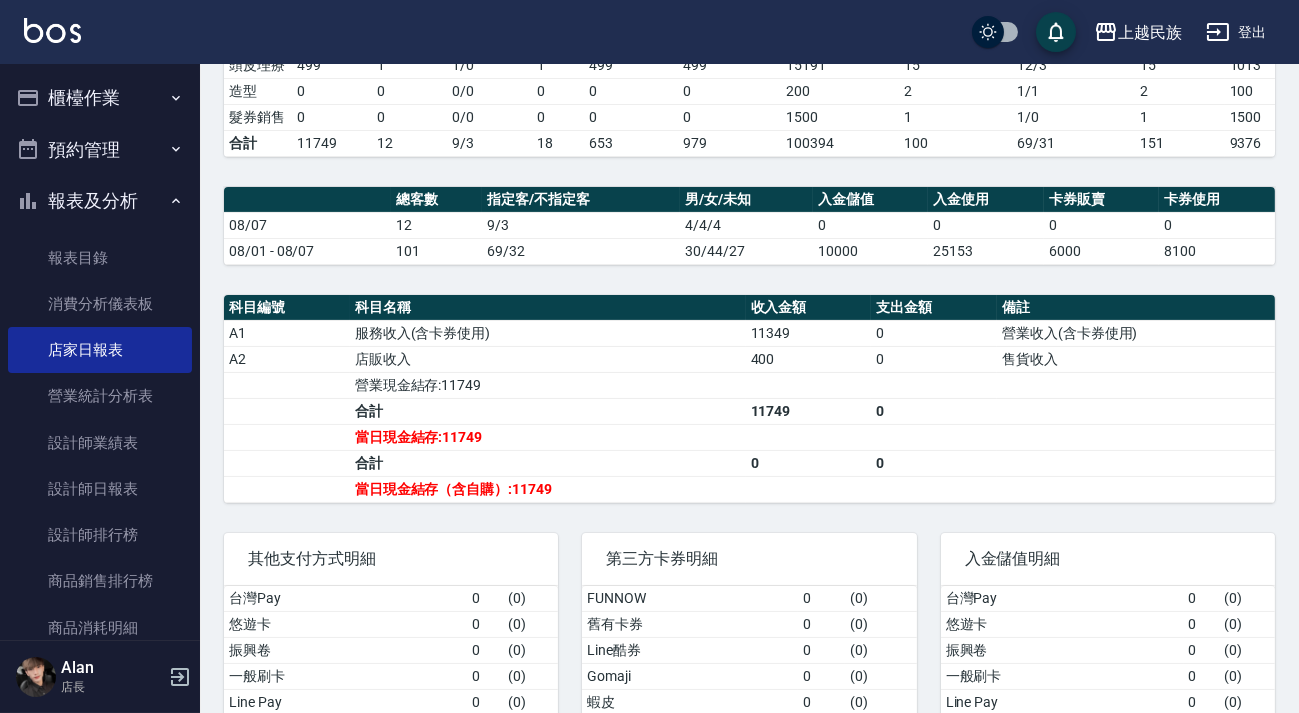 scroll, scrollTop: 0, scrollLeft: 0, axis: both 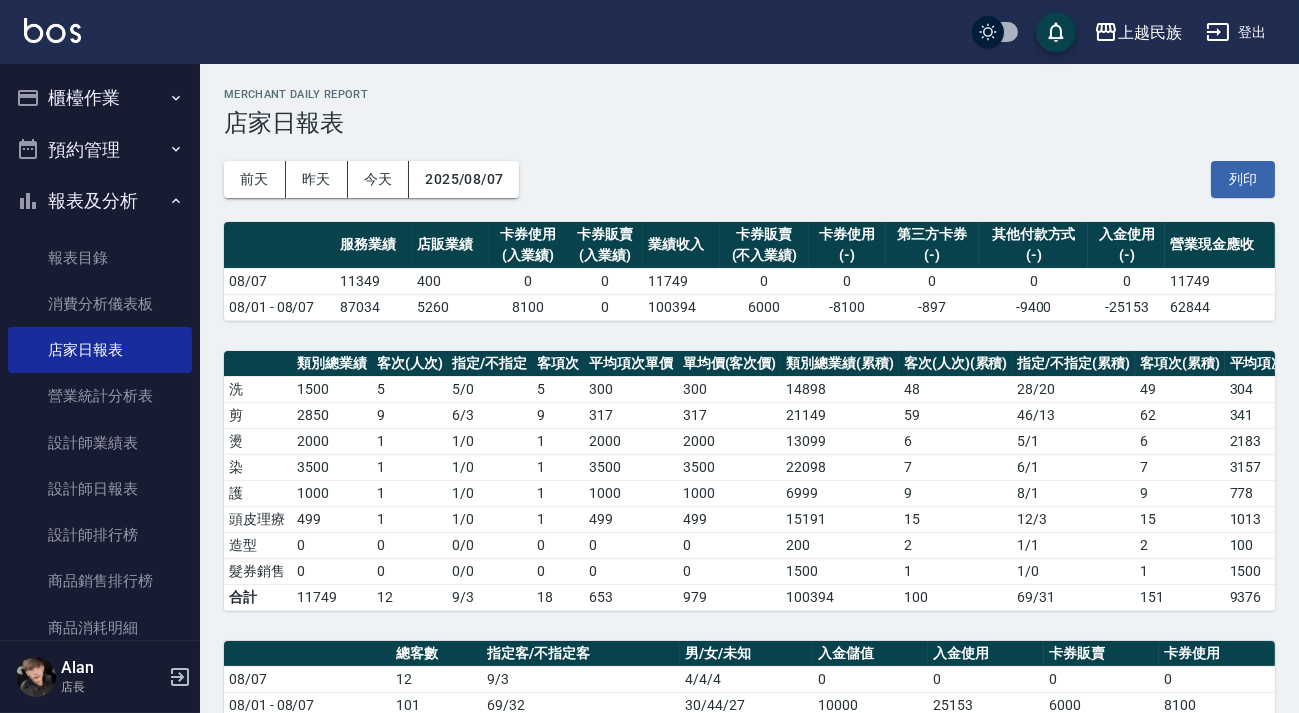 drag, startPoint x: 130, startPoint y: 216, endPoint x: 133, endPoint y: 180, distance: 36.124783 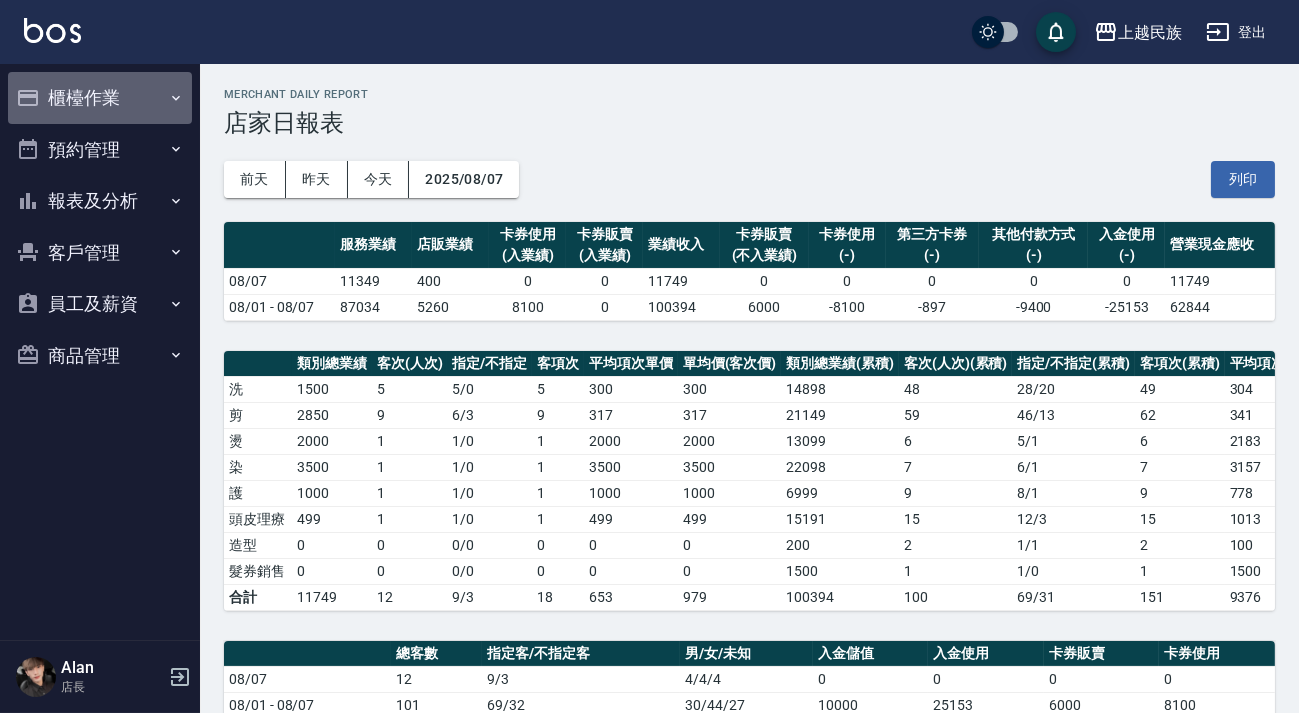 click on "櫃檯作業" at bounding box center (100, 98) 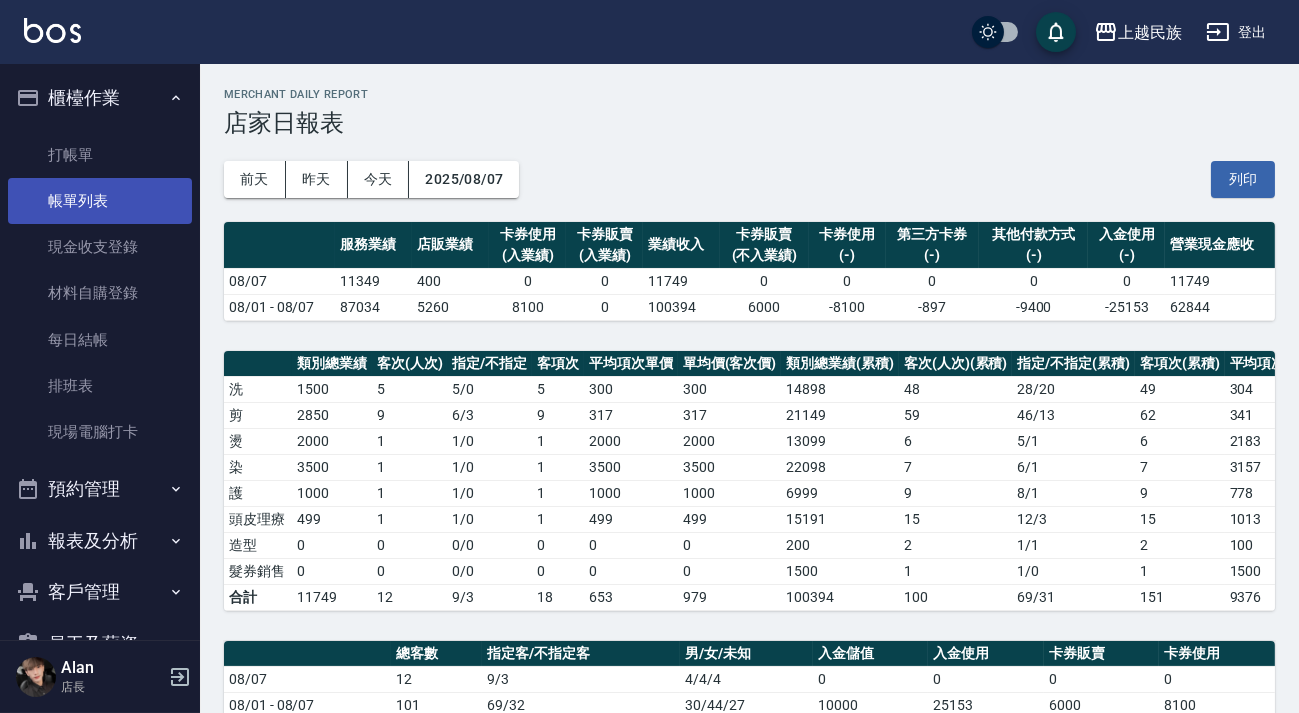 drag, startPoint x: 140, startPoint y: 219, endPoint x: 125, endPoint y: 195, distance: 28.301943 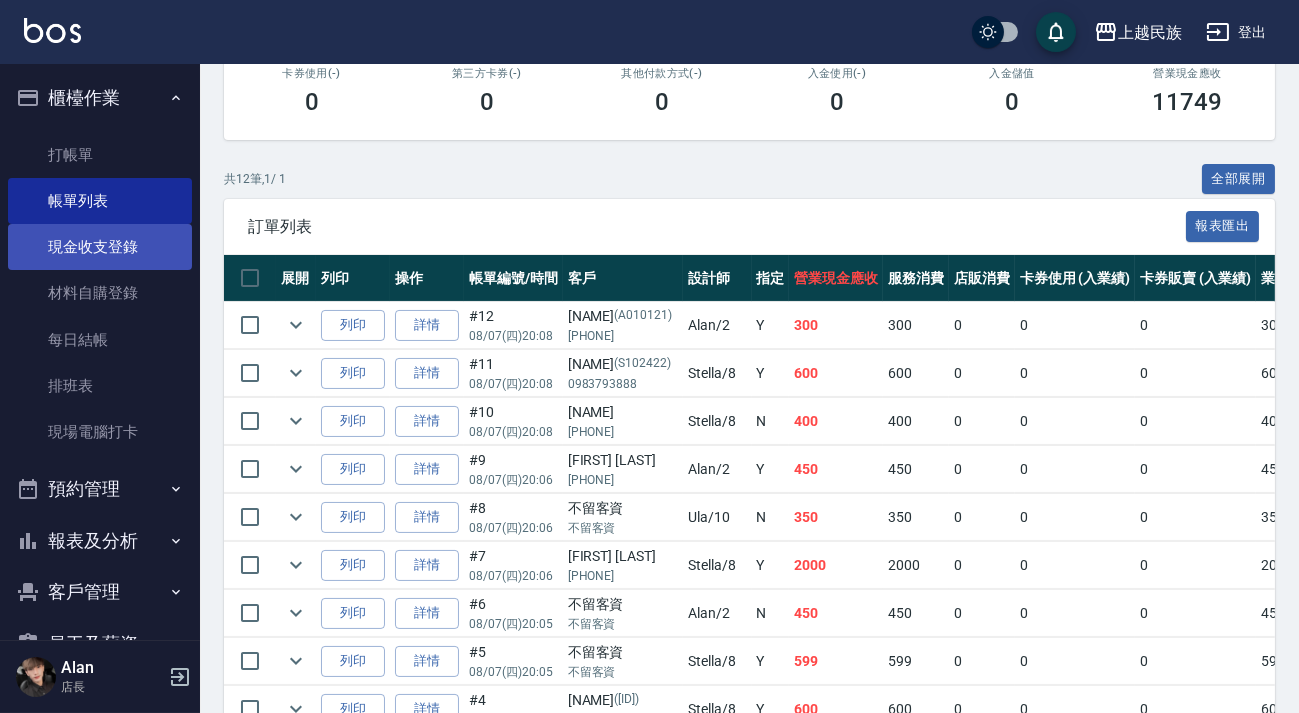 scroll, scrollTop: 90, scrollLeft: 0, axis: vertical 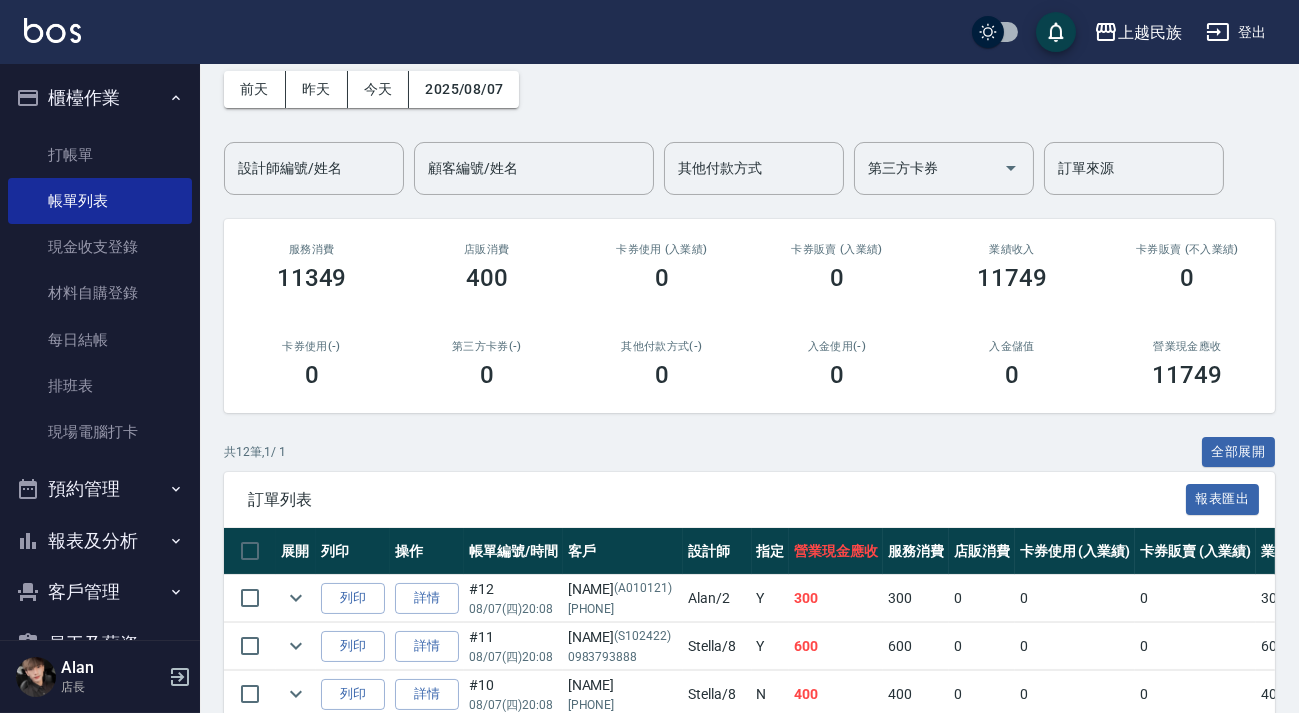 drag, startPoint x: 126, startPoint y: 86, endPoint x: 137, endPoint y: 98, distance: 16.27882 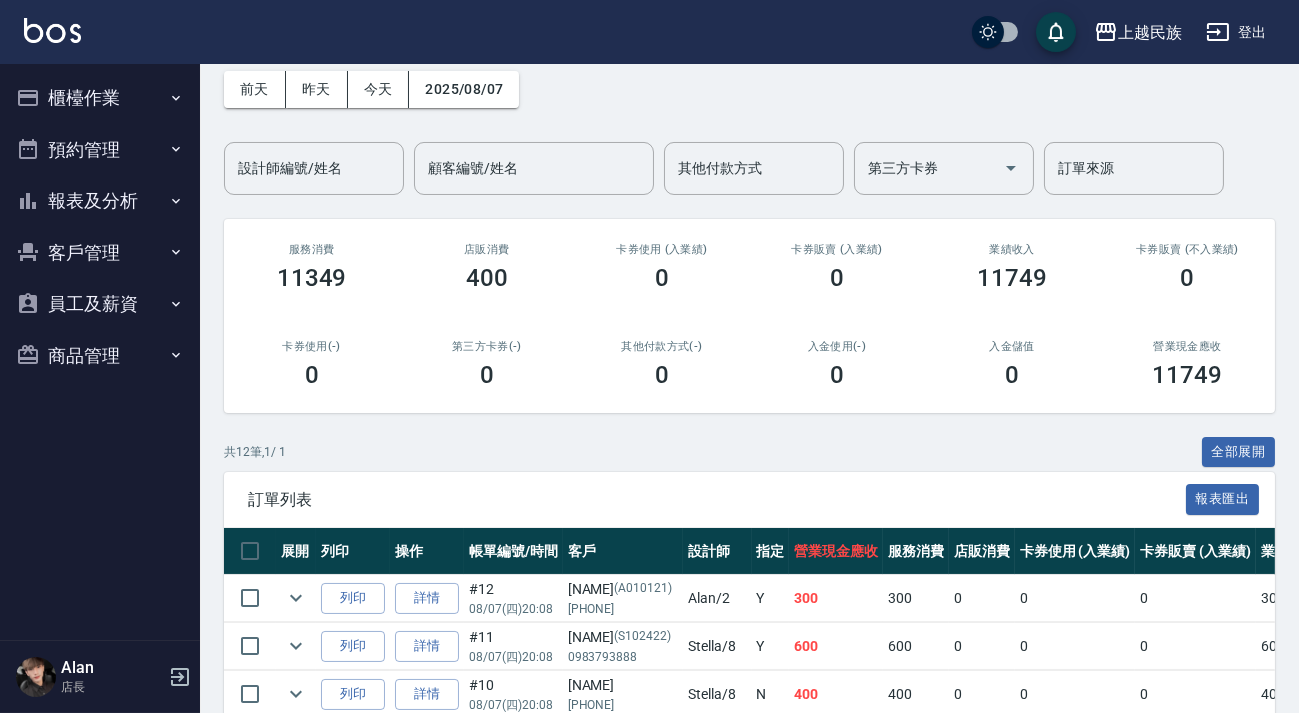 click on "報表及分析" at bounding box center (100, 201) 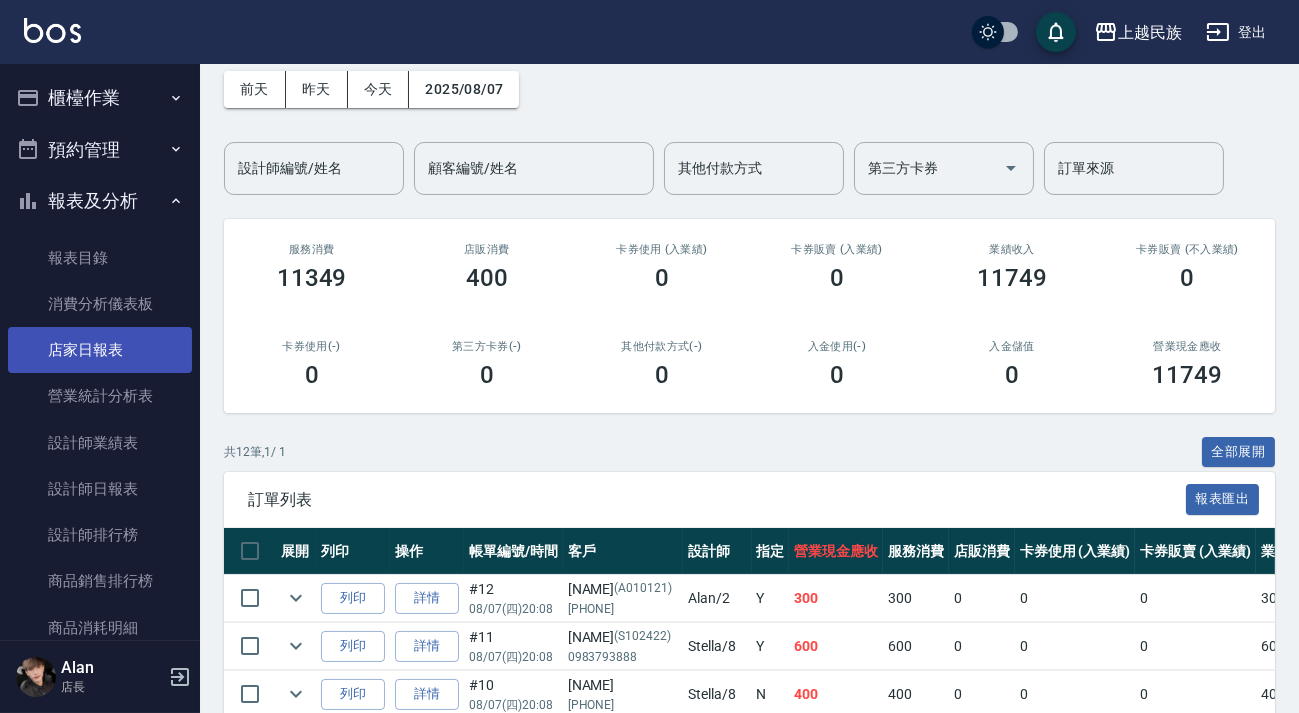 click on "店家日報表" at bounding box center [100, 350] 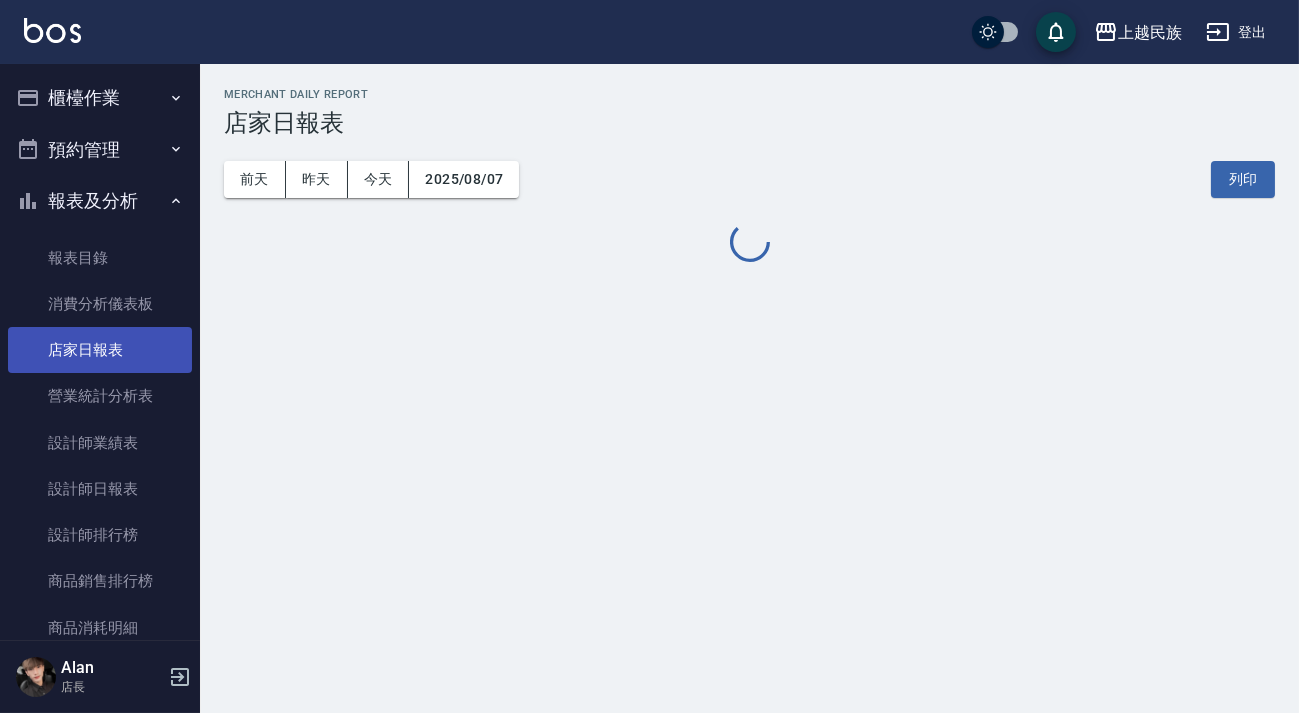 scroll, scrollTop: 0, scrollLeft: 0, axis: both 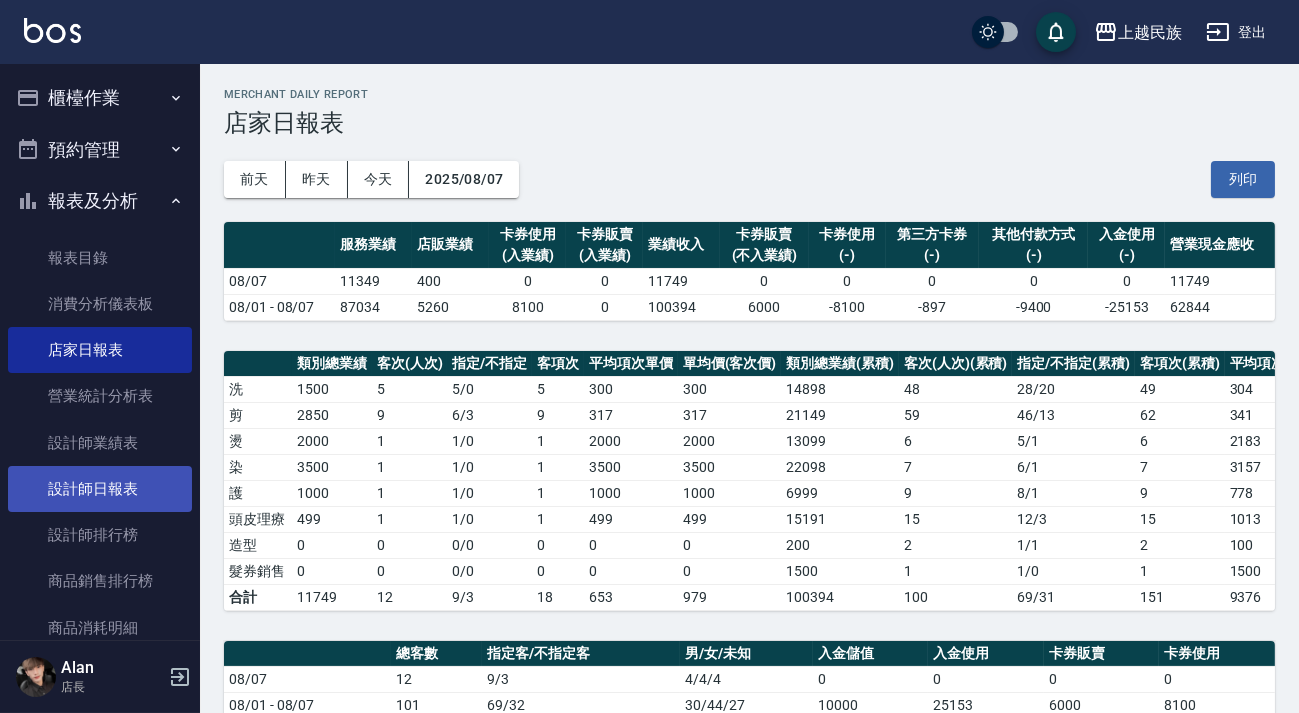 click on "設計師日報表" at bounding box center (100, 489) 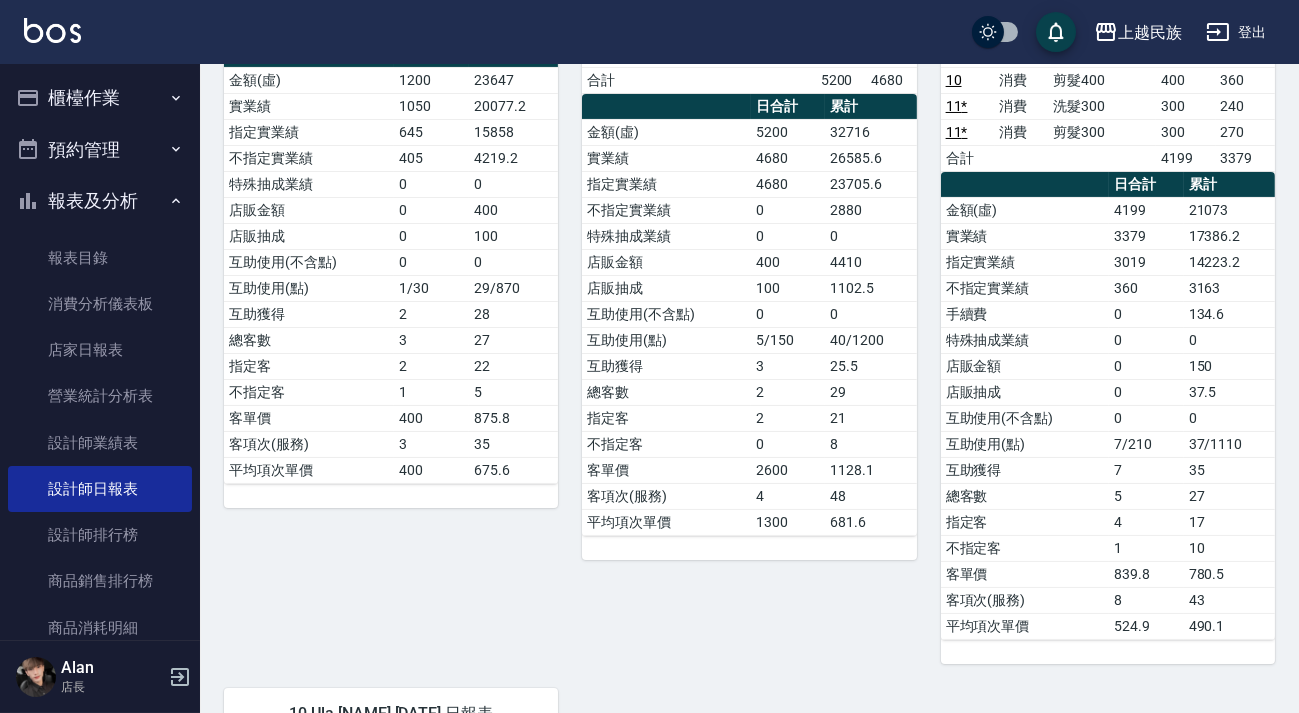 scroll, scrollTop: 0, scrollLeft: 0, axis: both 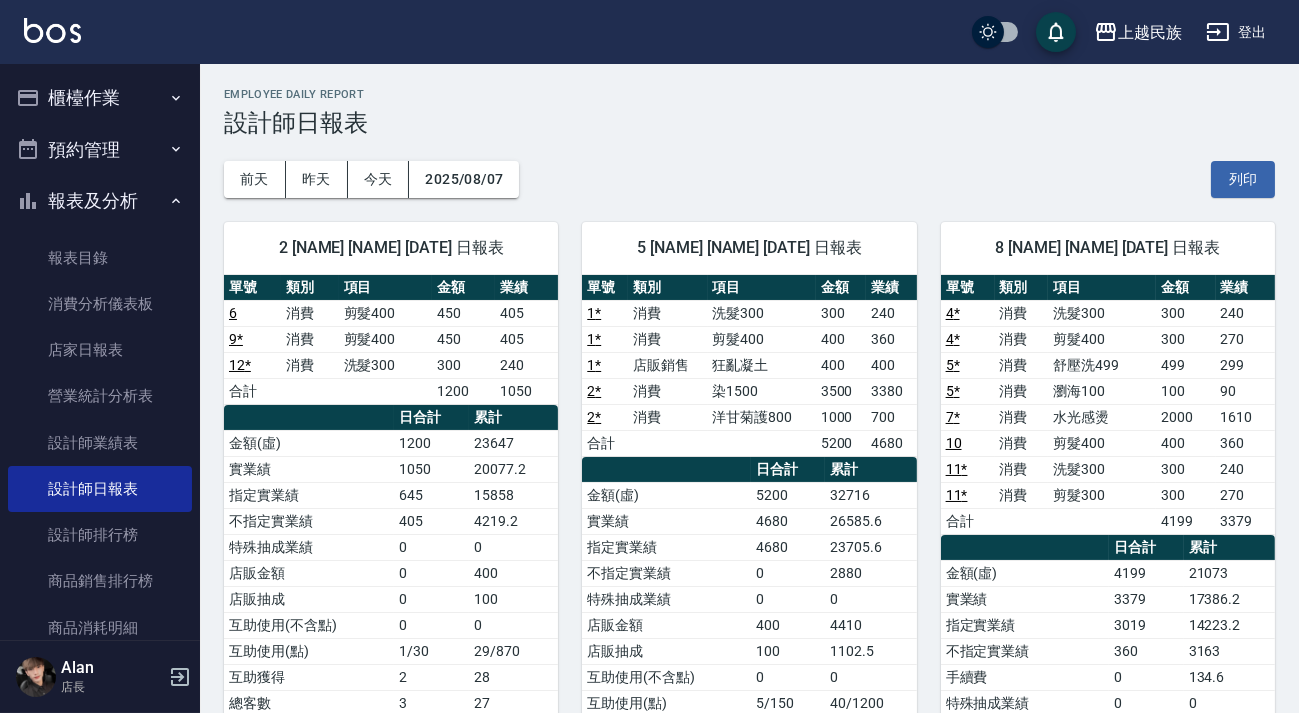 click on "櫃檯作業" at bounding box center (100, 98) 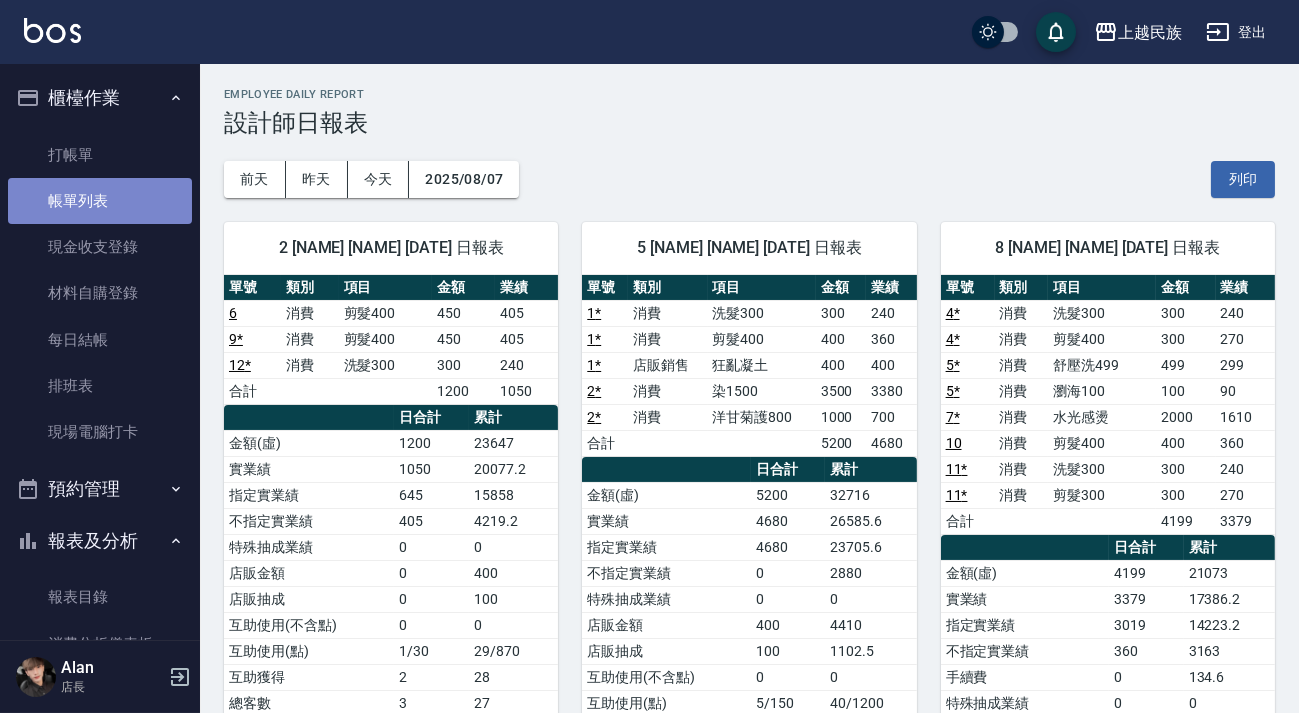 click on "帳單列表" at bounding box center [100, 201] 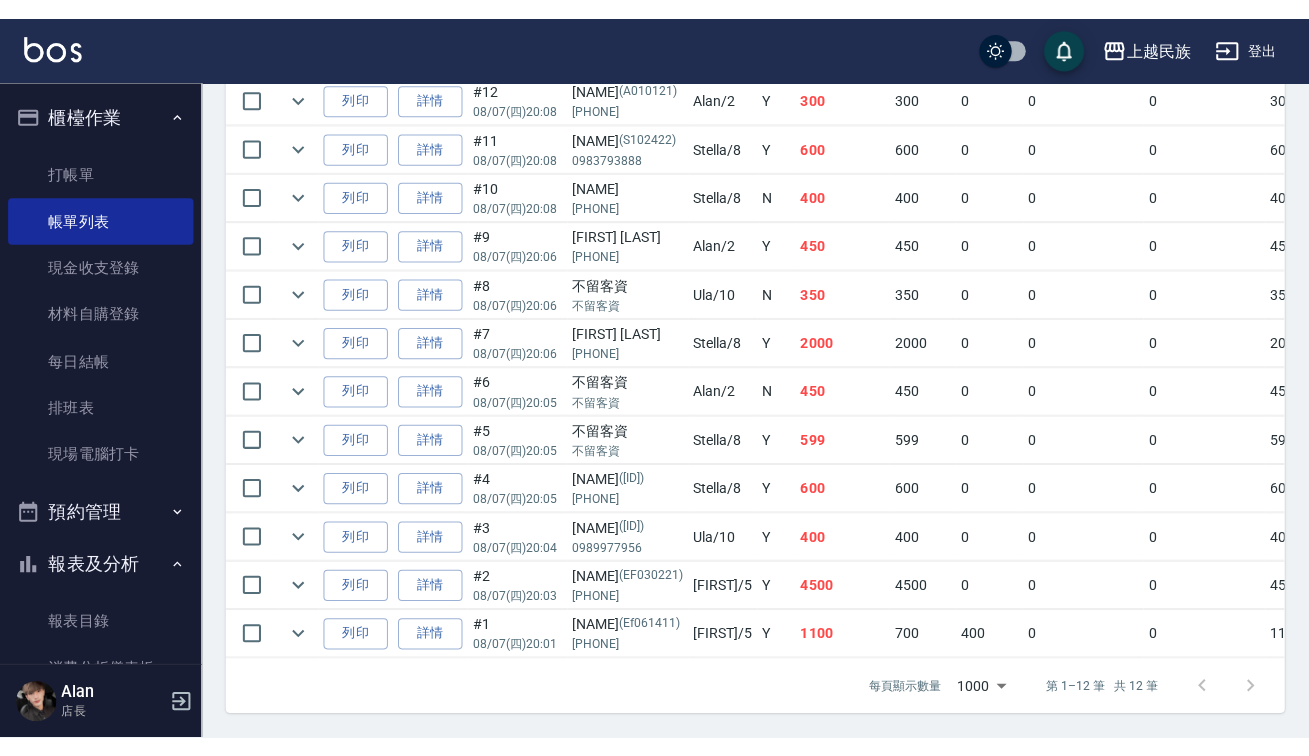 scroll, scrollTop: 0, scrollLeft: 0, axis: both 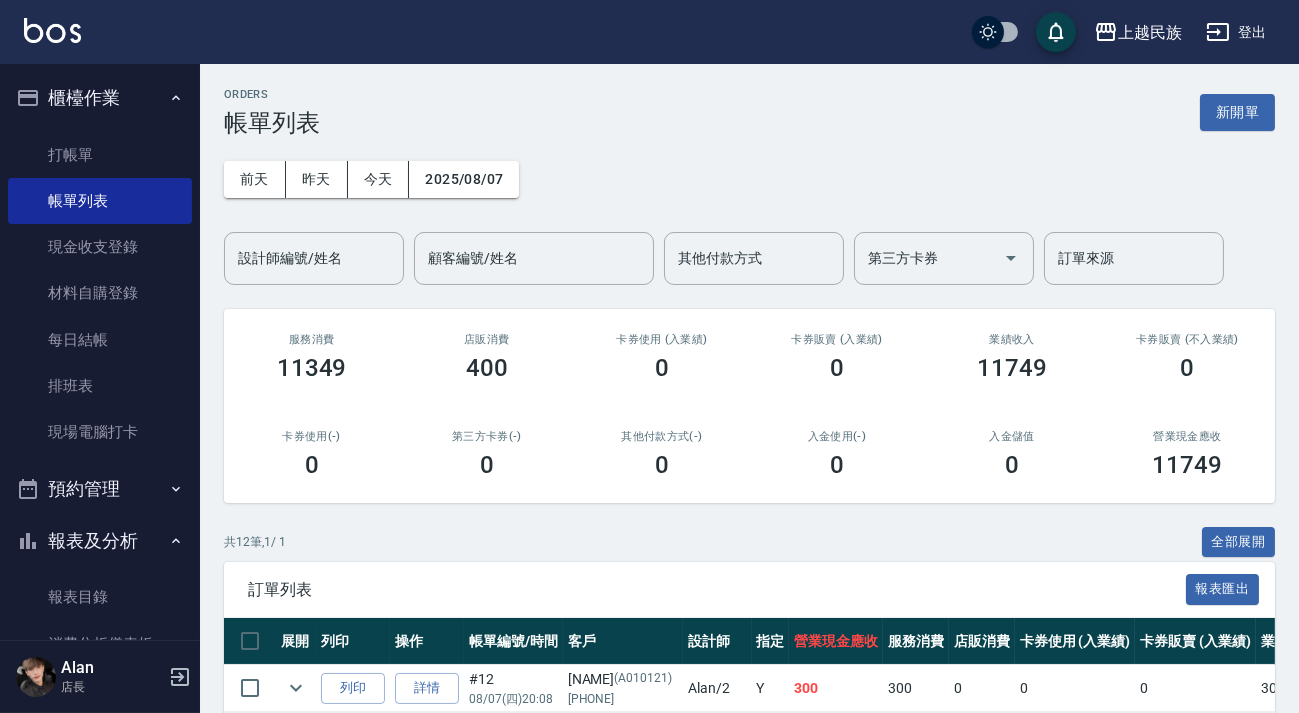 click on "櫃檯作業" at bounding box center (100, 98) 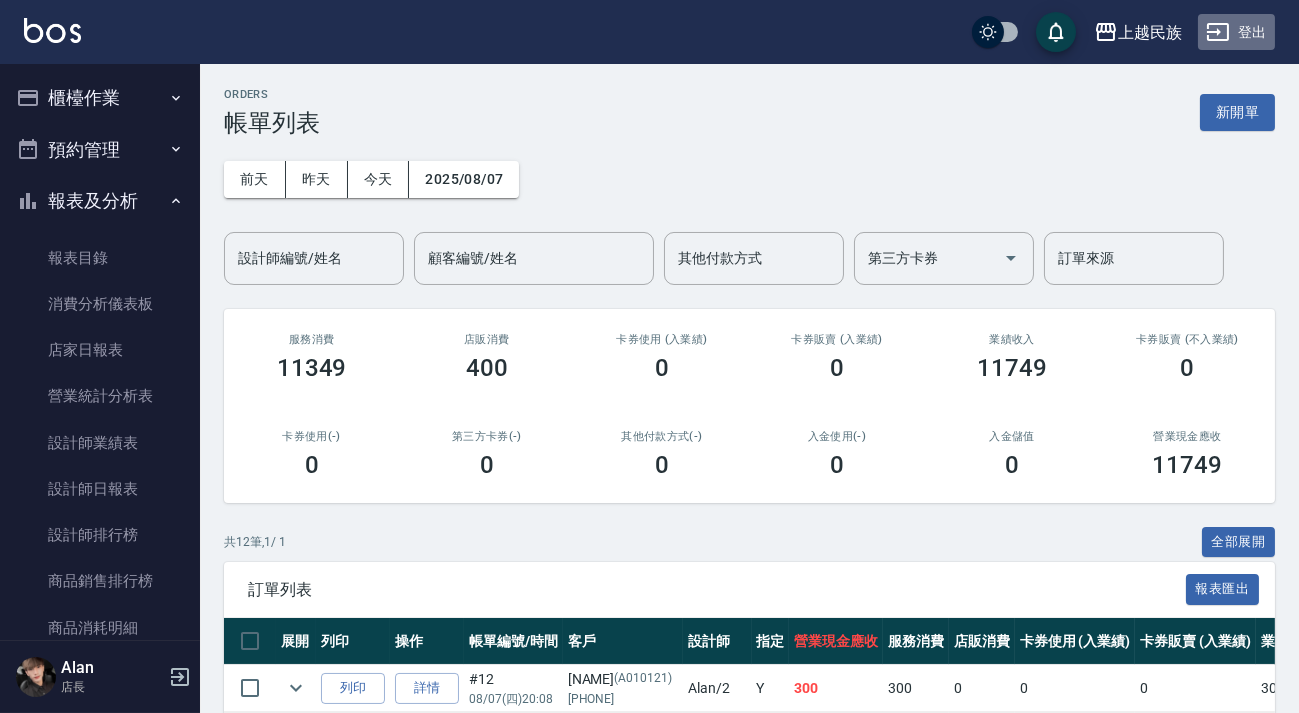 click on "登出" at bounding box center [1236, 32] 